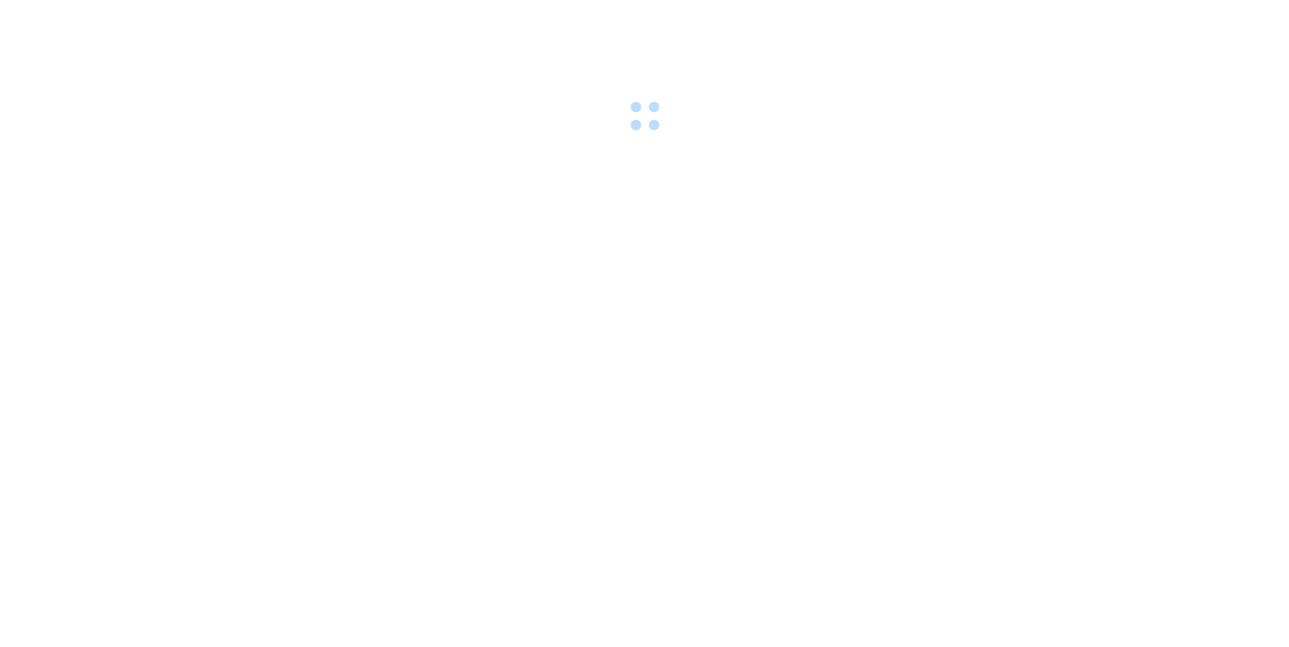 scroll, scrollTop: 0, scrollLeft: 0, axis: both 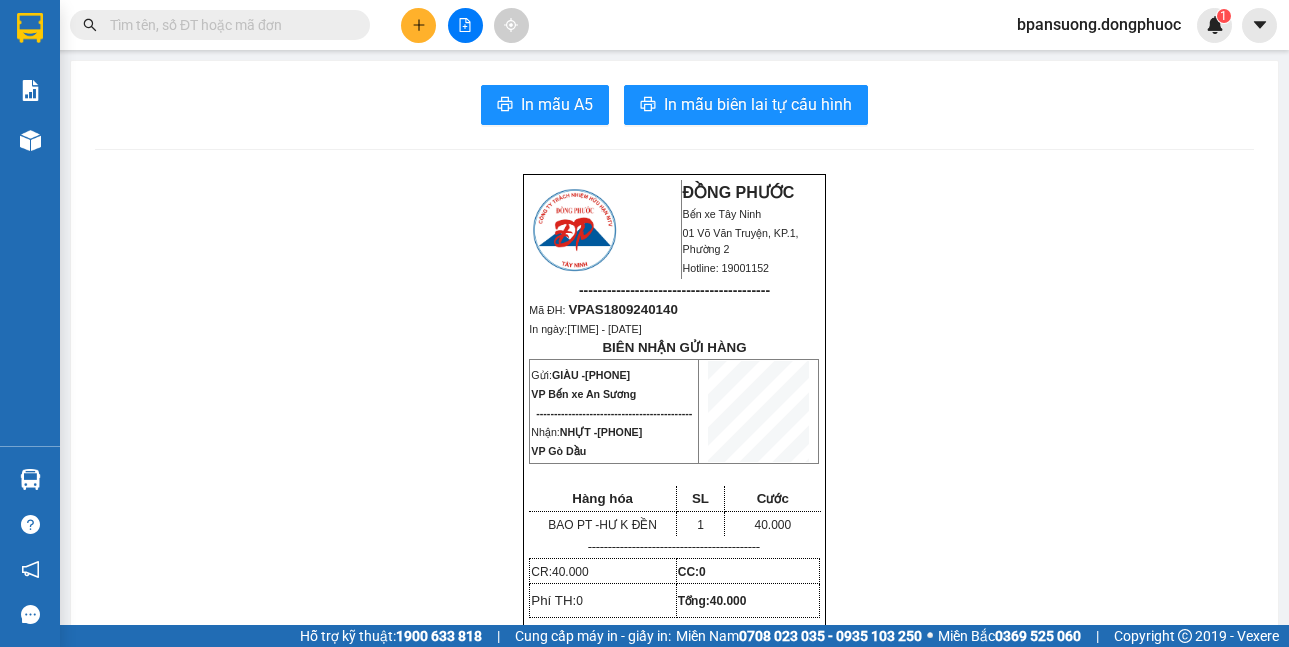 drag, startPoint x: 874, startPoint y: 14, endPoint x: 341, endPoint y: 417, distance: 668.2051 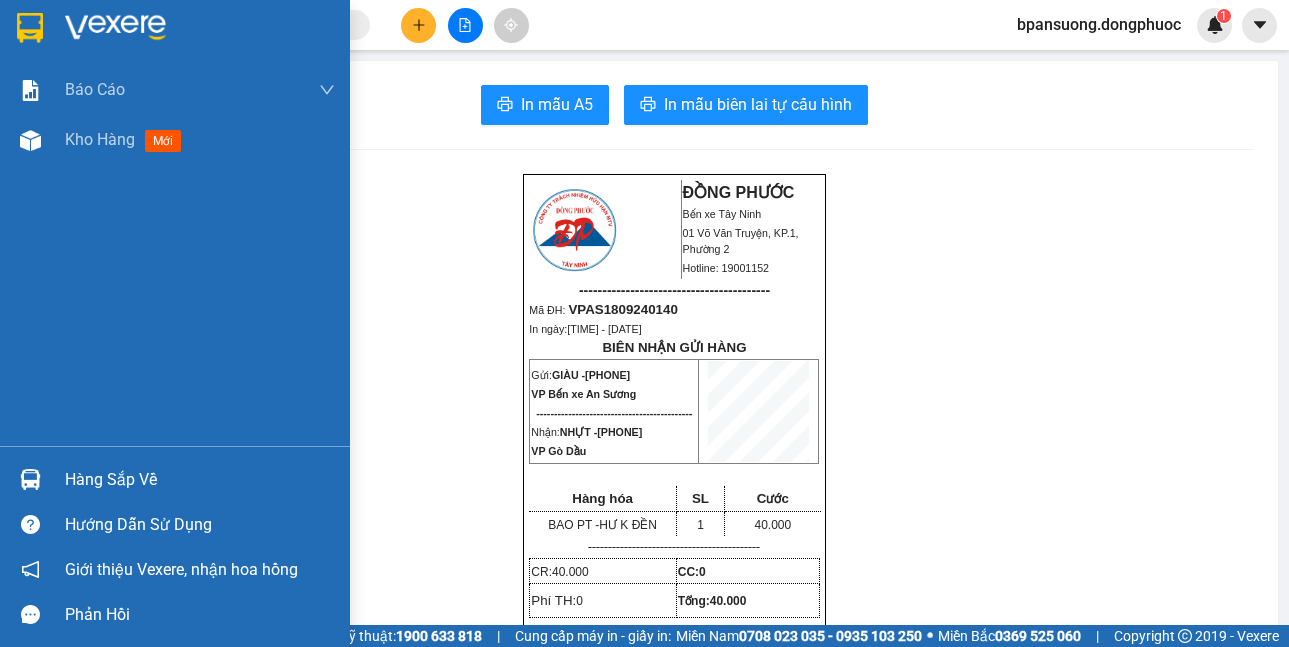 click at bounding box center [30, 479] 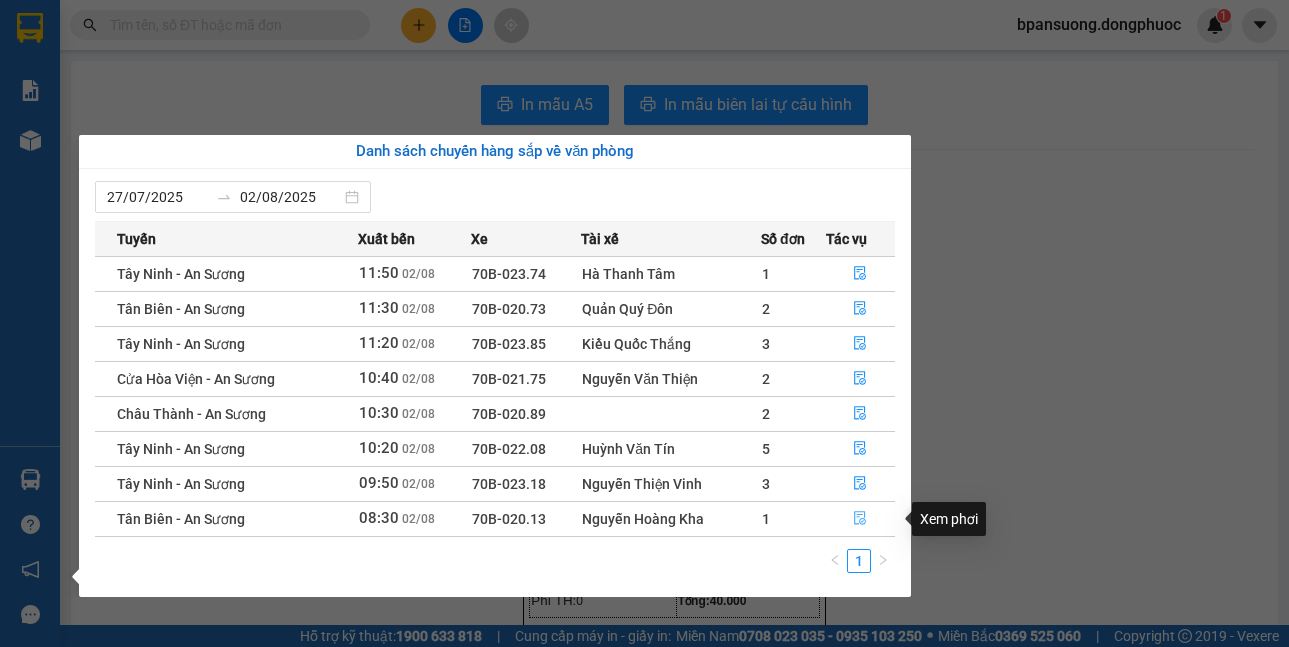 click at bounding box center [861, 519] 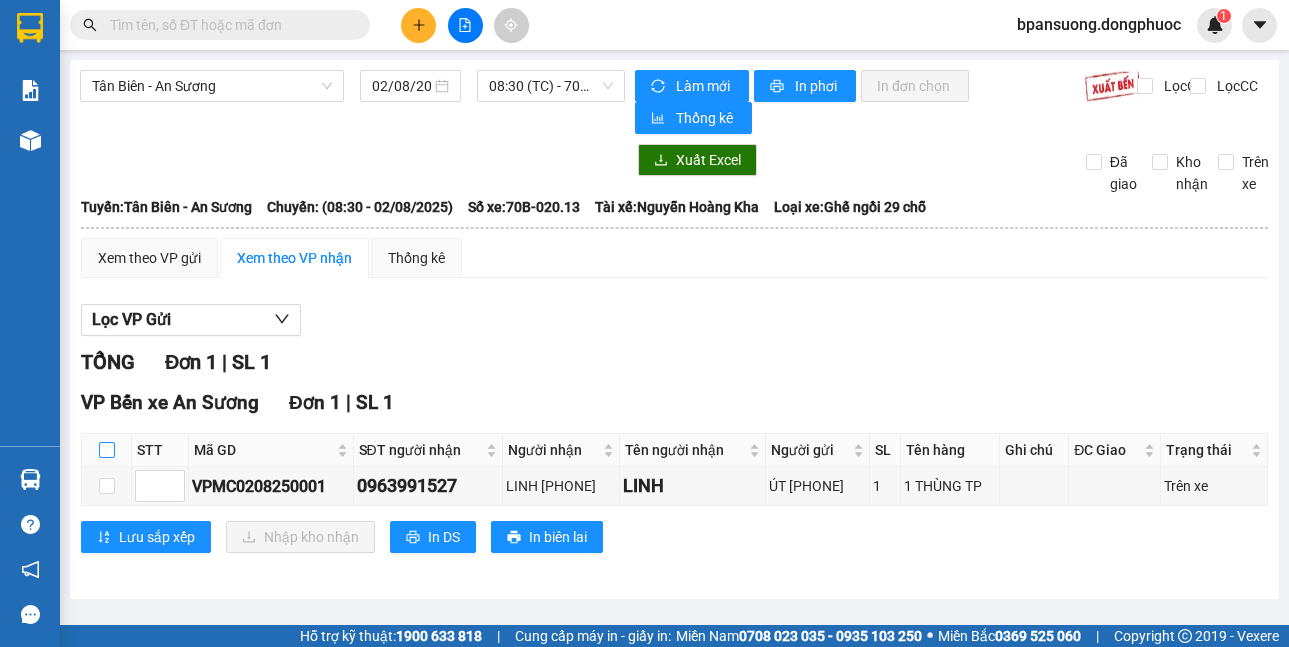 click at bounding box center (107, 450) 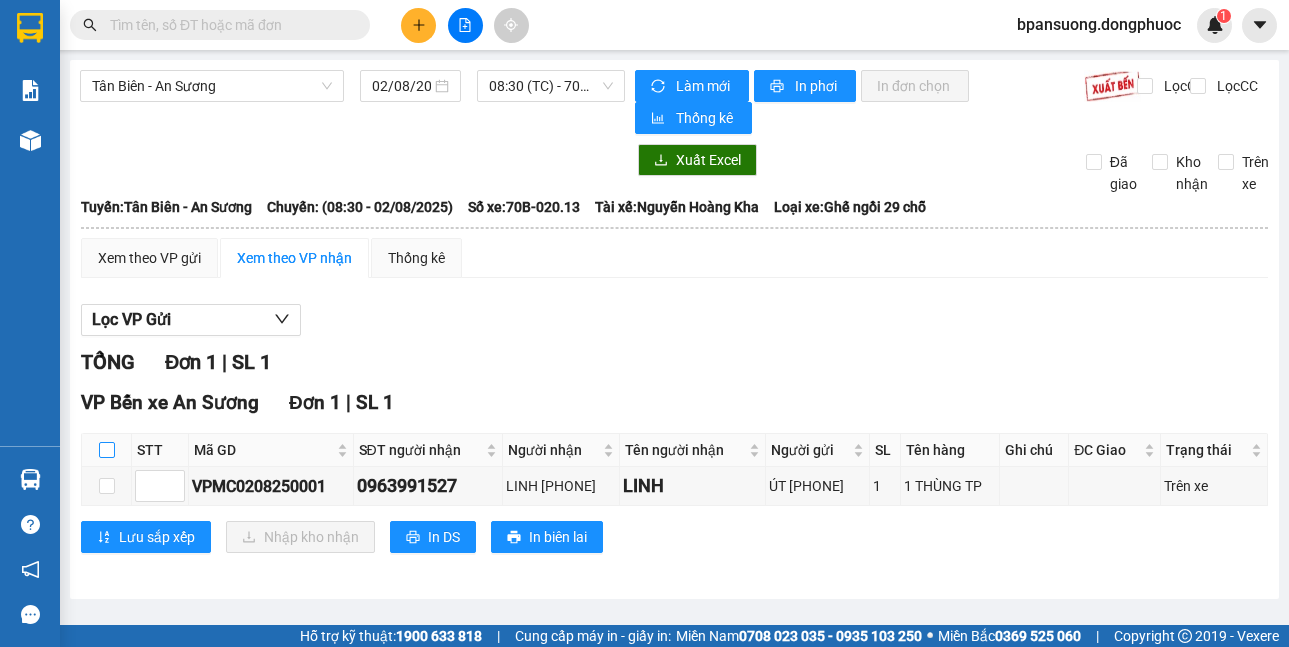 checkbox on "true" 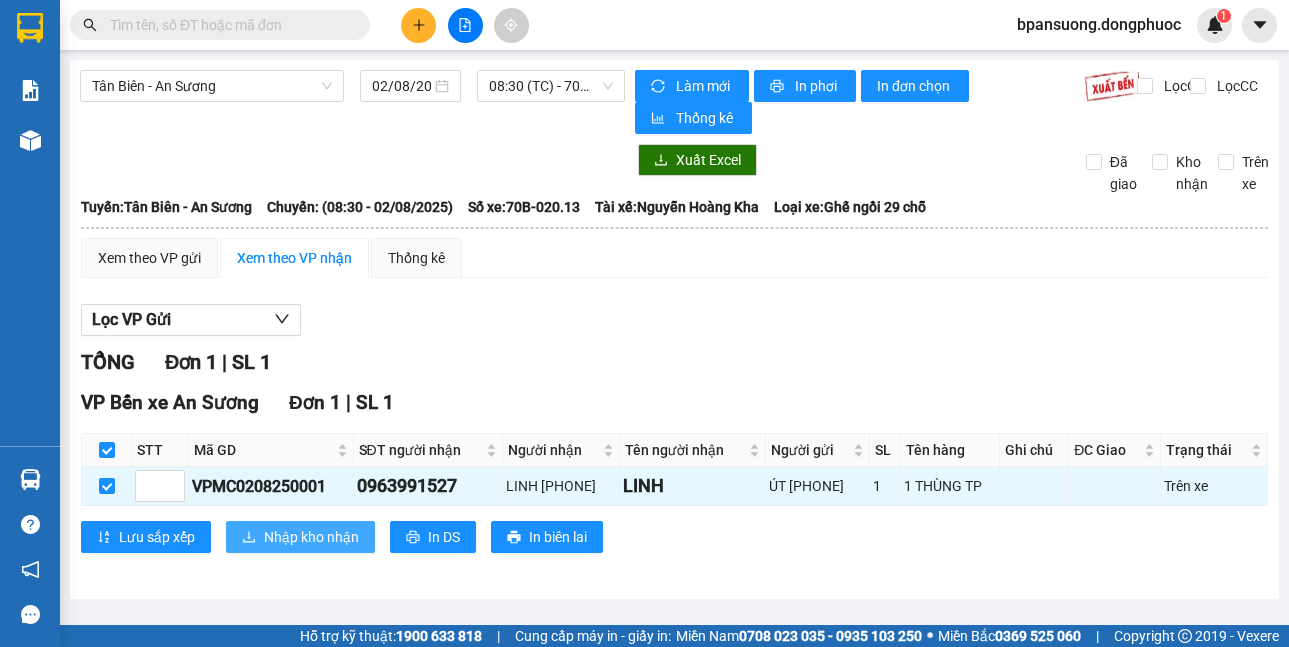 click on "Nhập kho nhận" at bounding box center (311, 537) 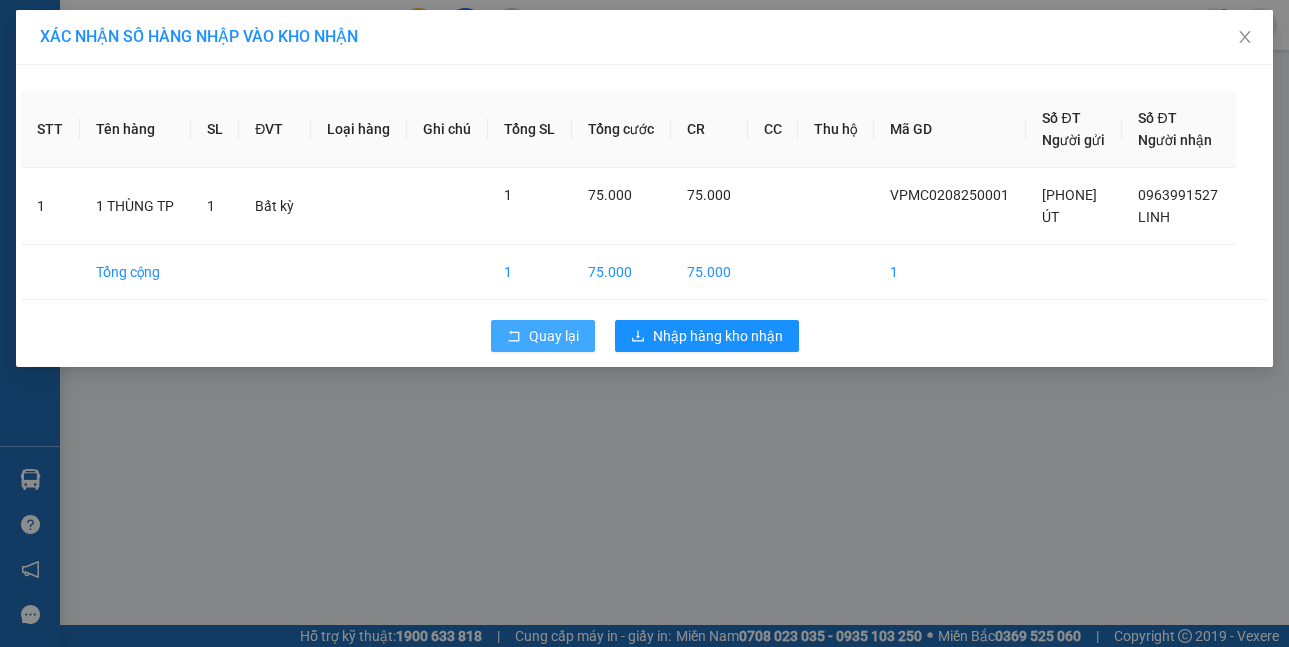 click on "Quay lại" at bounding box center (554, 336) 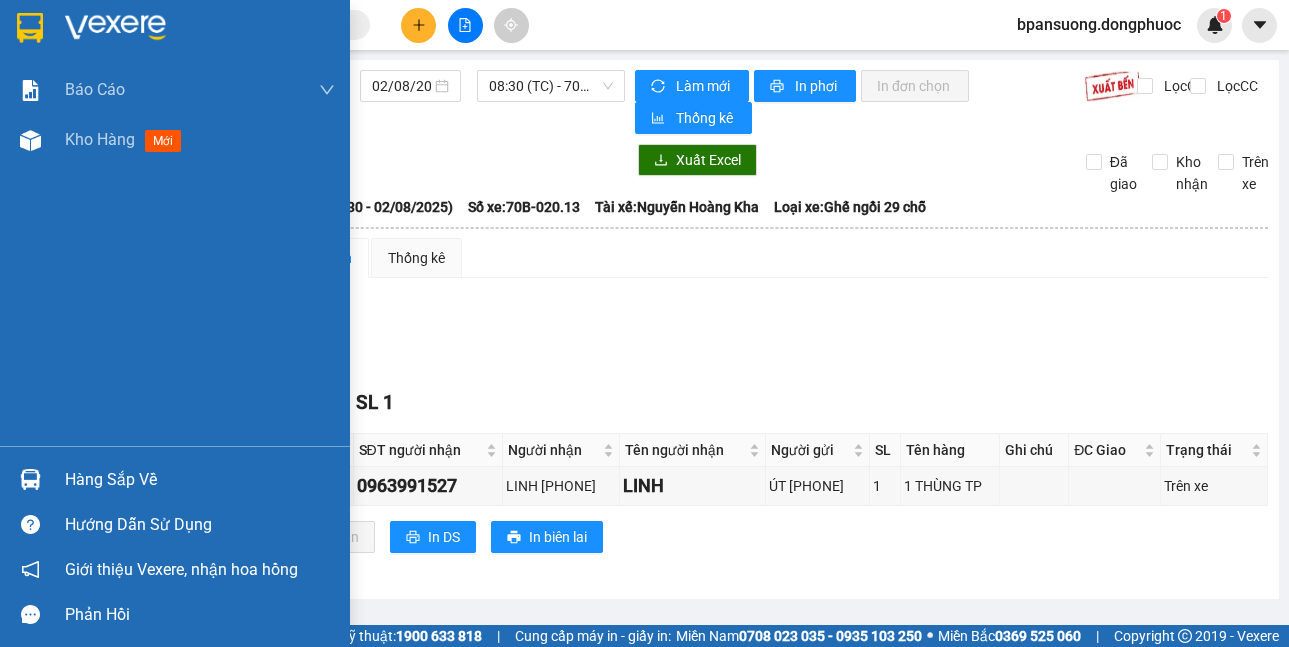 click on "Hàng sắp về" at bounding box center (175, 479) 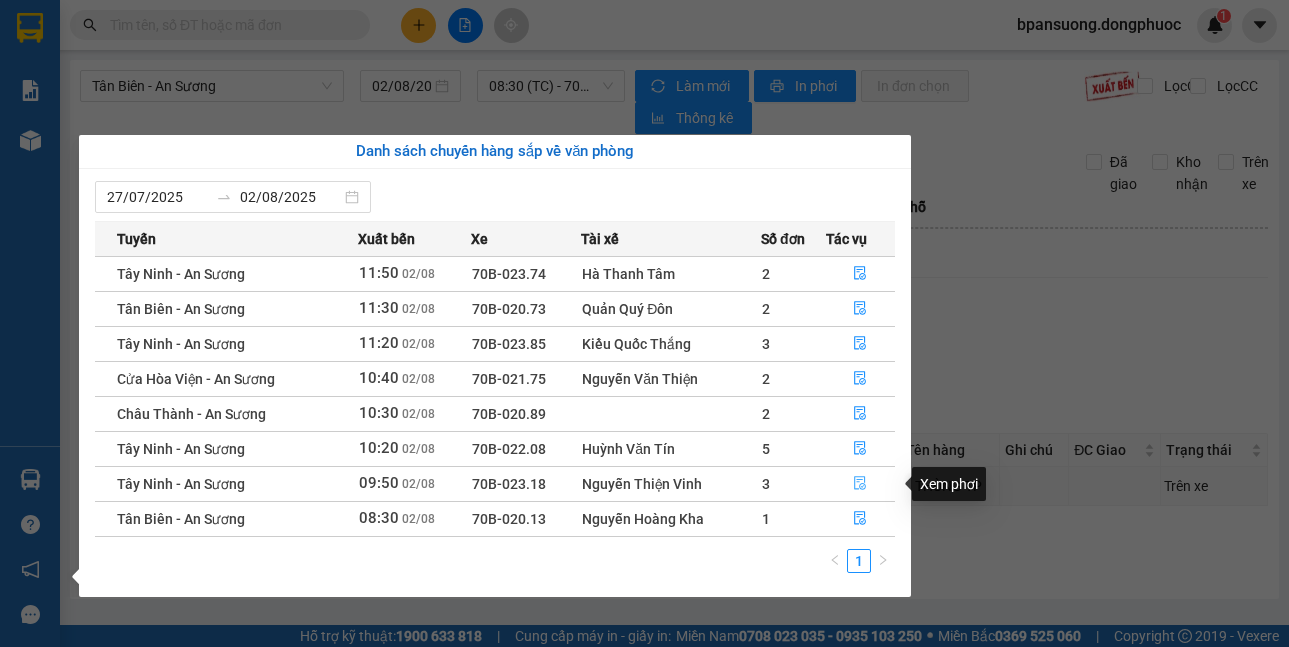 click 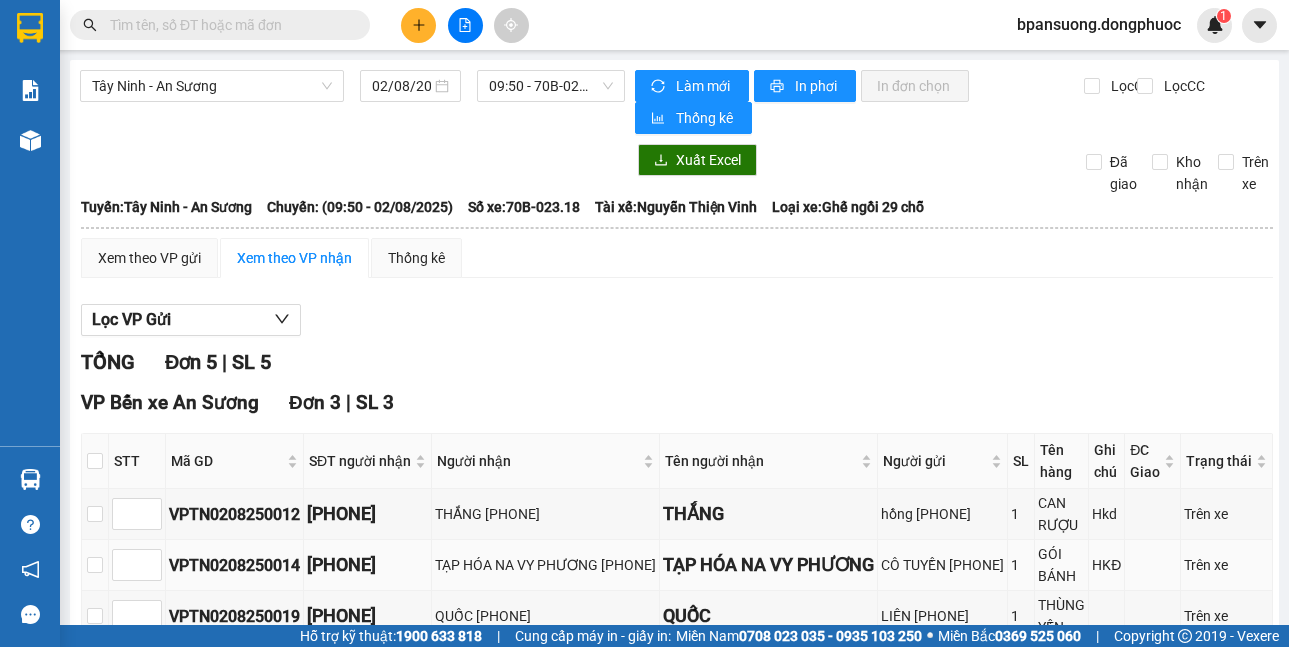 scroll, scrollTop: 200, scrollLeft: 0, axis: vertical 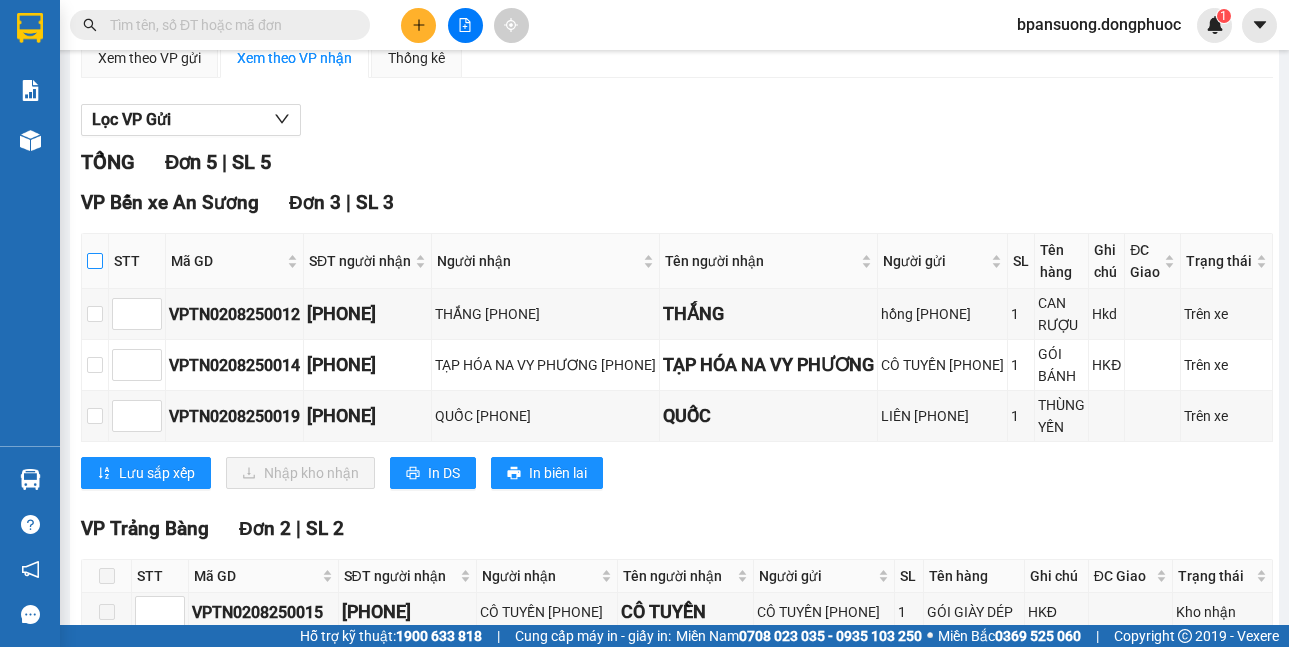 click at bounding box center [95, 261] 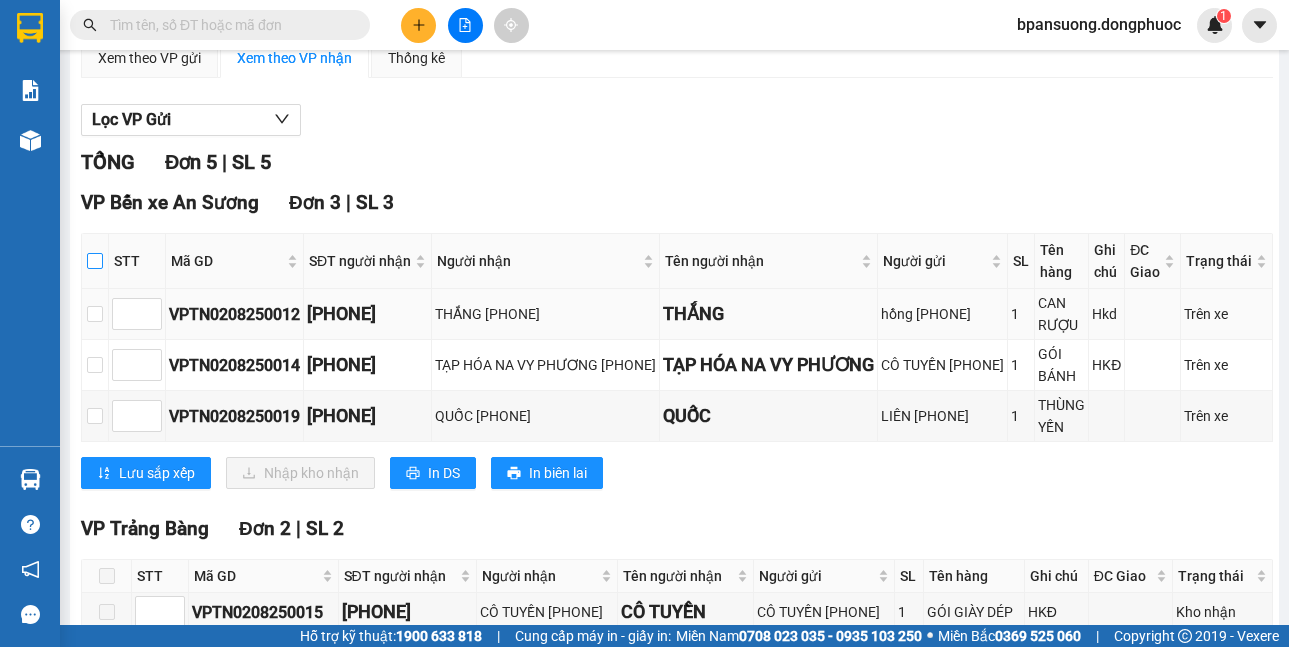 checkbox on "true" 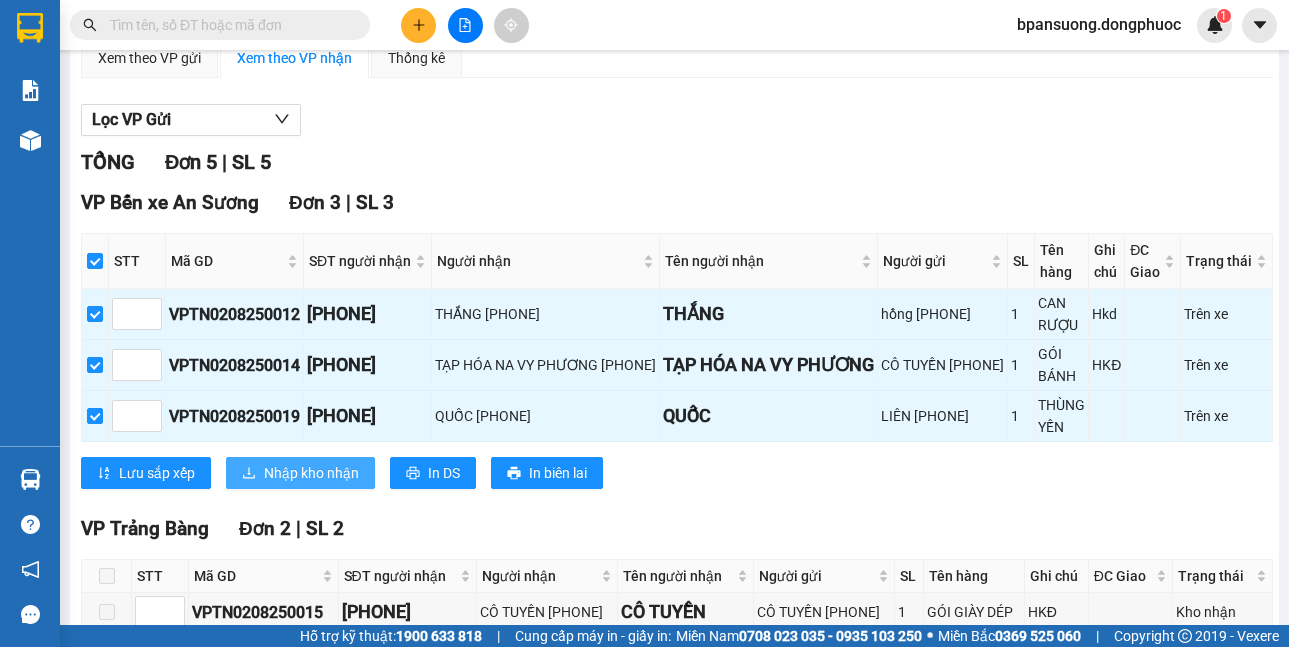 click on "Nhập kho nhận" at bounding box center [311, 473] 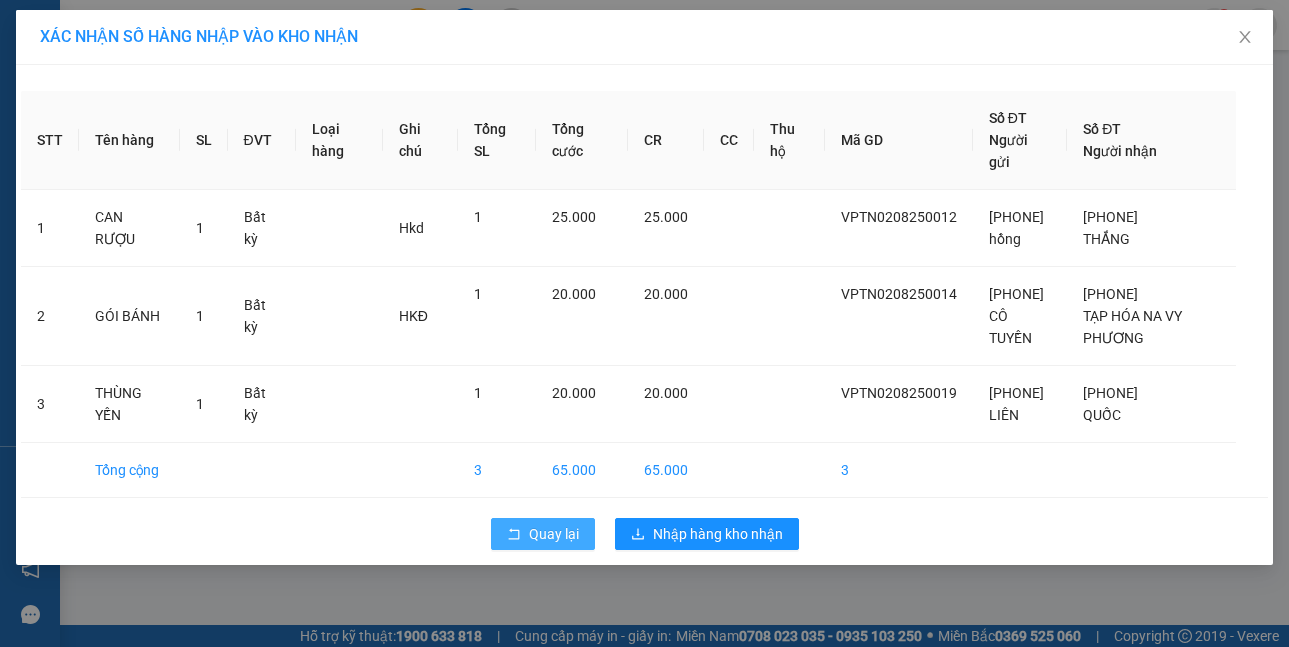 click on "Quay lại" at bounding box center (554, 534) 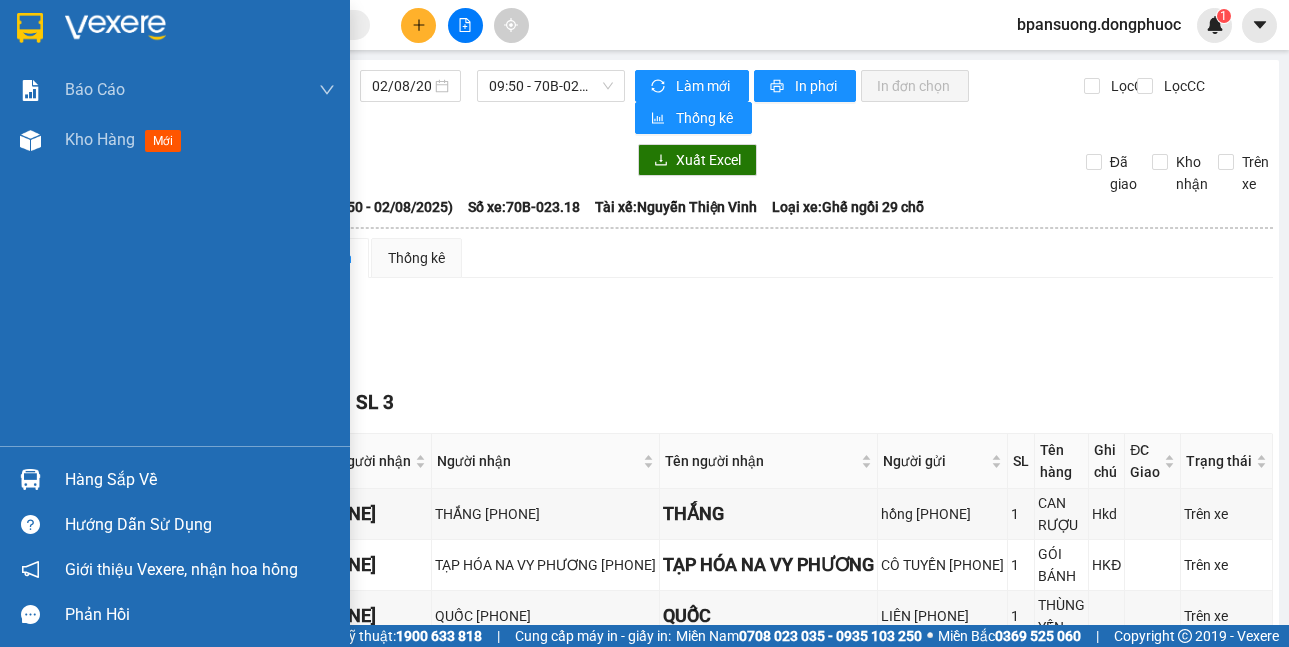 drag, startPoint x: 31, startPoint y: 447, endPoint x: 127, endPoint y: 374, distance: 120.60265 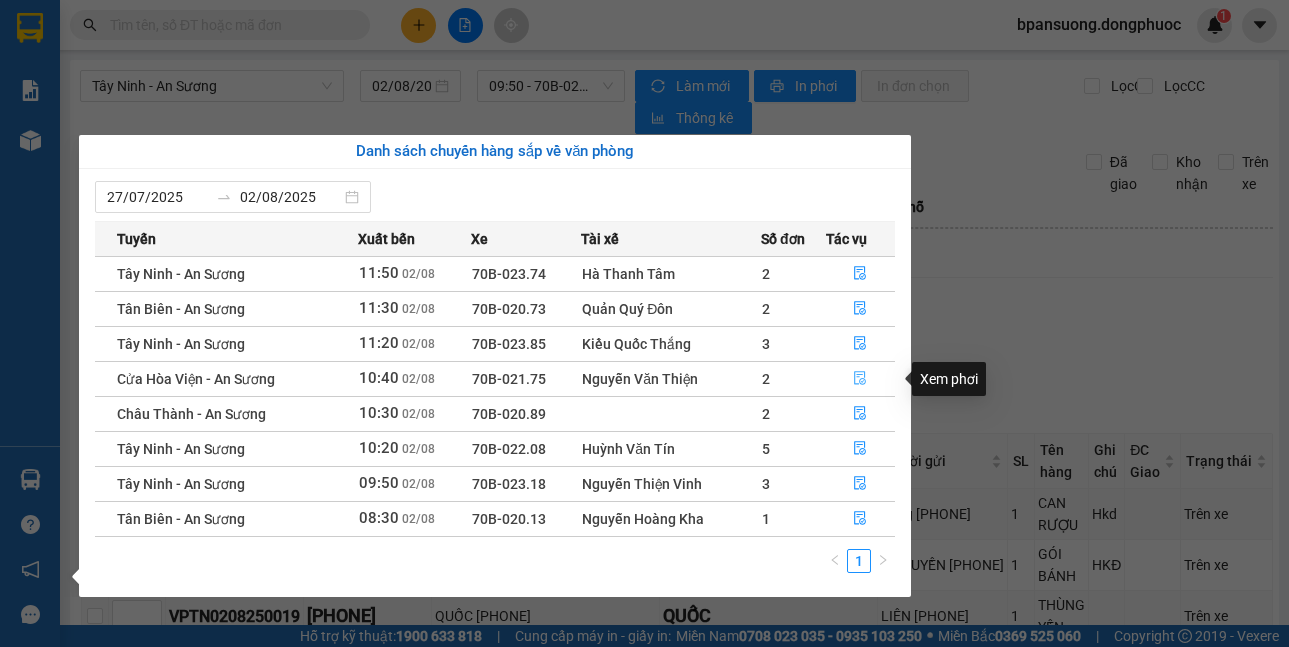 click at bounding box center [861, 379] 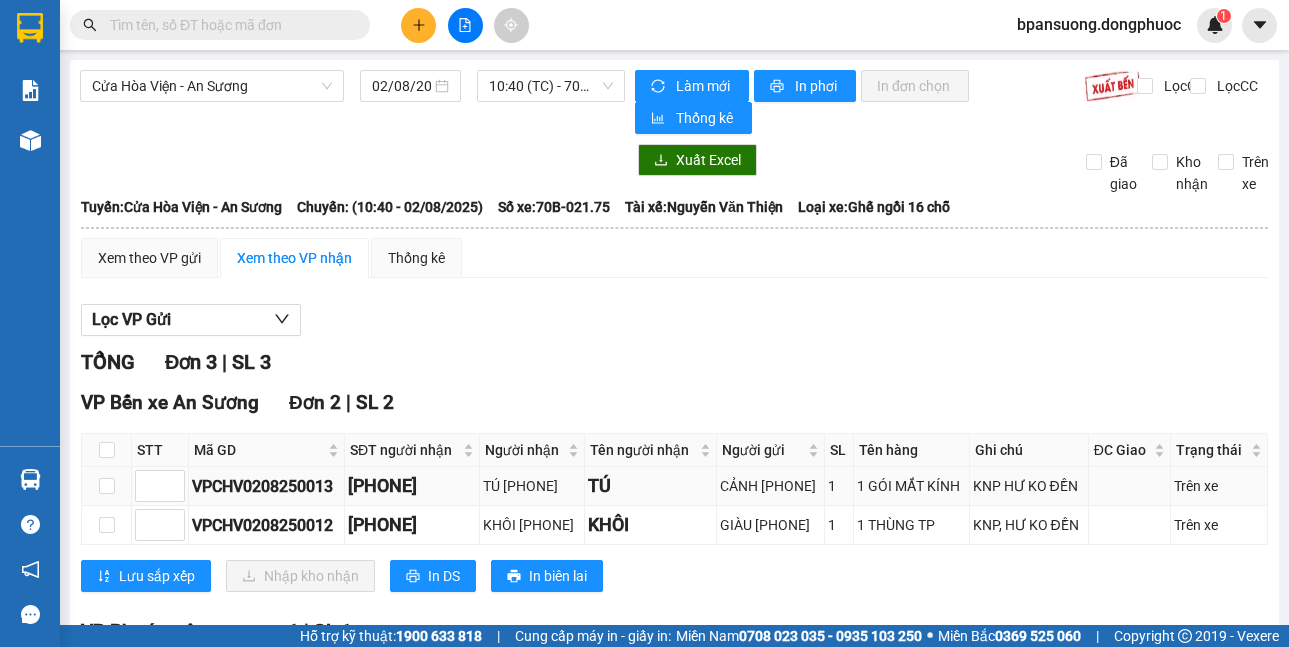 scroll, scrollTop: 200, scrollLeft: 0, axis: vertical 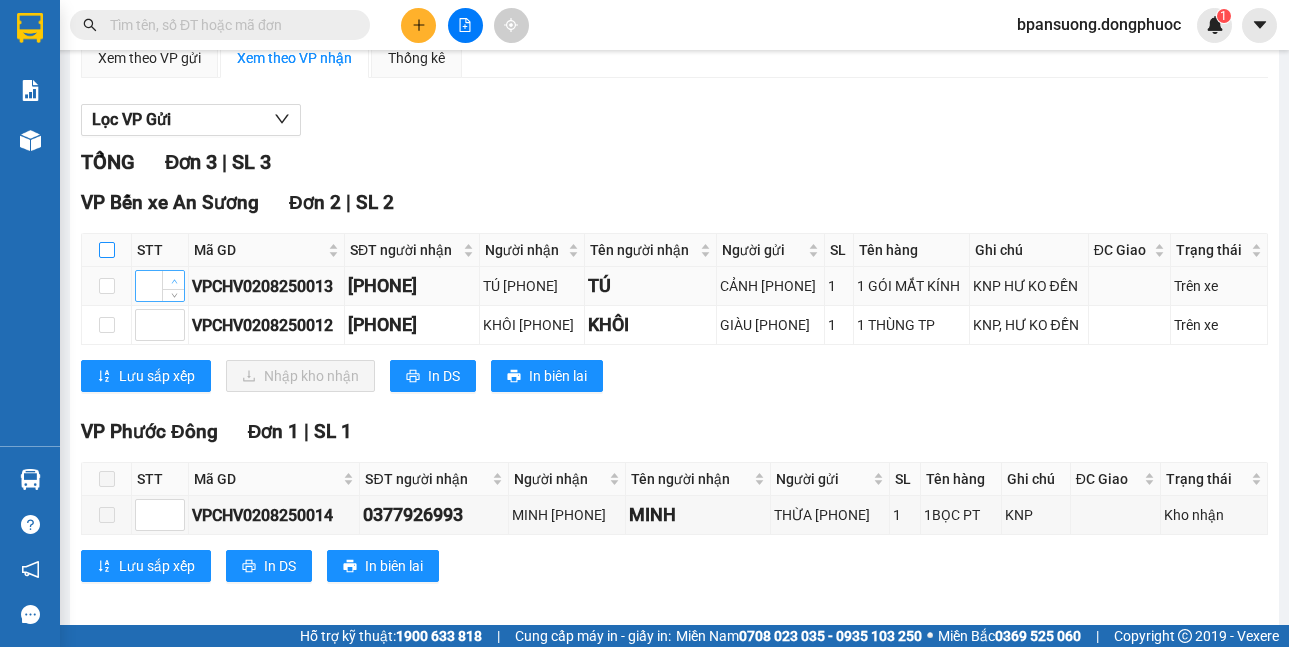 drag, startPoint x: 109, startPoint y: 257, endPoint x: 173, endPoint y: 304, distance: 79.40403 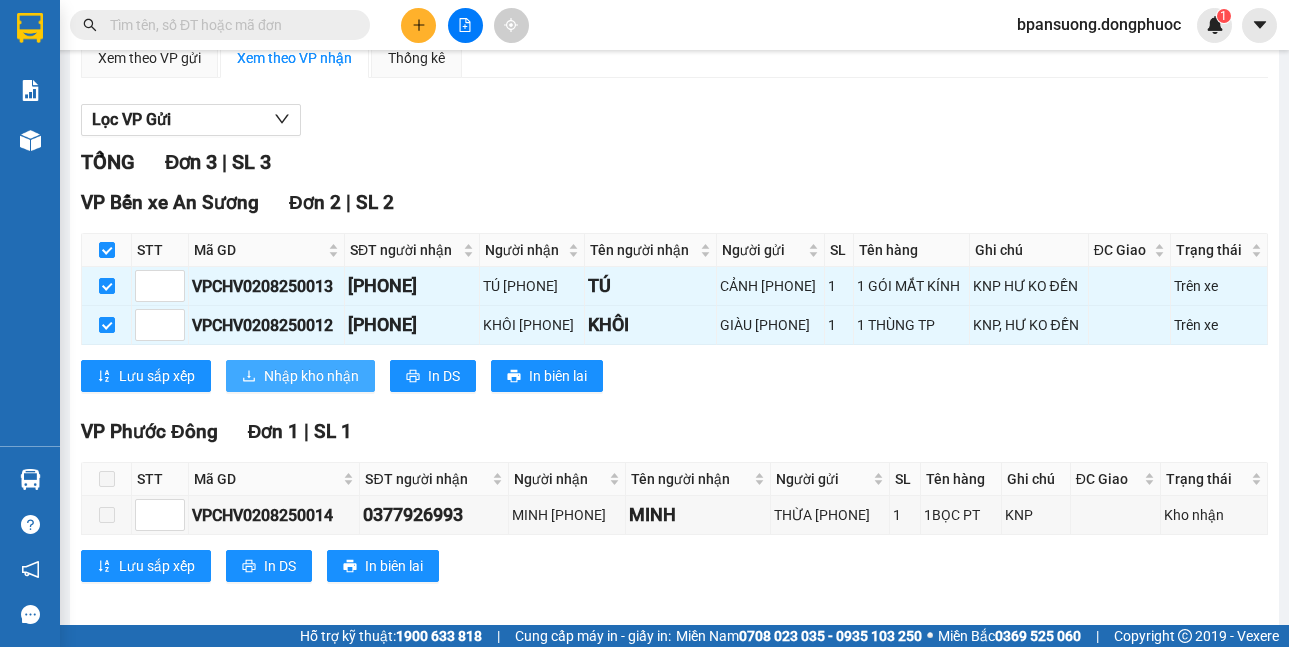 click on "Nhập kho nhận" at bounding box center (311, 376) 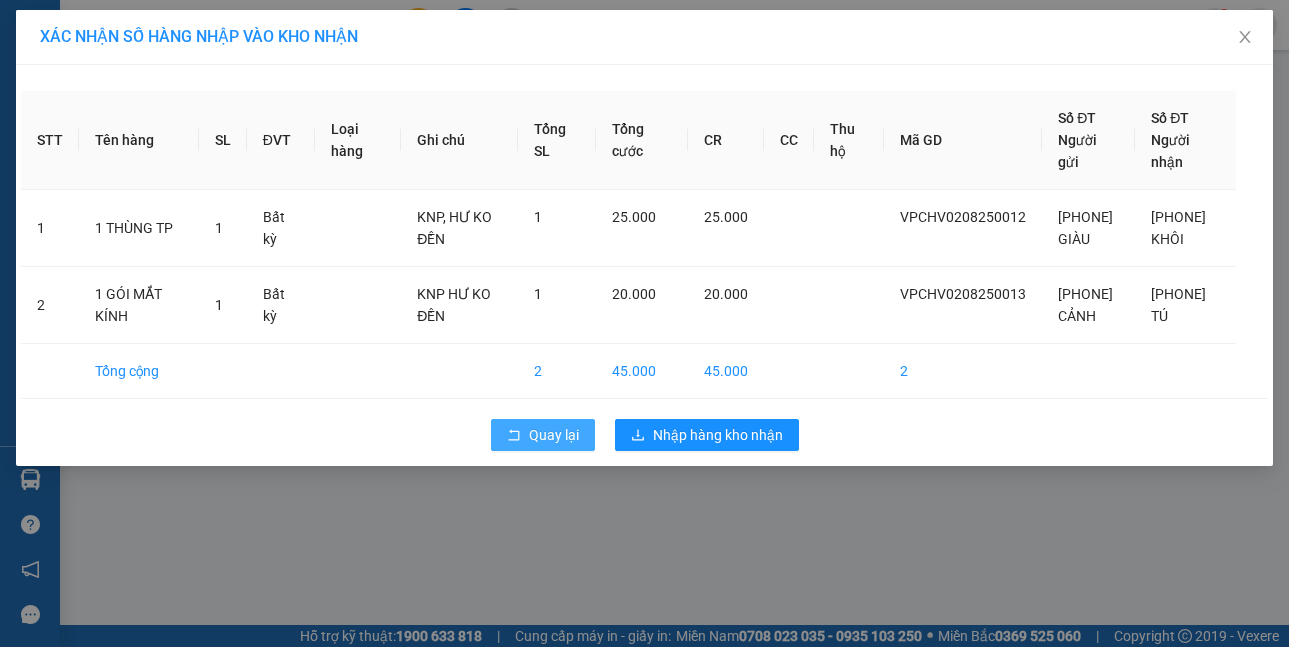 click on "Quay lại" at bounding box center (554, 435) 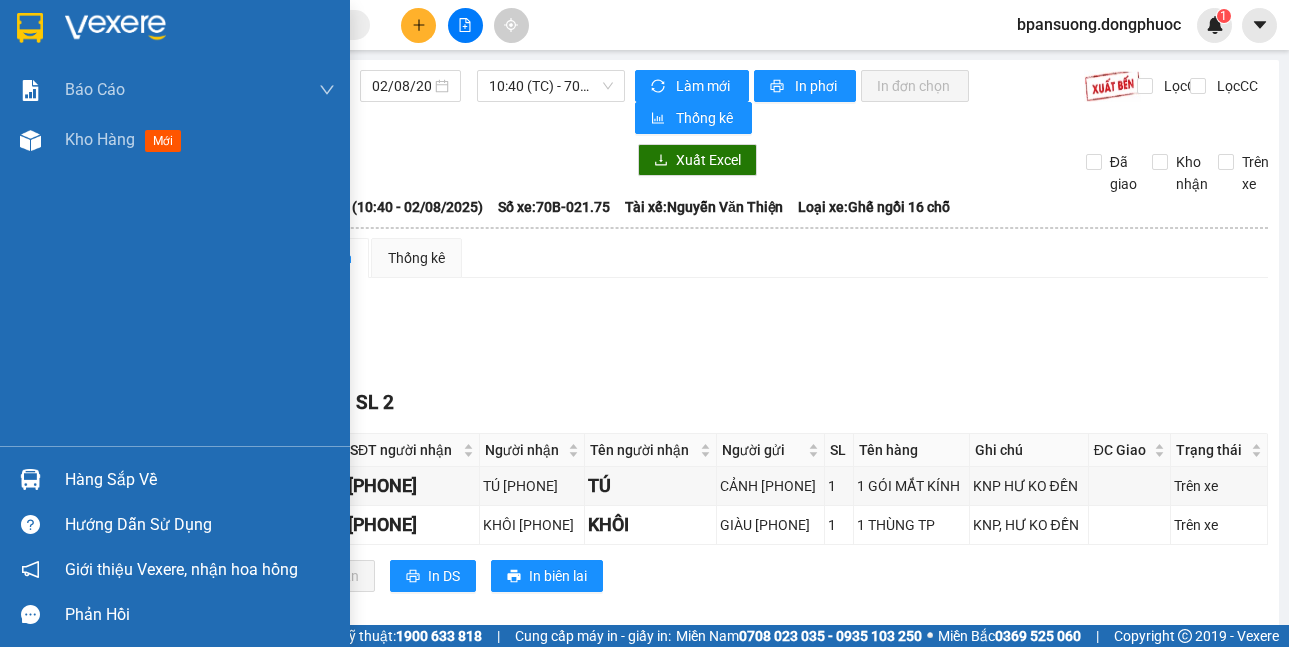 click at bounding box center (30, 479) 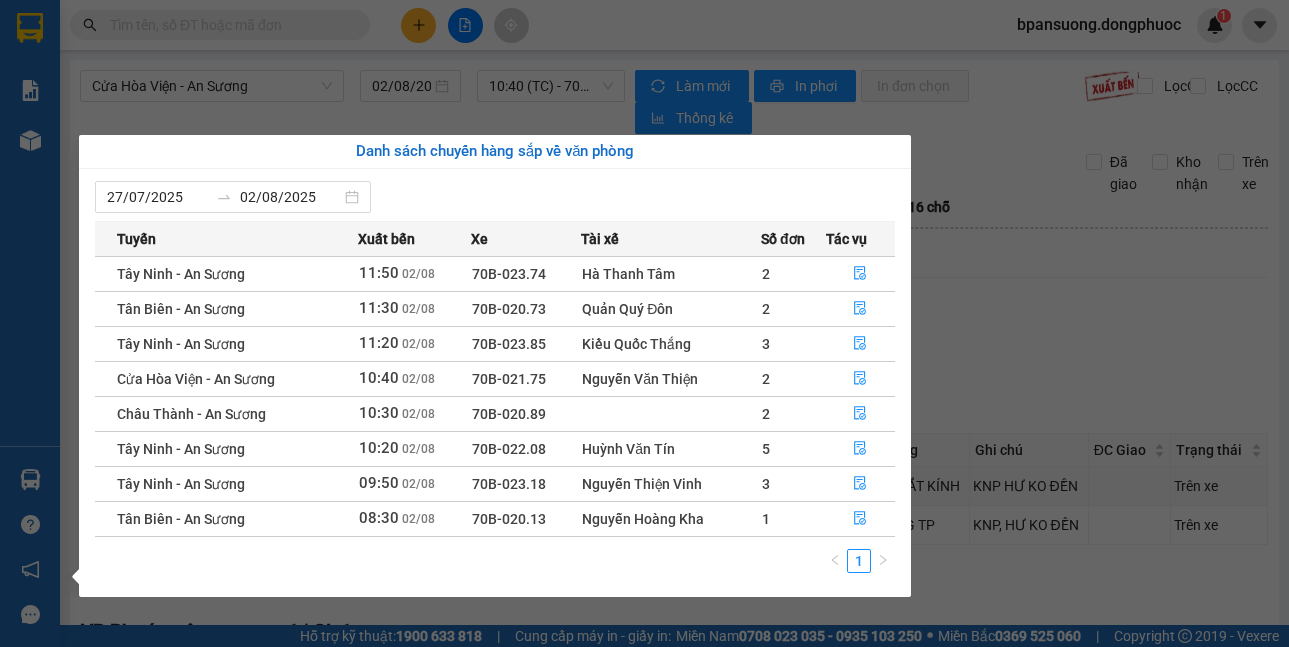 click on "Kết quả tìm kiếm ( 0 )  Bộ lọc  No Data bpansuong.dongphuoc 1     Báo cáo Mẫu 1: Báo cáo dòng tiền theo nhân viên Mẫu 1: Báo cáo dòng tiền theo nhân viên (VP) Mẫu 2: Doanh số tạo đơn theo Văn phòng, nhân viên - Trạm     Kho hàng mới Hàng sắp về Hướng dẫn sử dụng Giới thiệu Vexere, nhận hoa hồng Phản hồi Phần mềm hỗ trợ bạn tốt chứ? [CITY] [CITY] - [CITY] [DATE] [TIME]   (TC)   - 70B-021.75  Làm mới In phơi In đơn chọn Thống kê Lọc  CR Lọc  CC Xuất Excel Đã giao Kho nhận Trên xe Đồng Phước   19001152   Bến xe [CITY], 01 Võ Văn Truyện, KP 1, Phường 2 [TIME] - [DATE] Tuyến:  [CITY] - [CITY] Chuyến:   ([TIME] - [DATE]) Tài xế:  Nguyễn Văn Thiện   Số xe:  70B-021.75 Loại xe:  Ghế ngồi 16 chỗ Tuyến:  [CITY] - [CITY] Chuyến:   ([TIME] - [DATE]) Số xe:  70B-021.75 Tài xế:  Nguyễn Văn Thiện Loại xe:  Đơn" at bounding box center (644, 323) 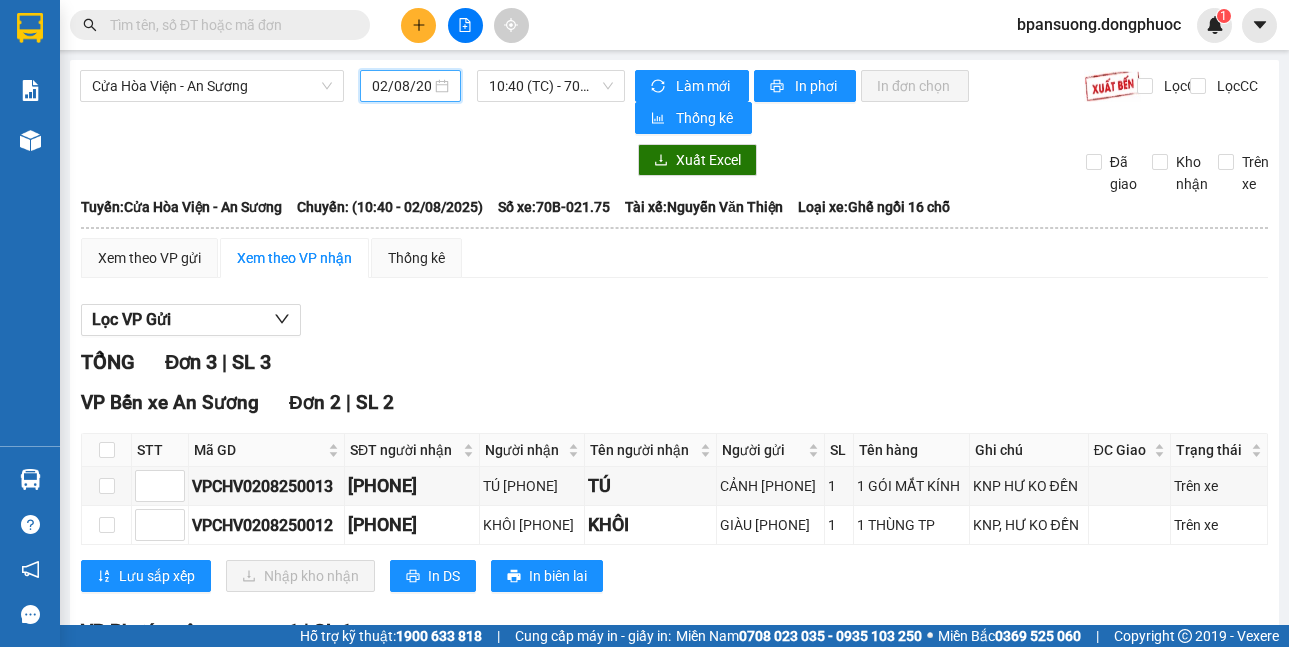 scroll, scrollTop: 0, scrollLeft: 14, axis: horizontal 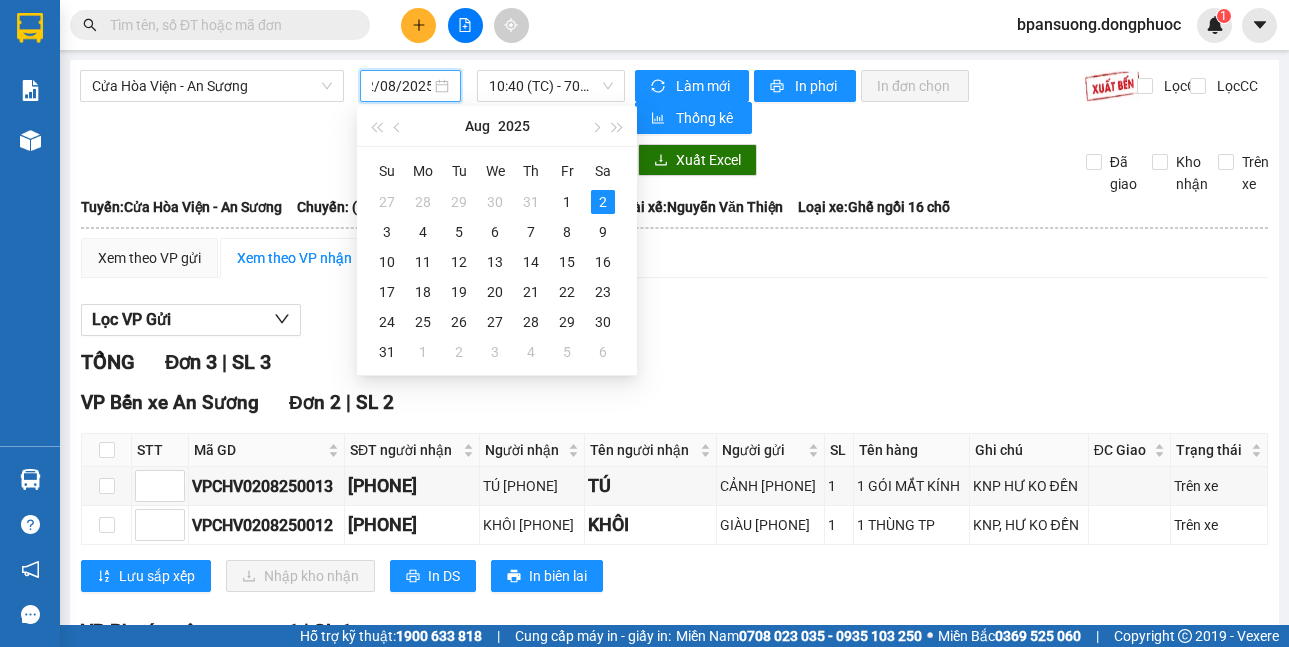 click 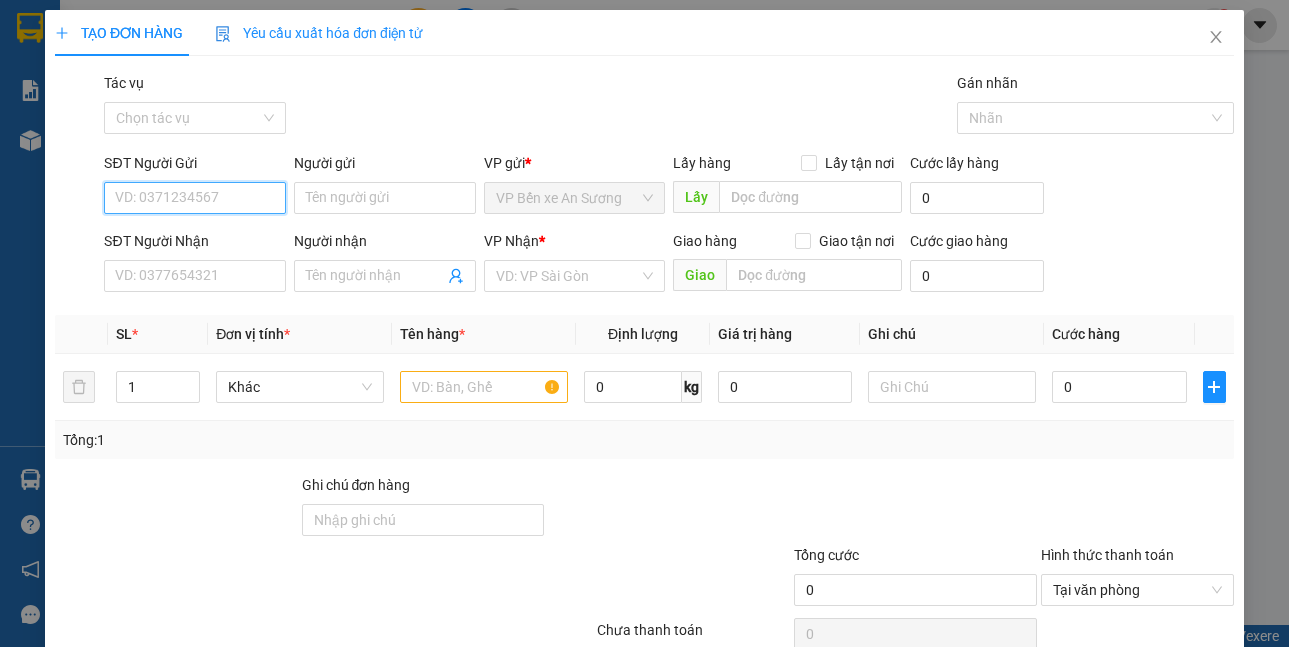 click on "SĐT Người Gửi" at bounding box center (195, 198) 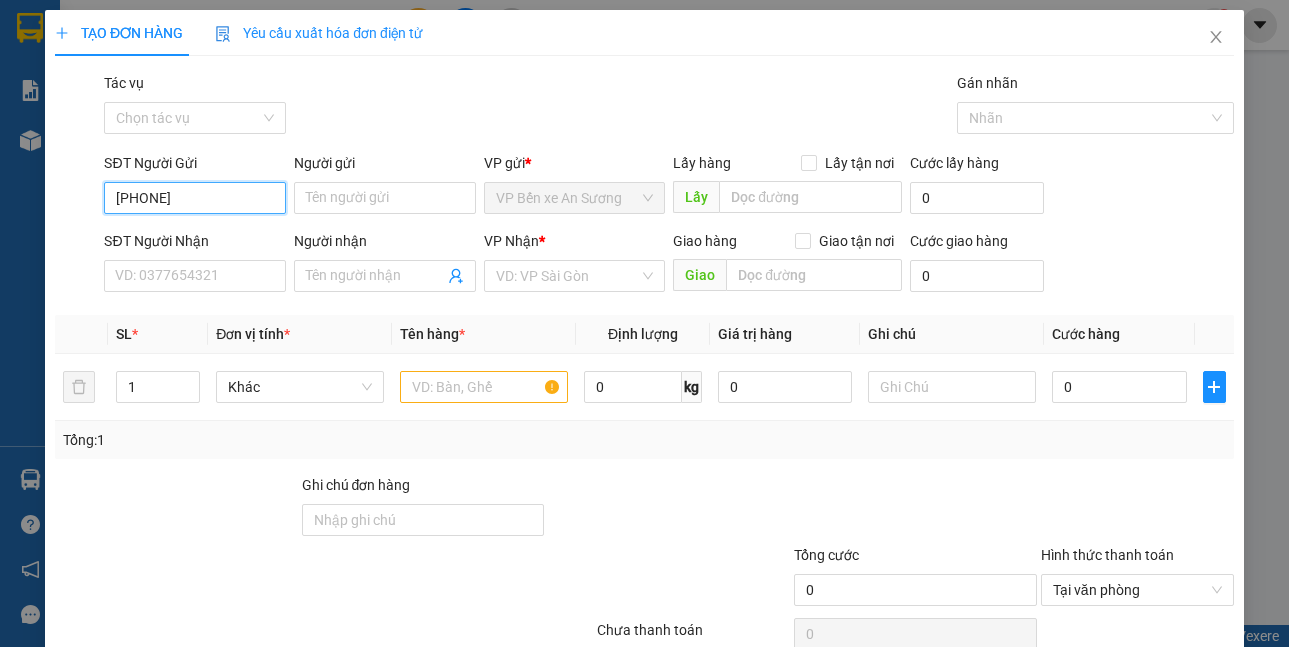 click on "[PHONE]" at bounding box center (195, 198) 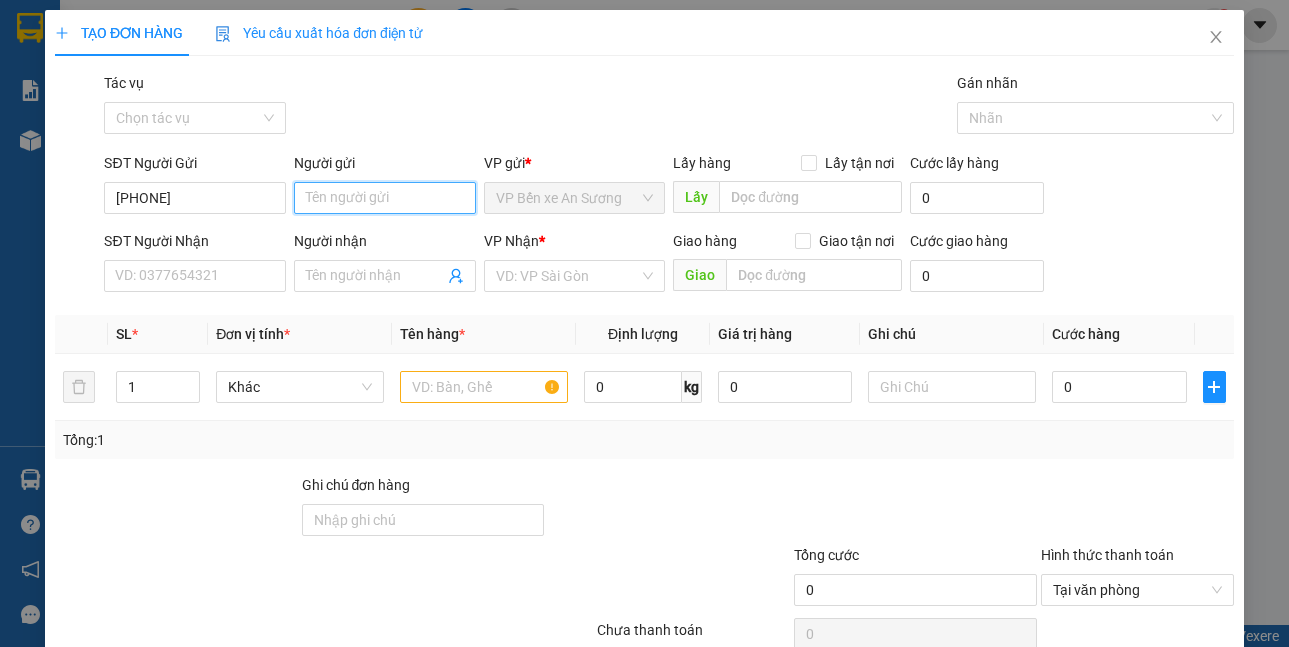 click on "Người gửi" at bounding box center (385, 198) 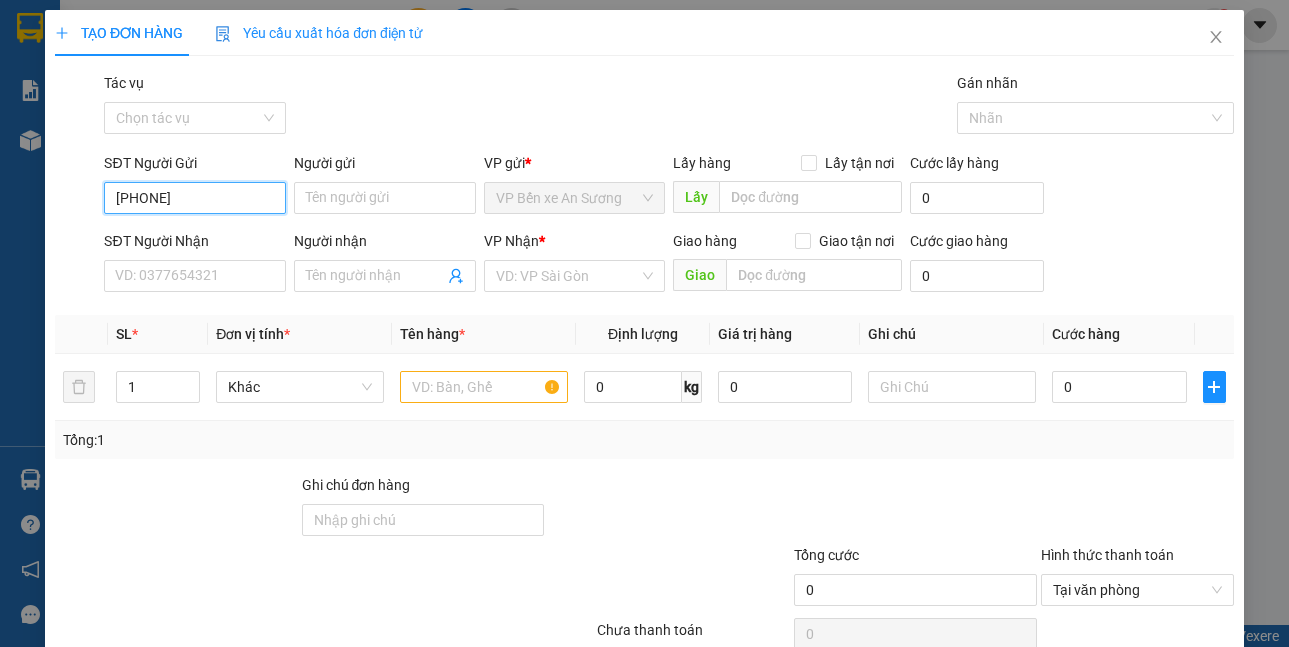 click on "[PHONE]" at bounding box center [195, 198] 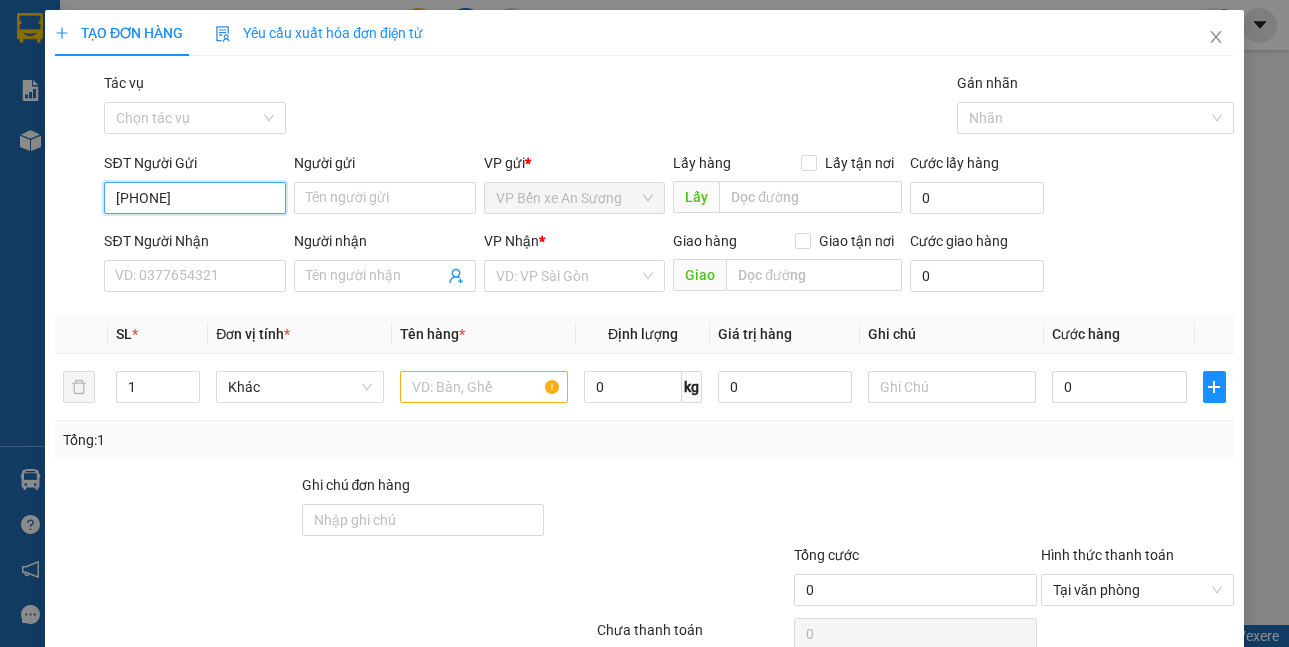 type on "[PHONE]" 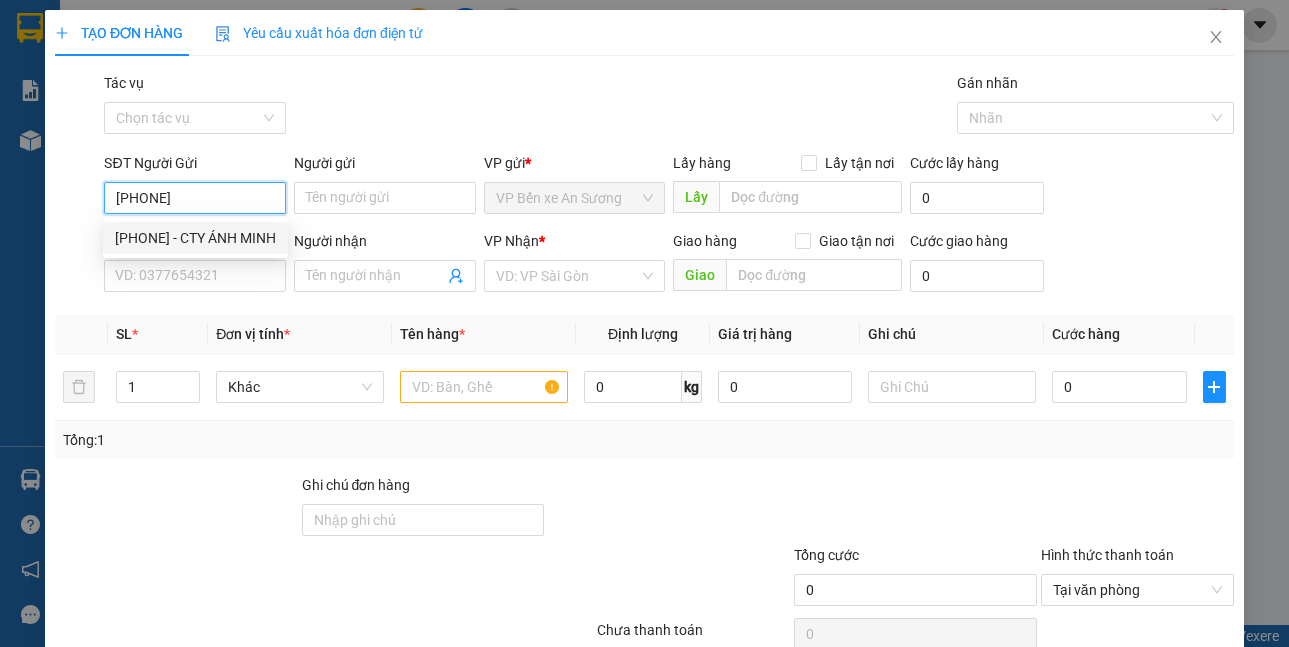 click on "[PHONE]" at bounding box center (195, 198) 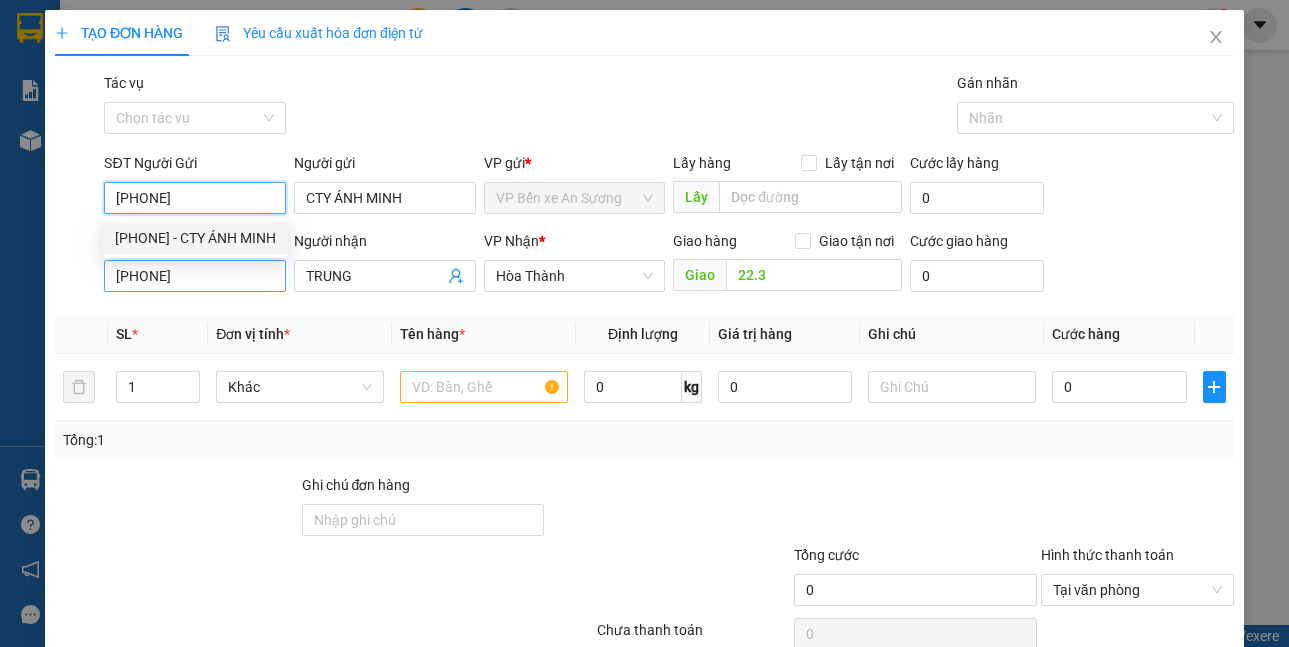 type on "20.000" 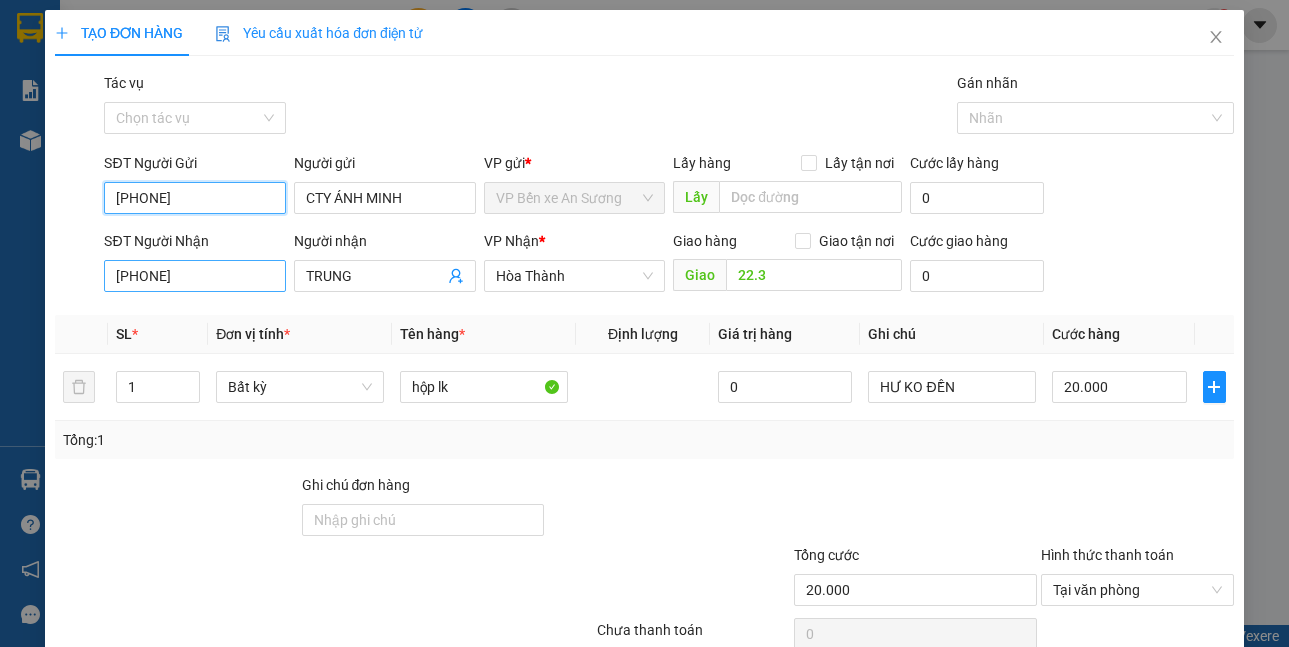 type on "[PHONE]" 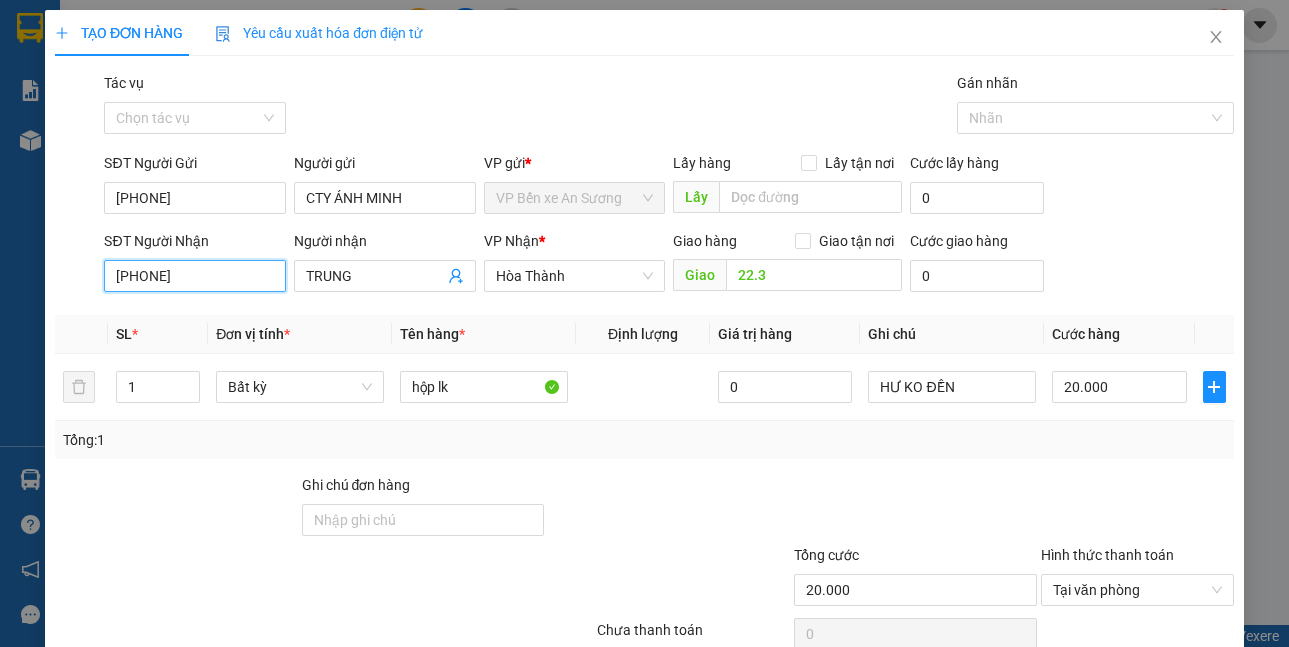 click on "[PHONE]" at bounding box center [195, 276] 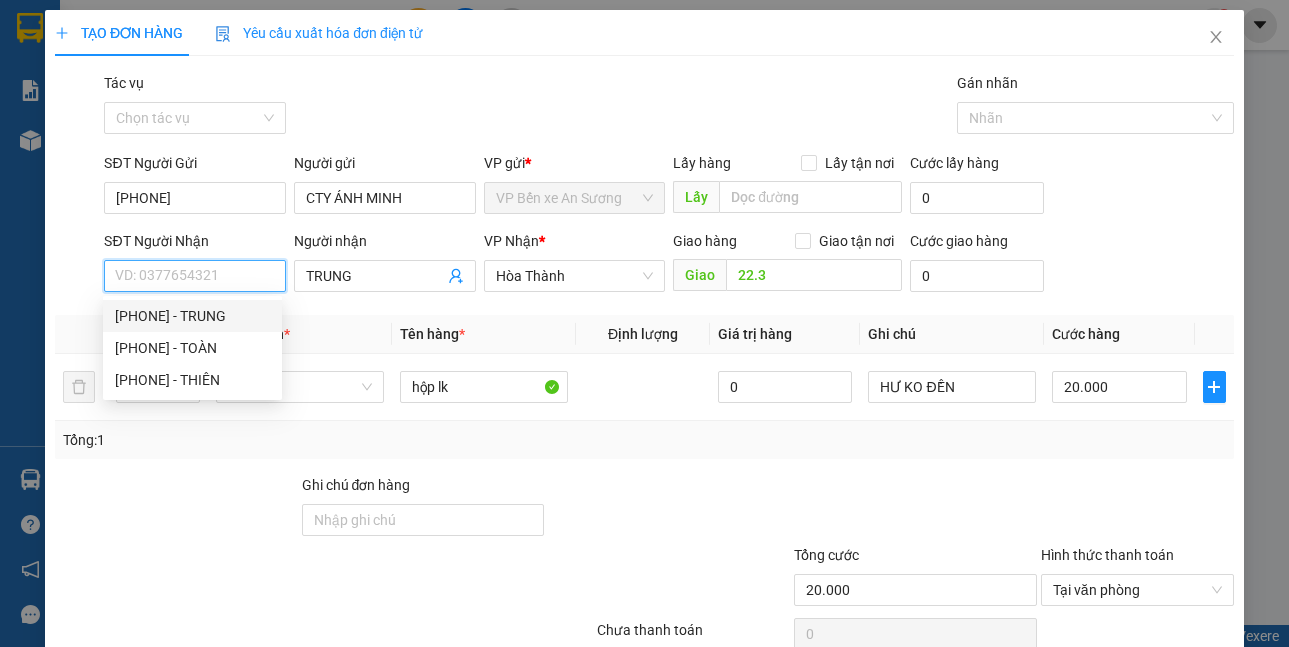 click on "SĐT Người Nhận" at bounding box center [195, 276] 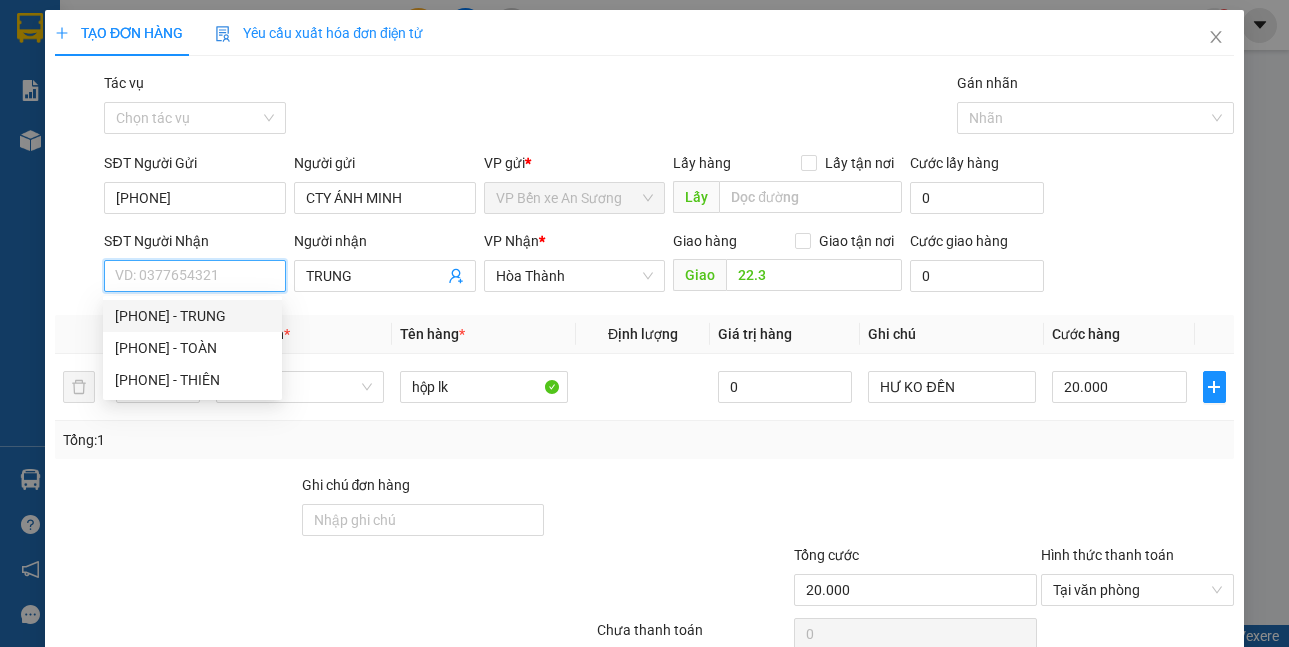 click on "SĐT Người Nhận" at bounding box center [195, 276] 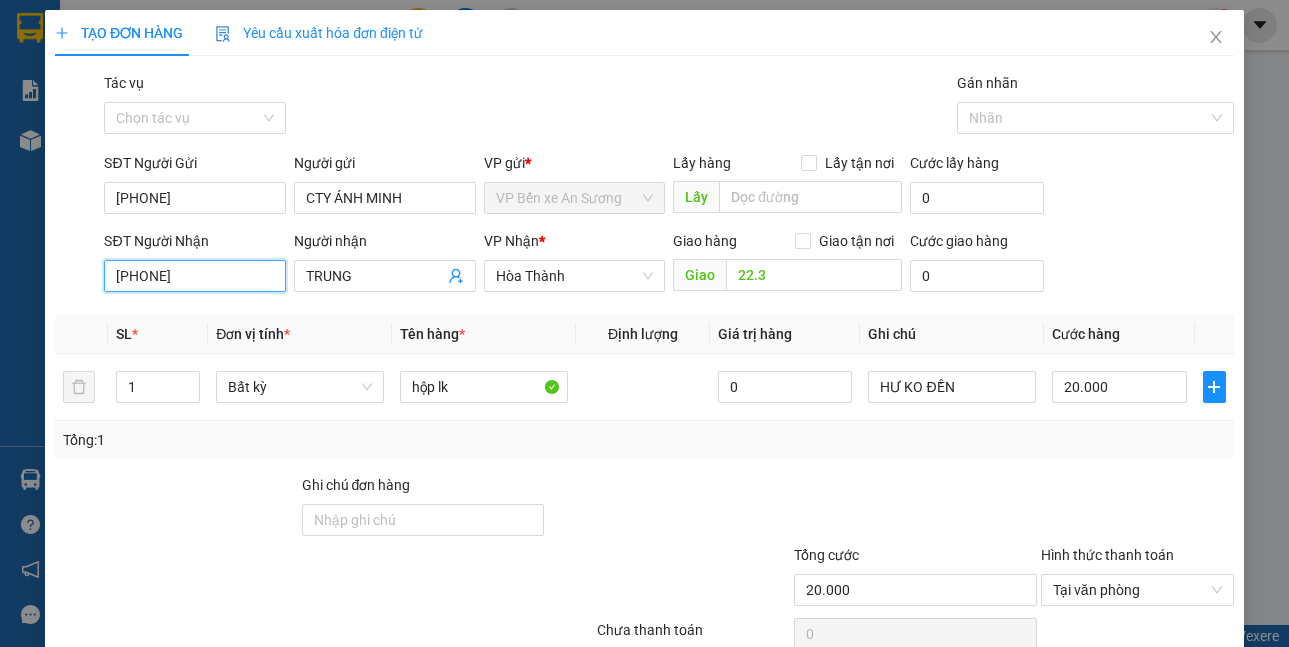 type on "0987777044" 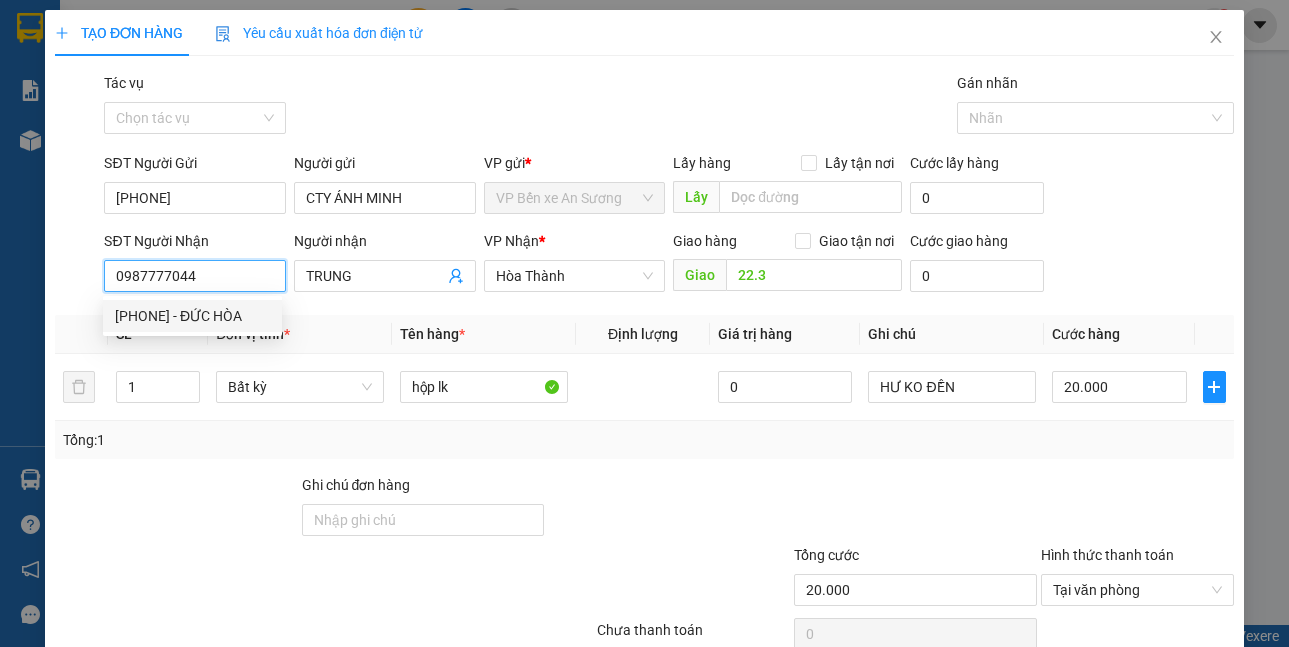 click on "[PHONE] - ĐỨC HÒA" at bounding box center [192, 316] 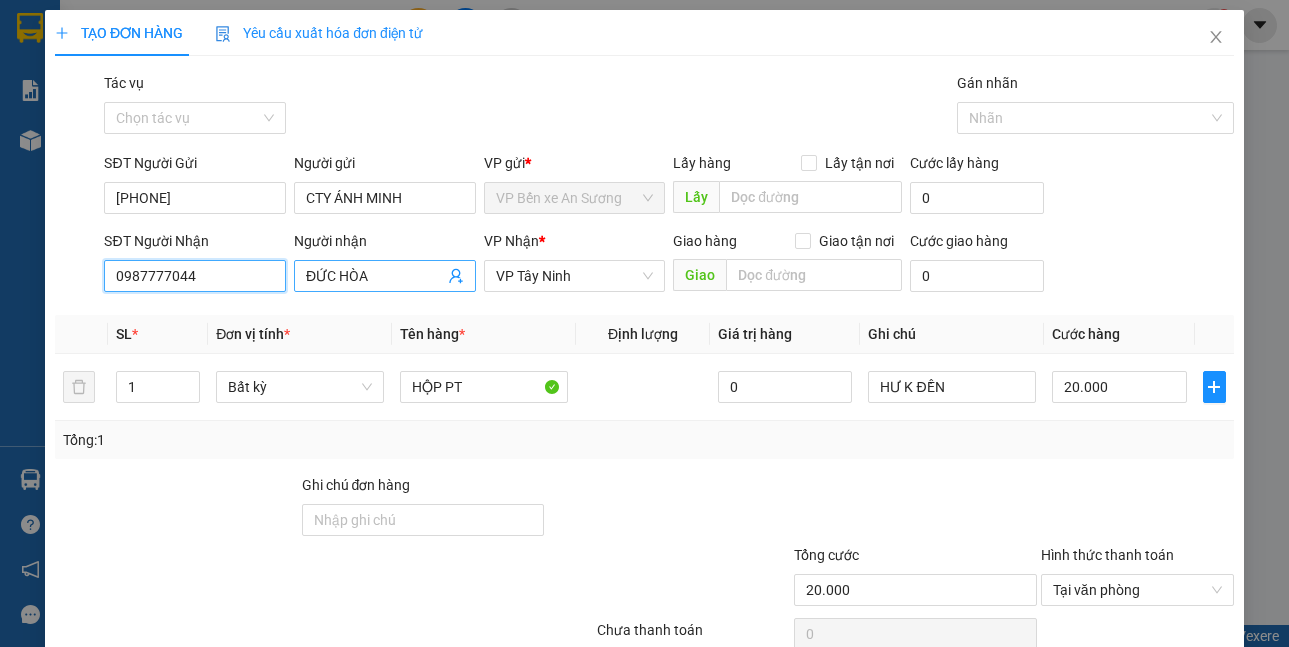 type on "0987777044" 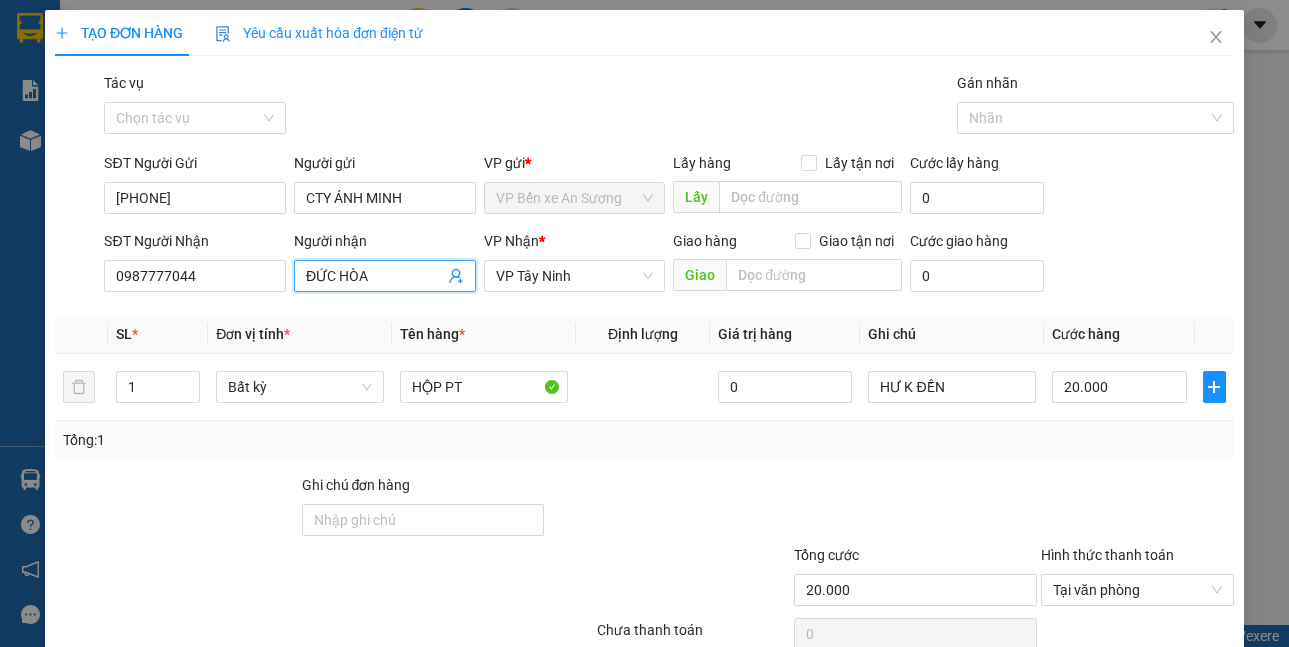 click on "ĐỨC HÒA" at bounding box center [375, 276] 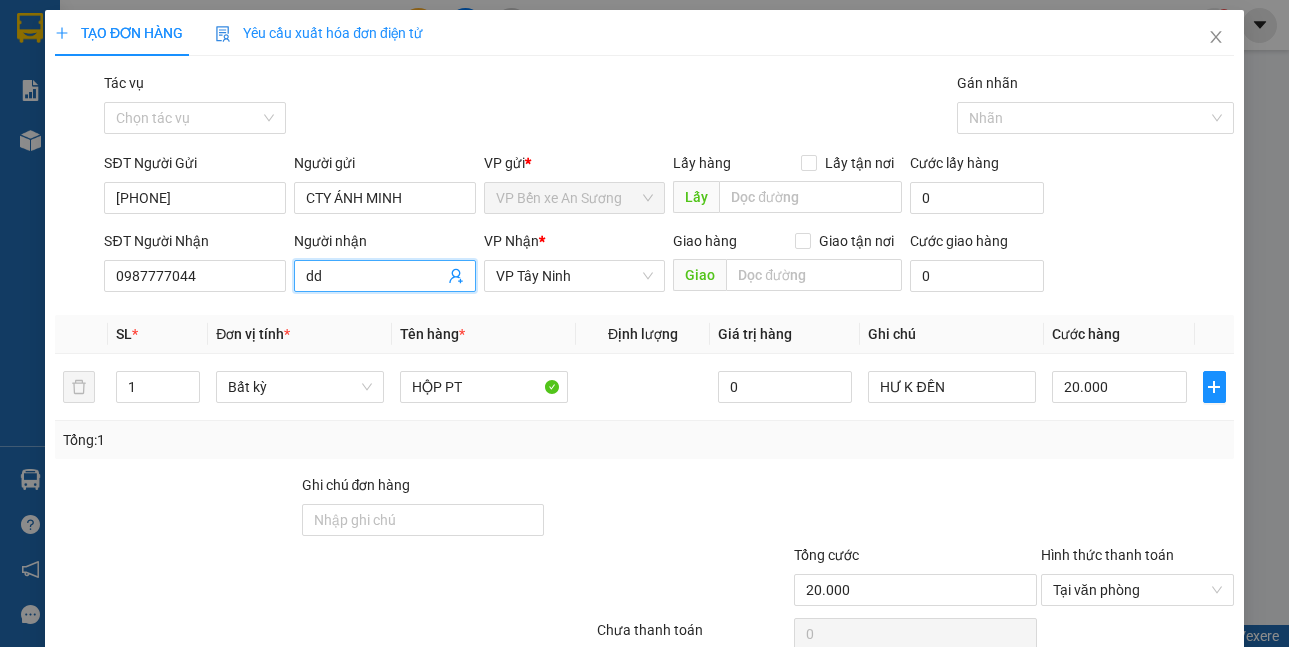 type on "d" 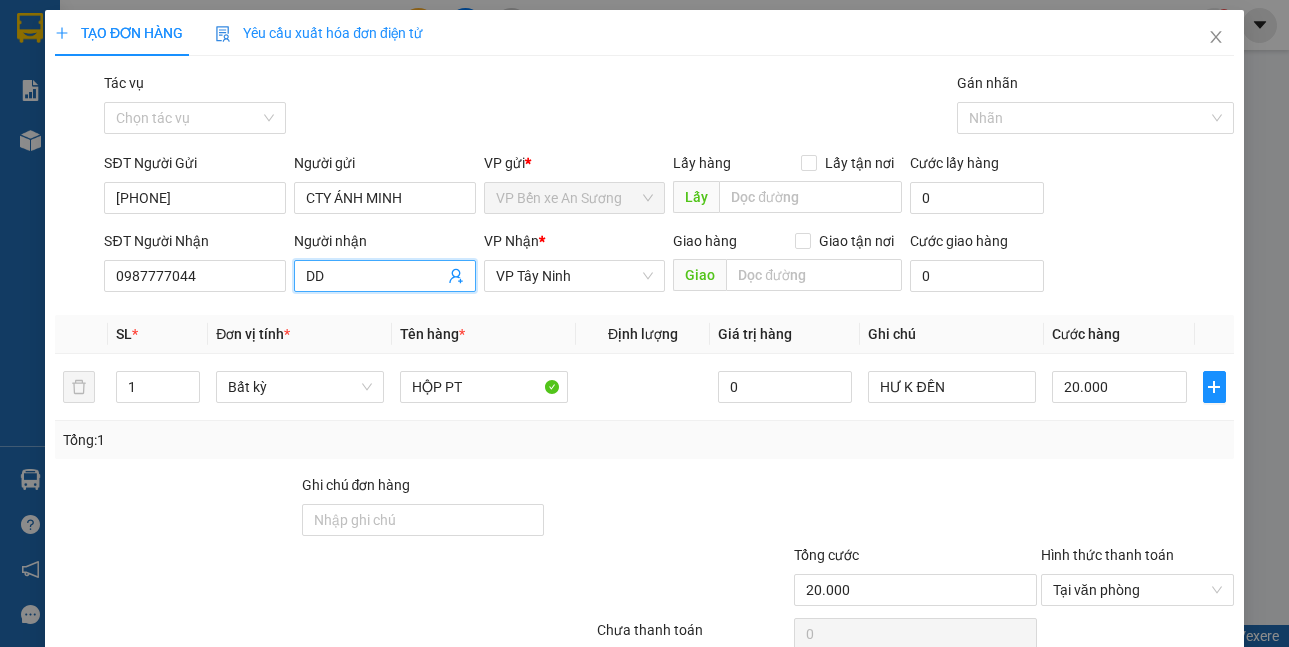 type on "D" 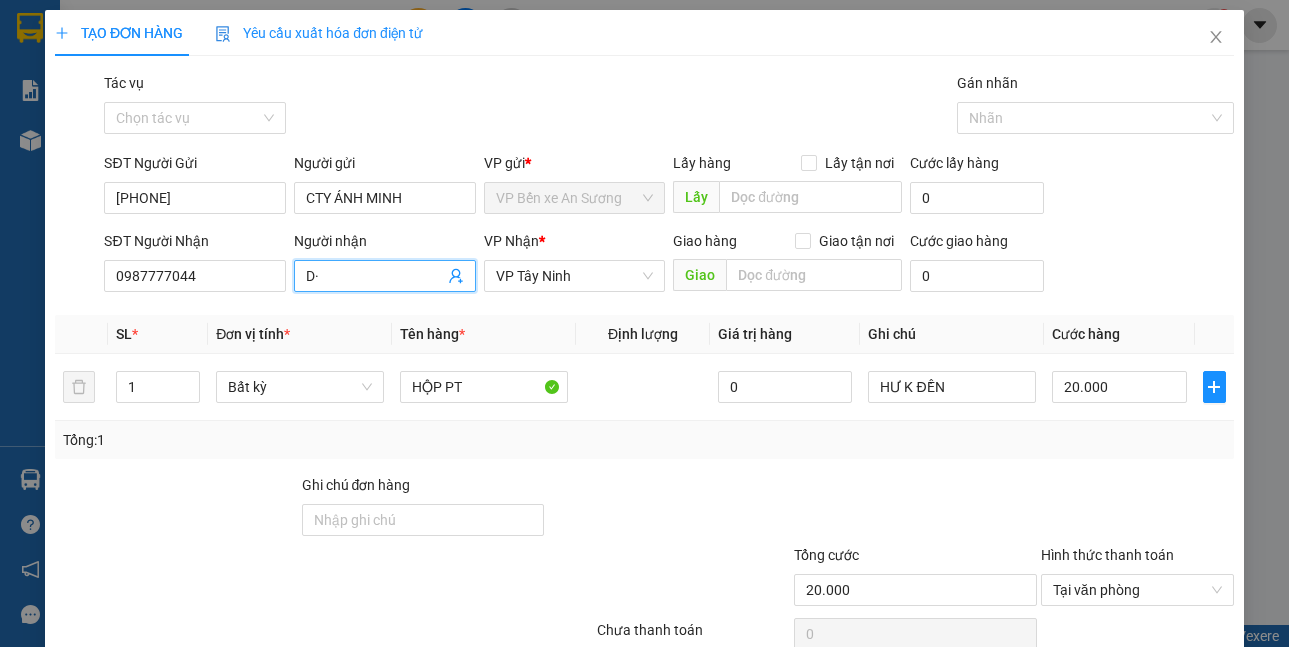 type on "D" 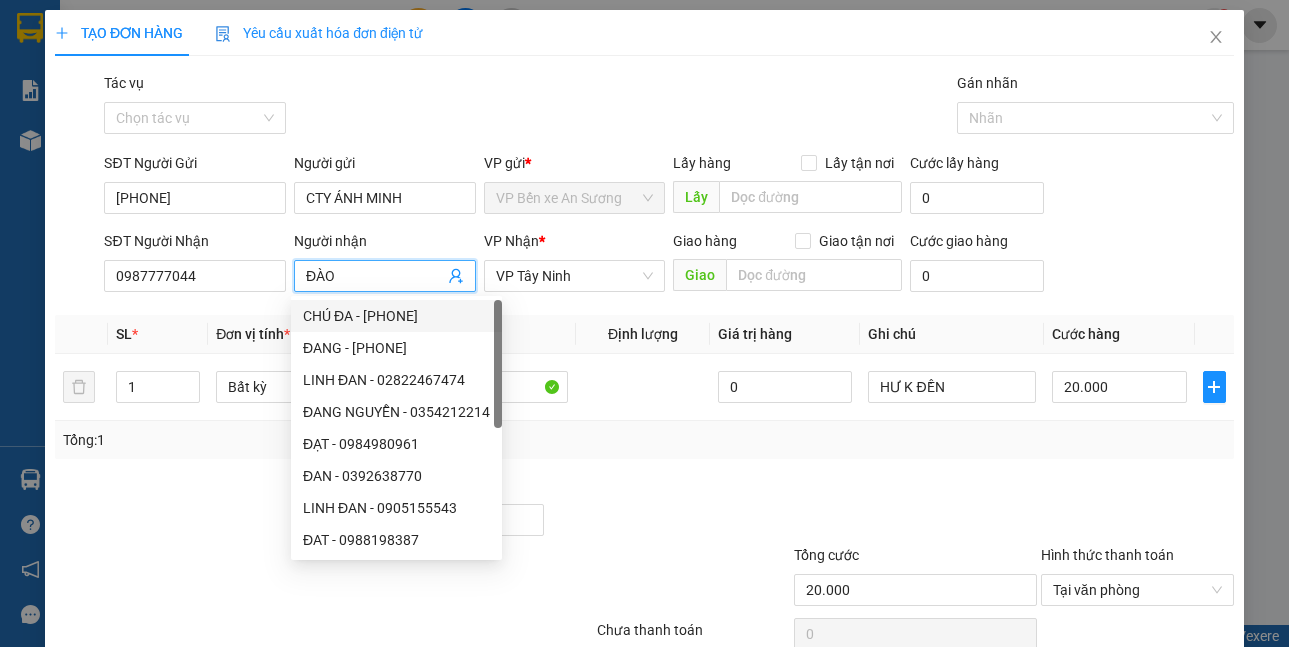 type on "ĐÀO" 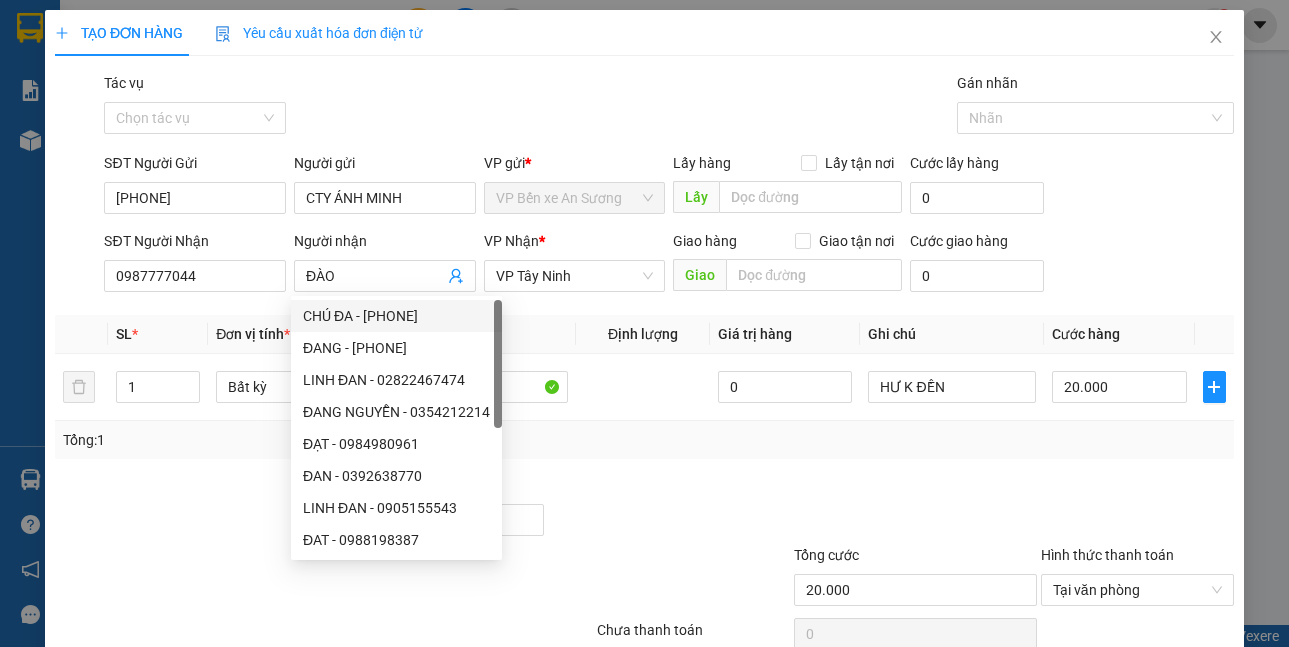 click on "Tổng:  1" at bounding box center (644, 440) 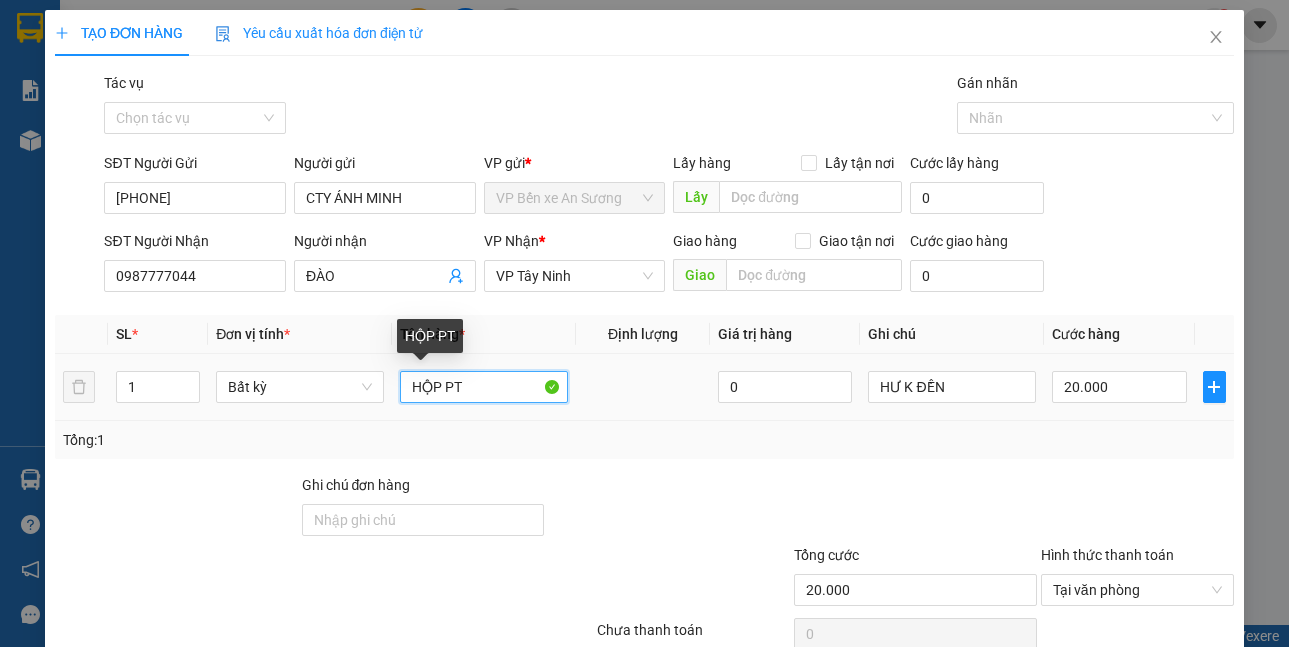 click on "HỘP PT" at bounding box center (484, 387) 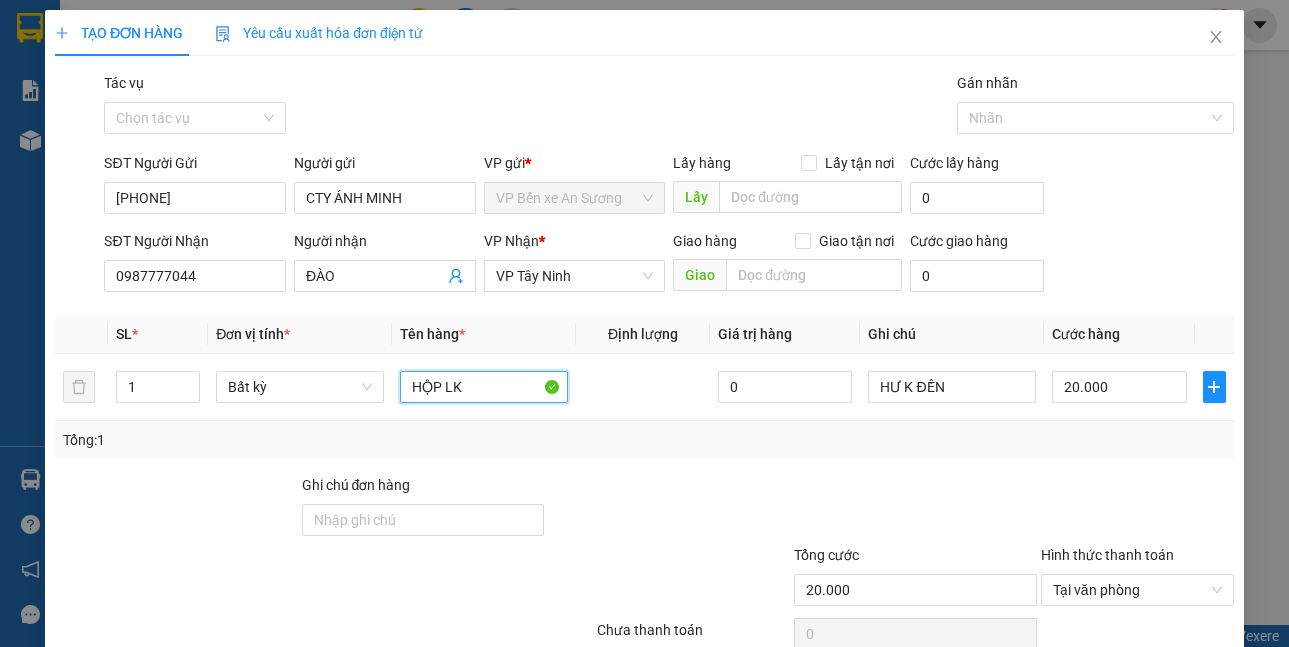 scroll, scrollTop: 93, scrollLeft: 0, axis: vertical 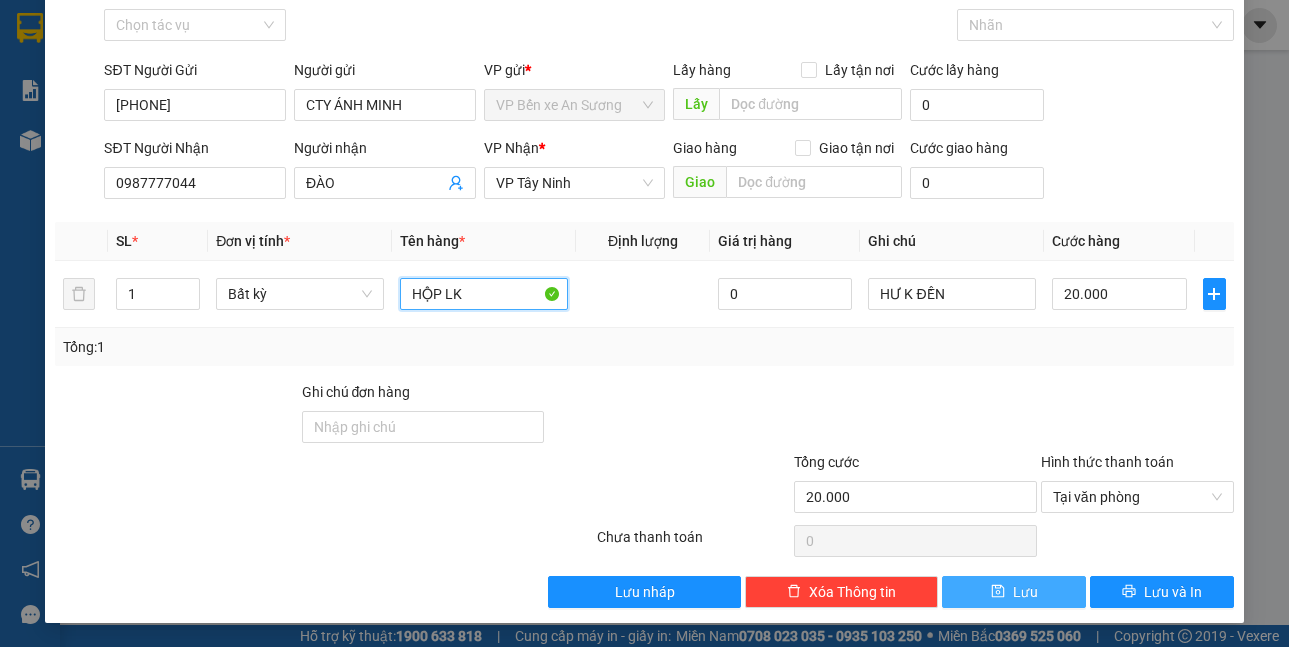 type on "HỘP LK" 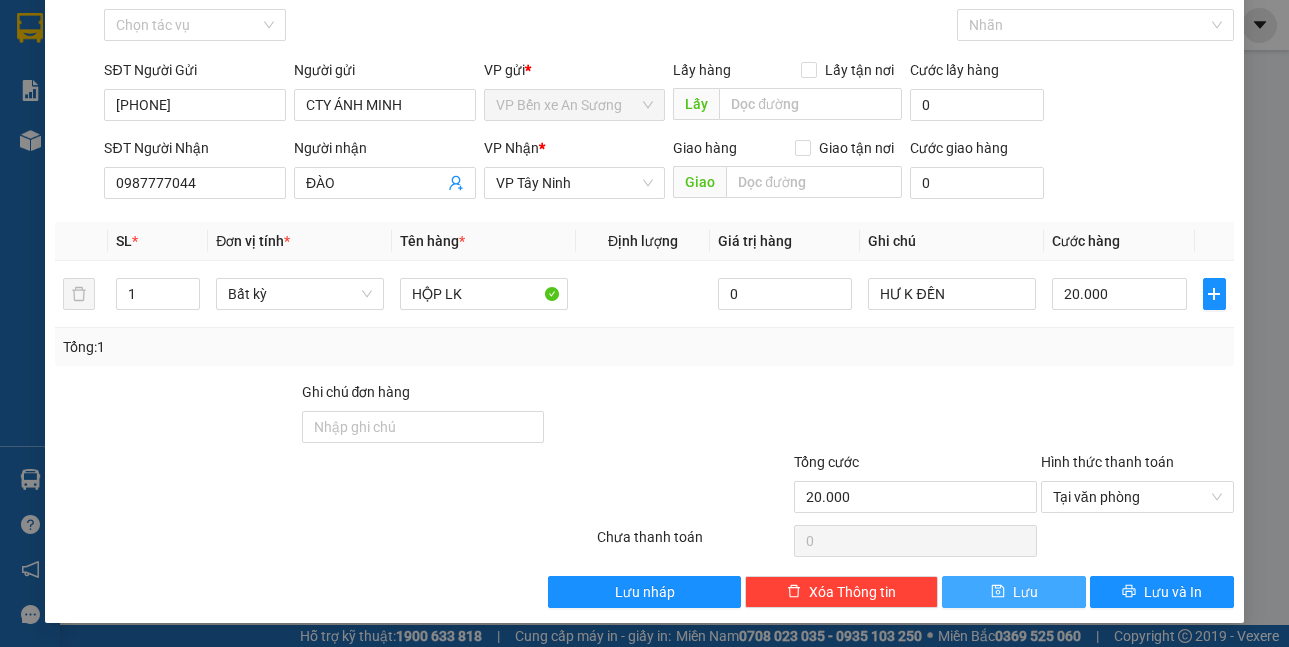 click on "Lưu" at bounding box center (1025, 592) 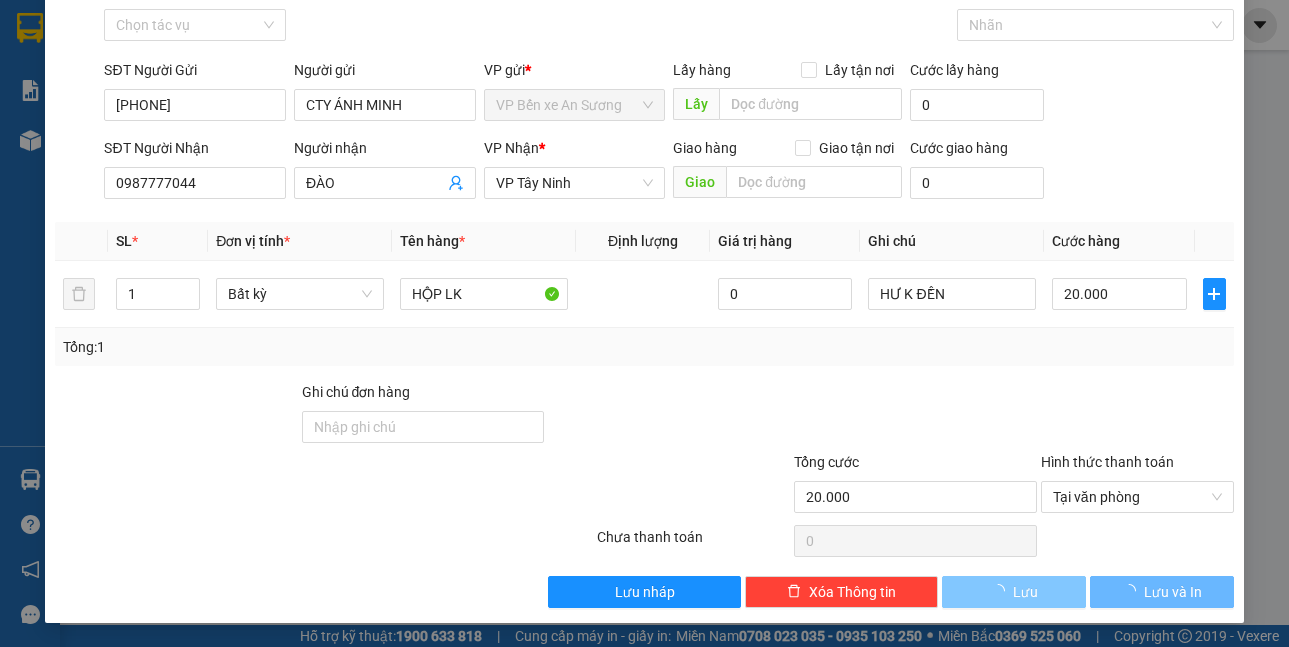 type 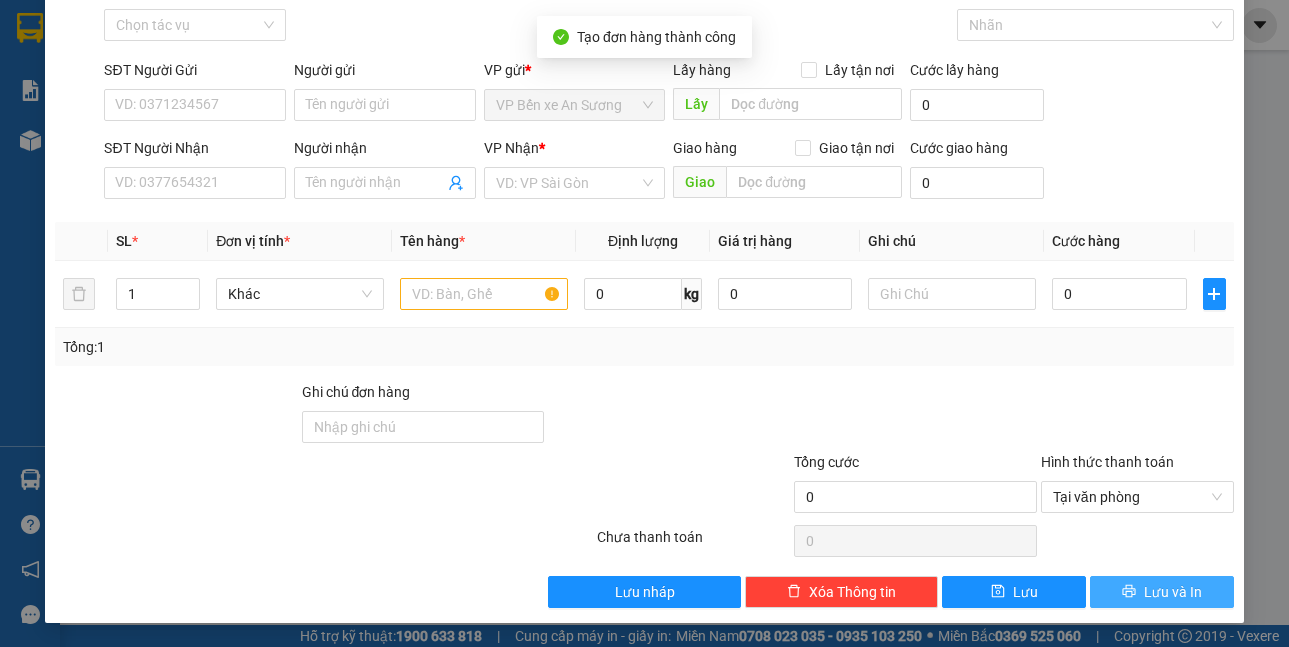 click on "Lưu và In" at bounding box center (1173, 592) 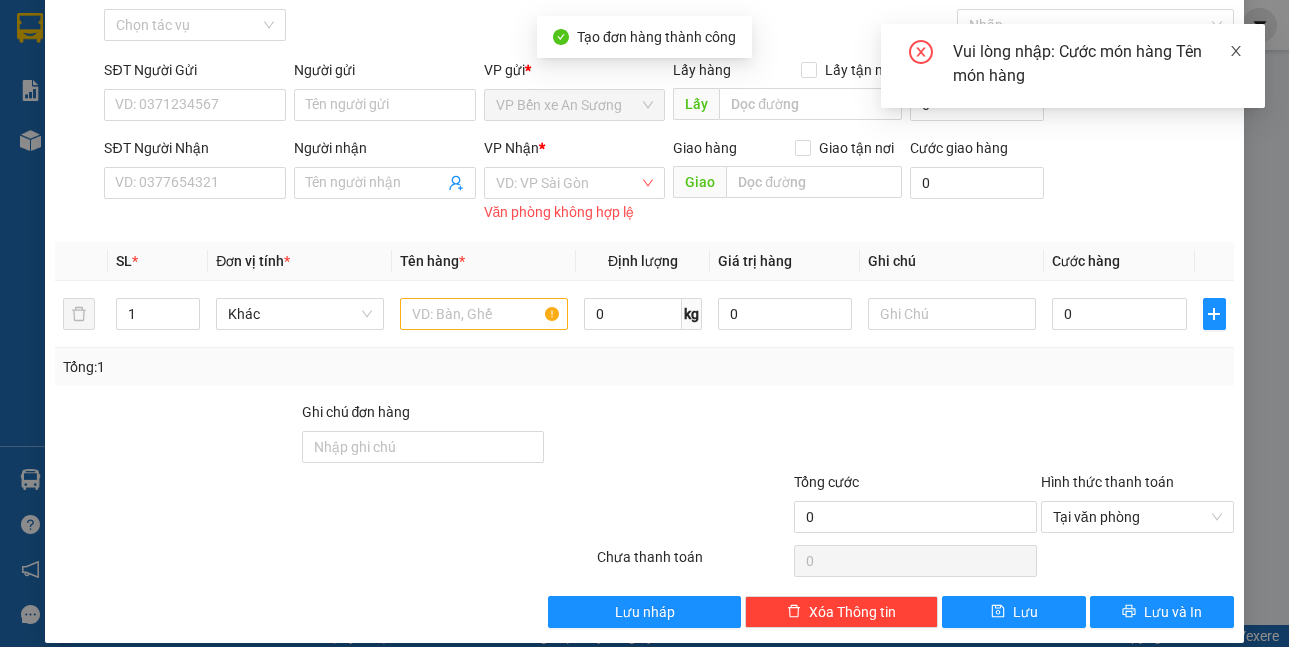 click 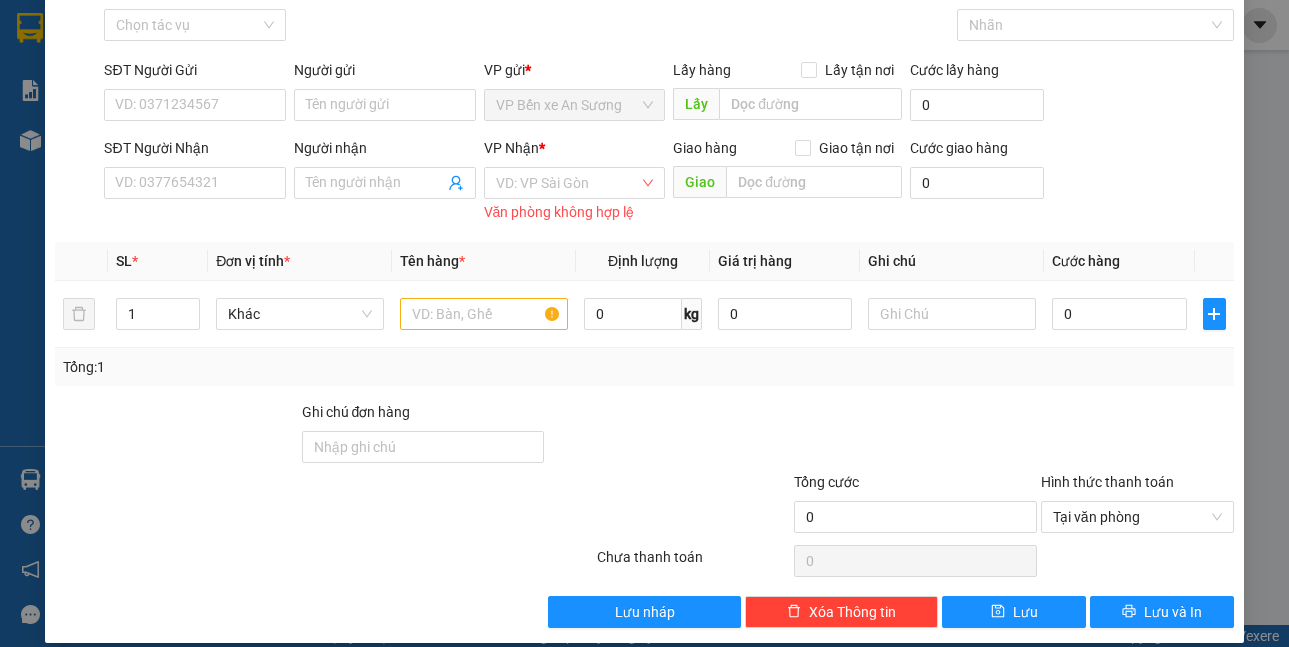 scroll, scrollTop: 0, scrollLeft: 0, axis: both 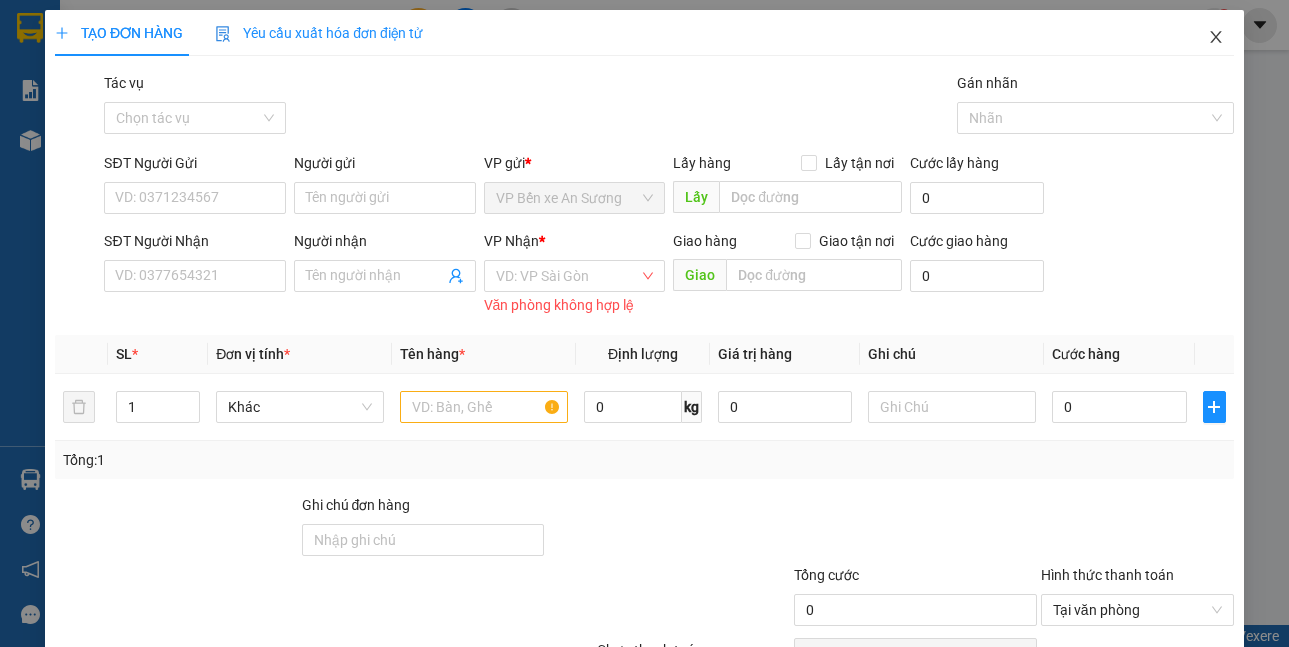 click 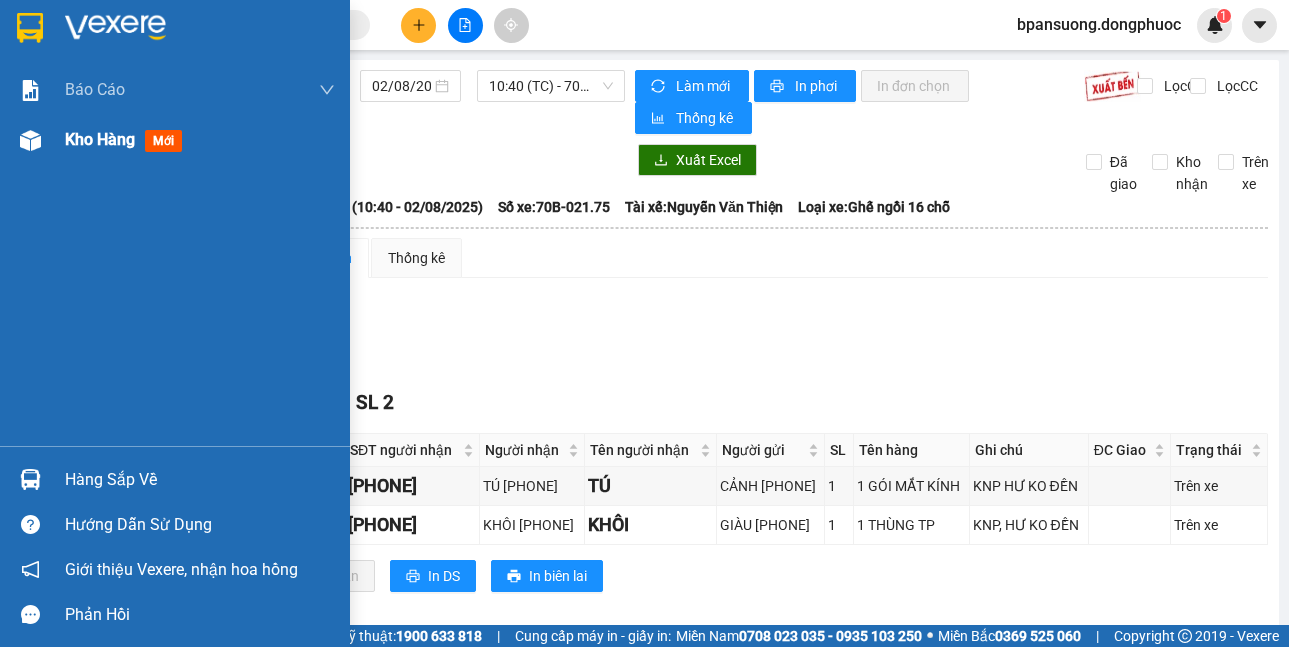 click on "Kho hàng" at bounding box center (100, 139) 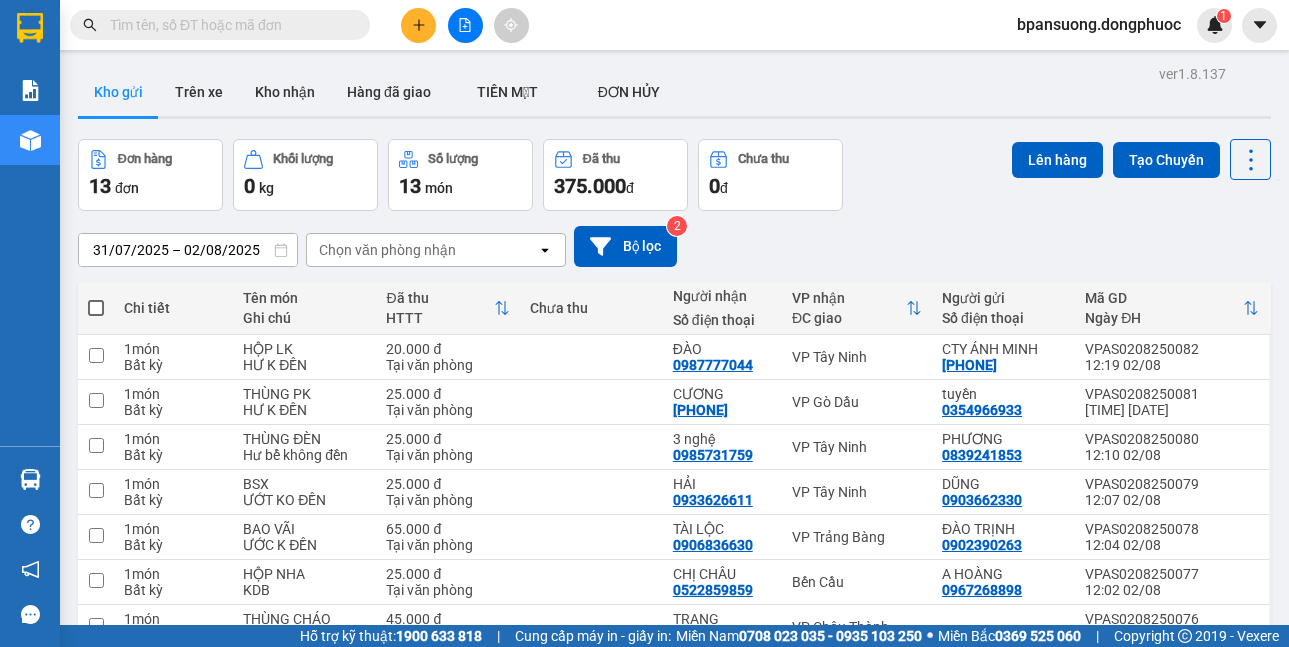 click at bounding box center (228, 25) 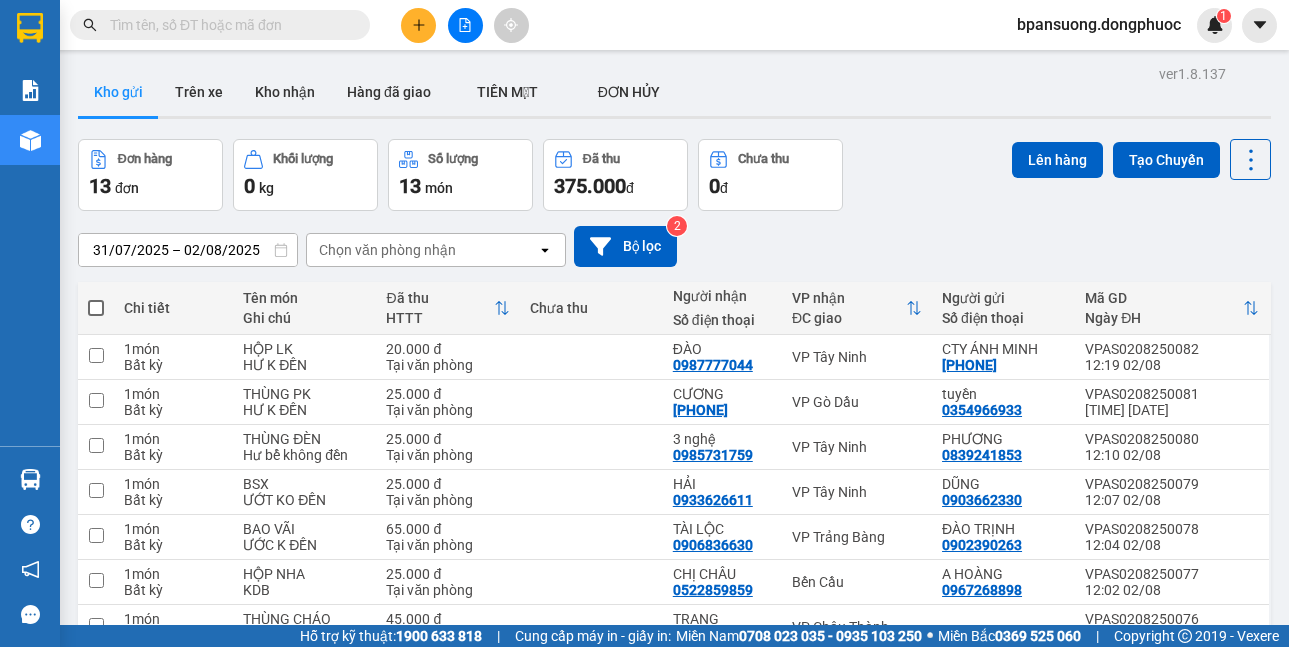click at bounding box center [465, 25] 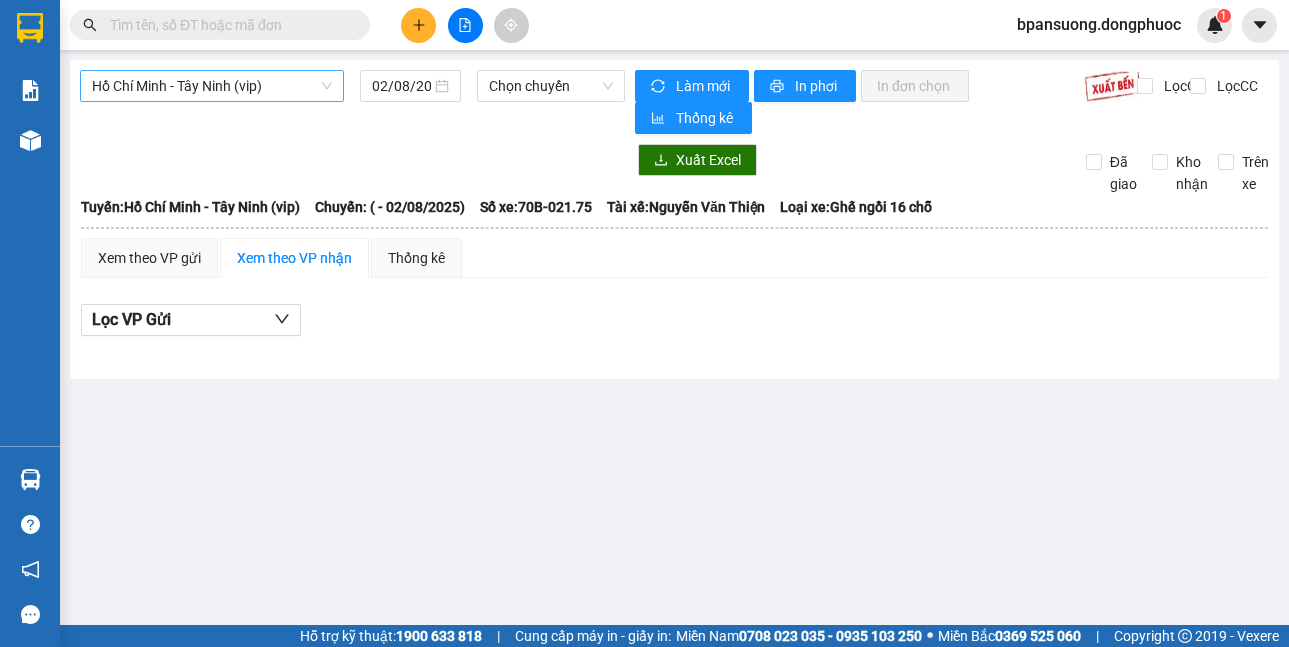 click on "Hồ Chí Minh - Tây Ninh (vip)" at bounding box center (212, 86) 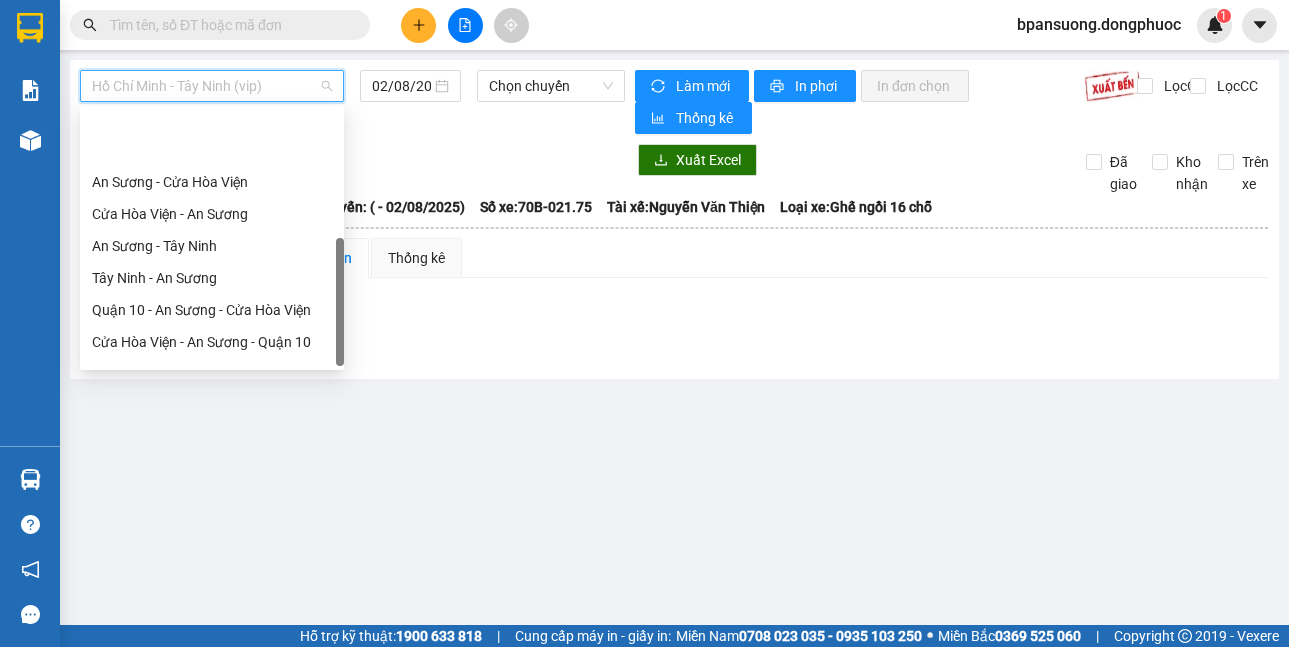 scroll, scrollTop: 288, scrollLeft: 0, axis: vertical 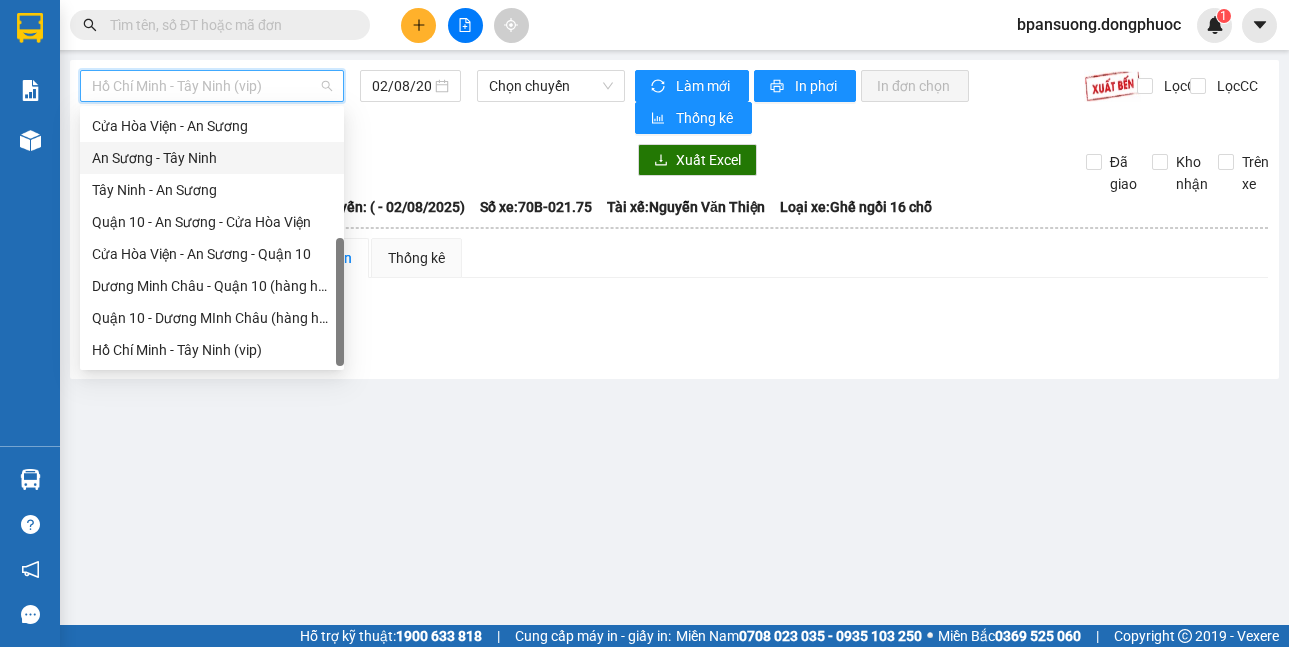 click on "An Sương - Tây Ninh" at bounding box center [212, 158] 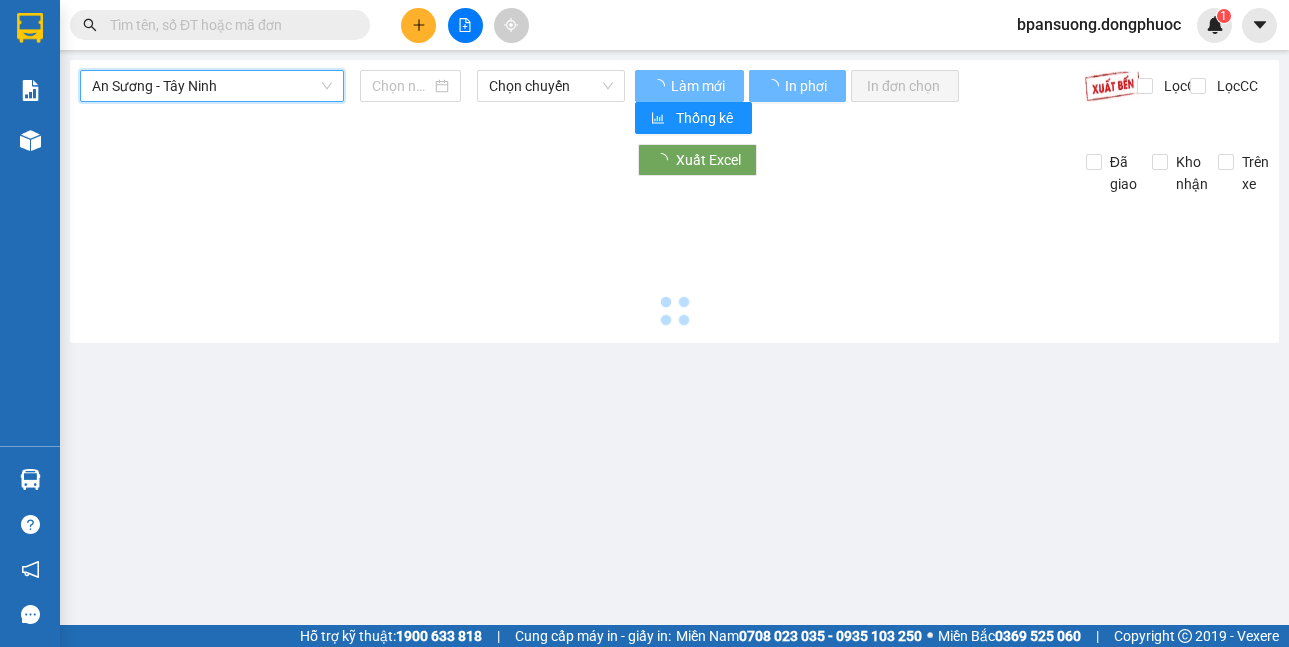 type on "02/08/2025" 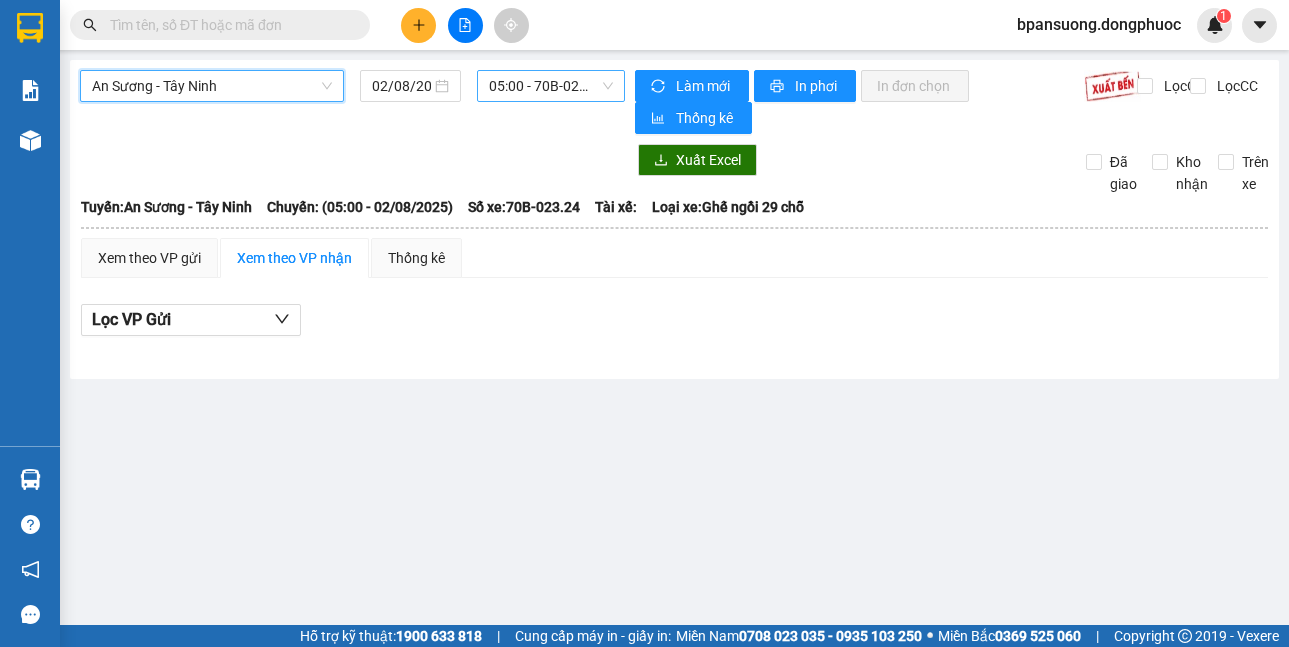 click on "05:00     - 70B-023.24" at bounding box center (551, 86) 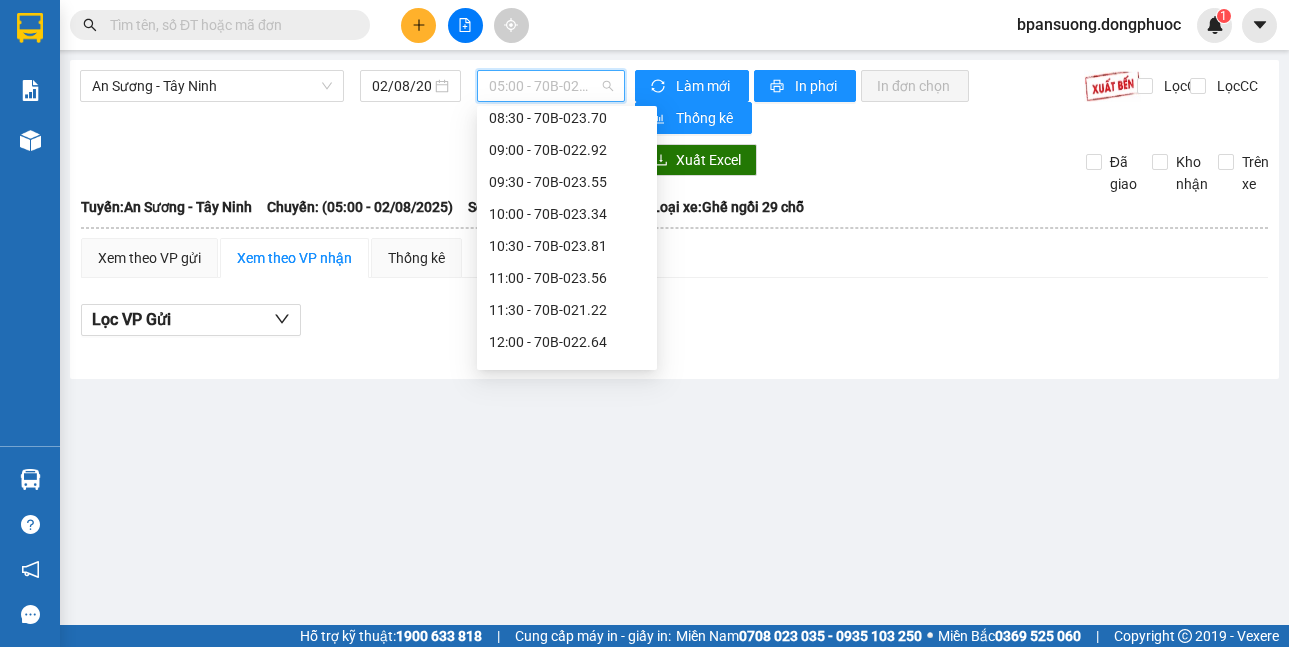 scroll, scrollTop: 400, scrollLeft: 0, axis: vertical 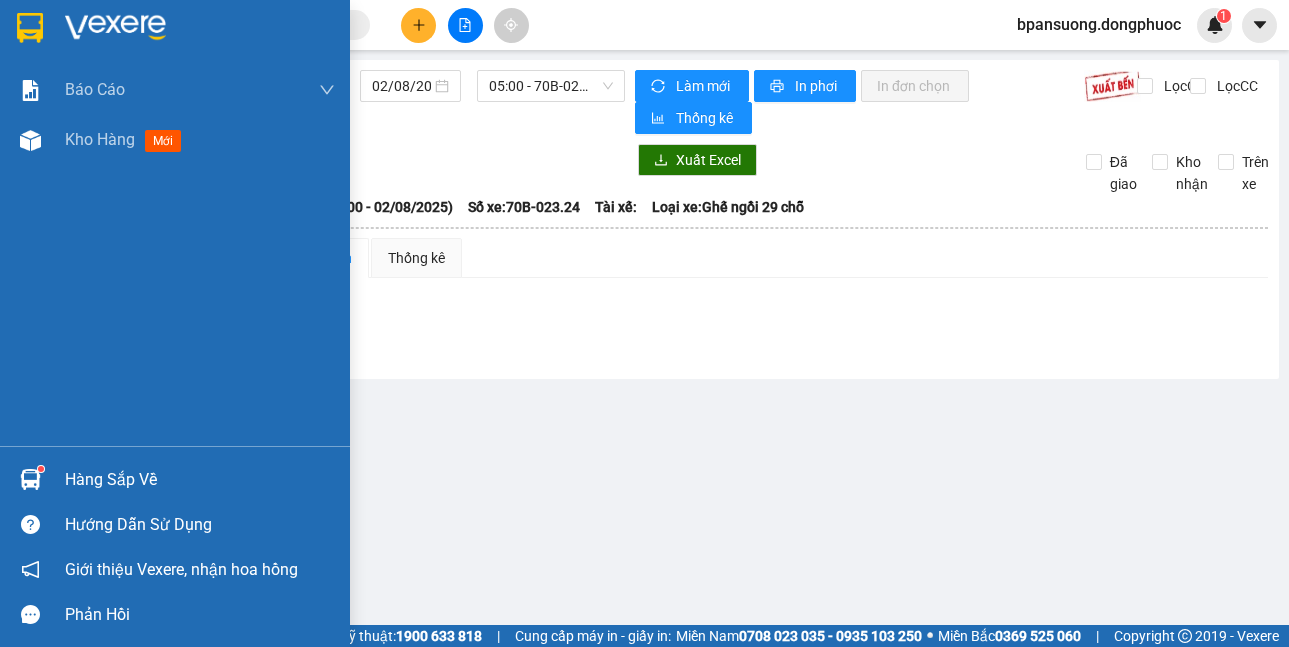 click on "Hàng sắp về" at bounding box center [175, 479] 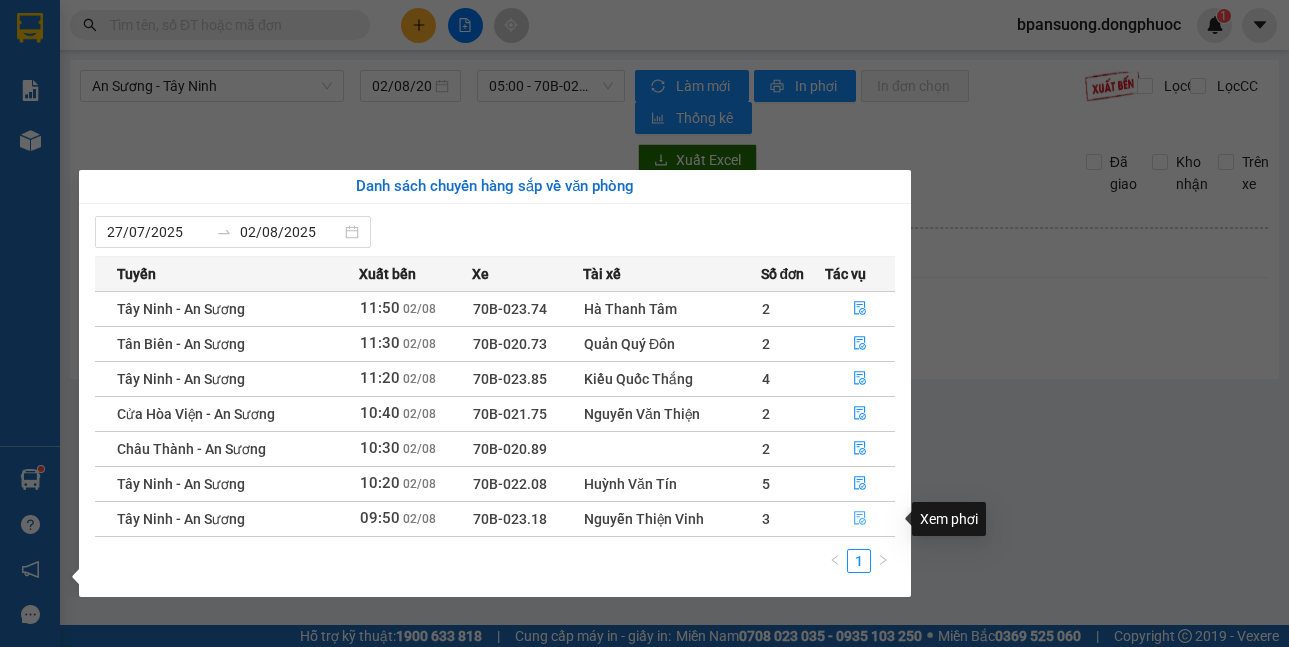 click 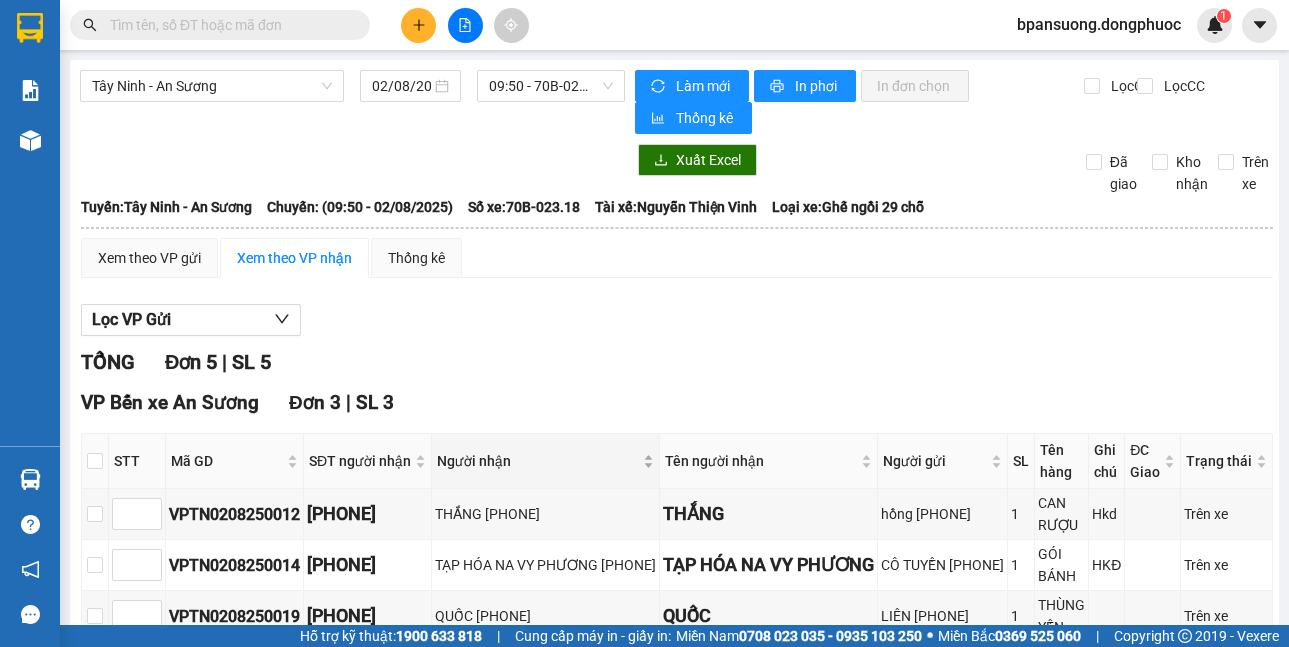 scroll, scrollTop: 200, scrollLeft: 0, axis: vertical 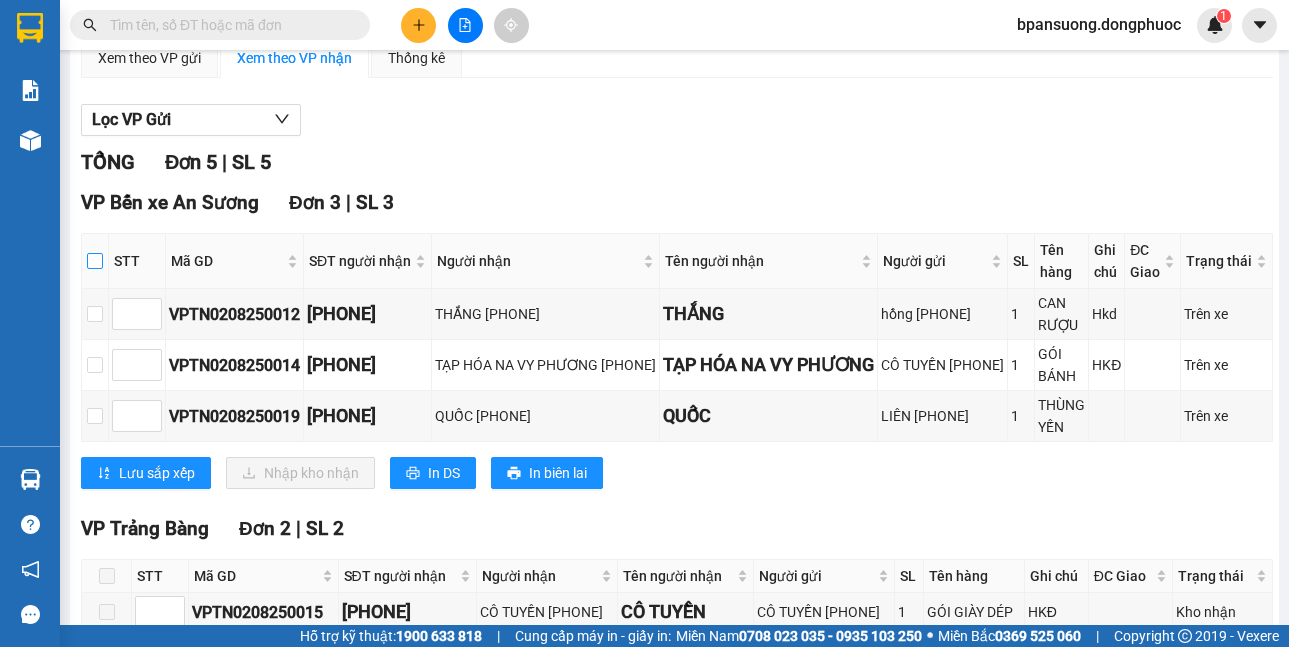 click at bounding box center (95, 261) 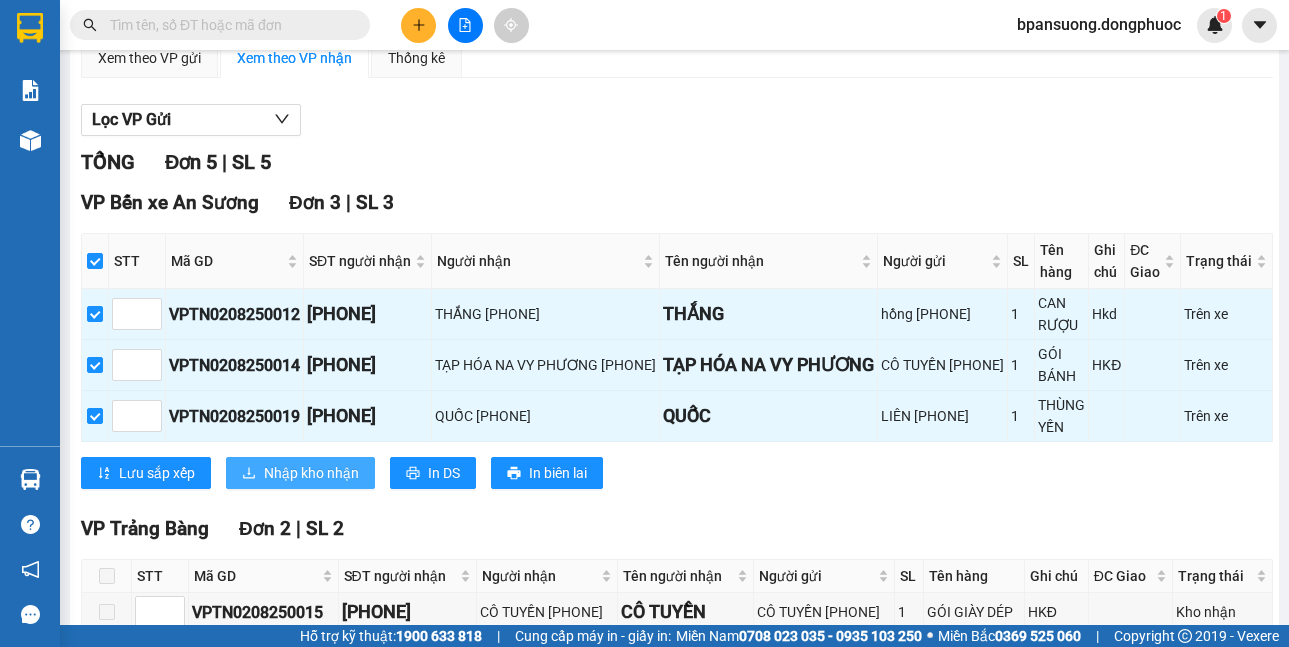 click on "Nhập kho nhận" at bounding box center (311, 473) 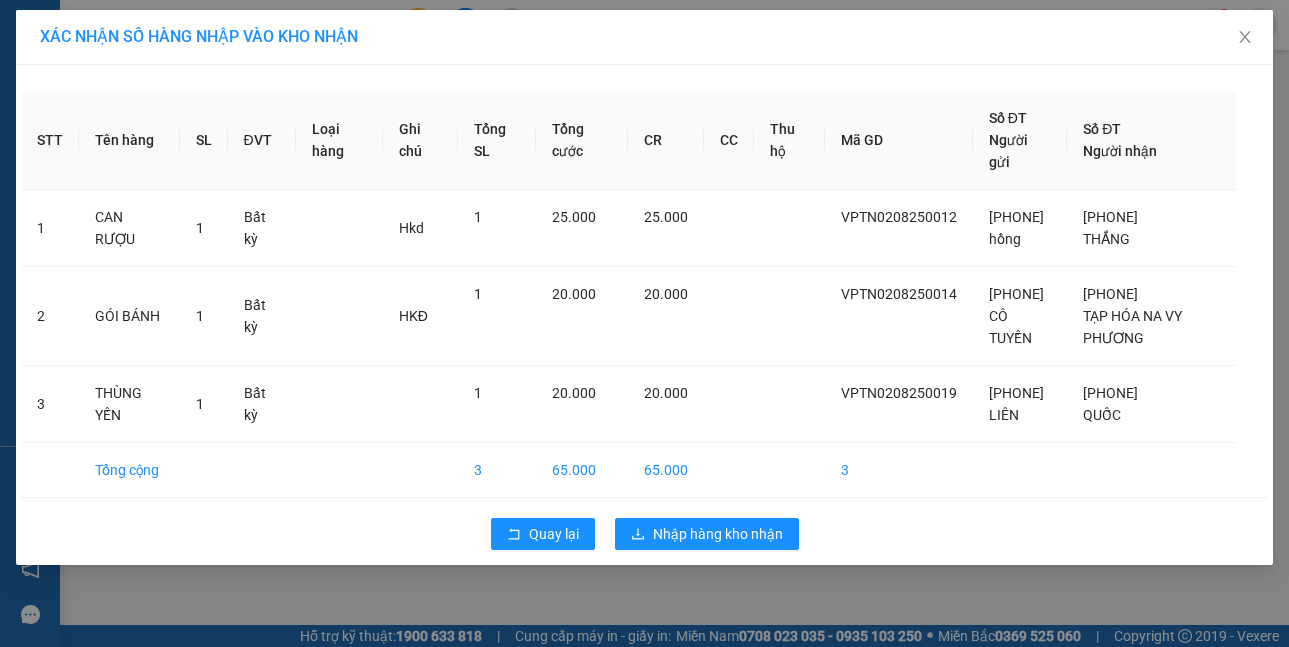 scroll, scrollTop: 0, scrollLeft: 0, axis: both 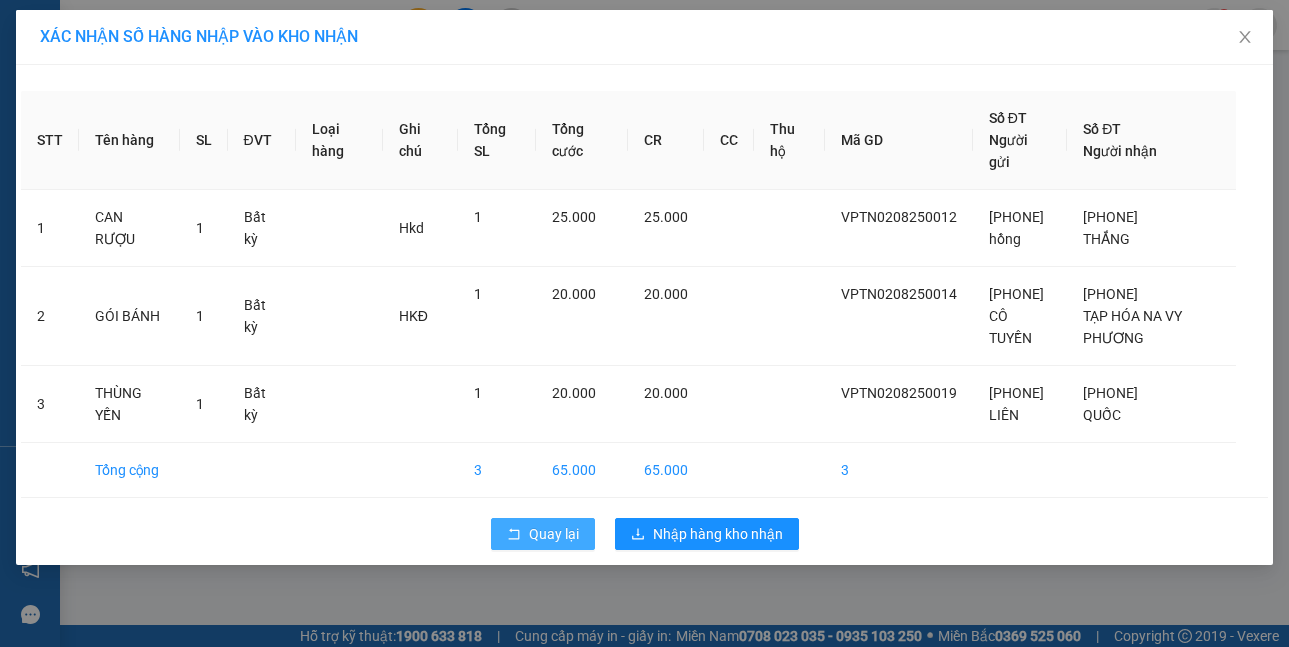click at bounding box center [514, 535] 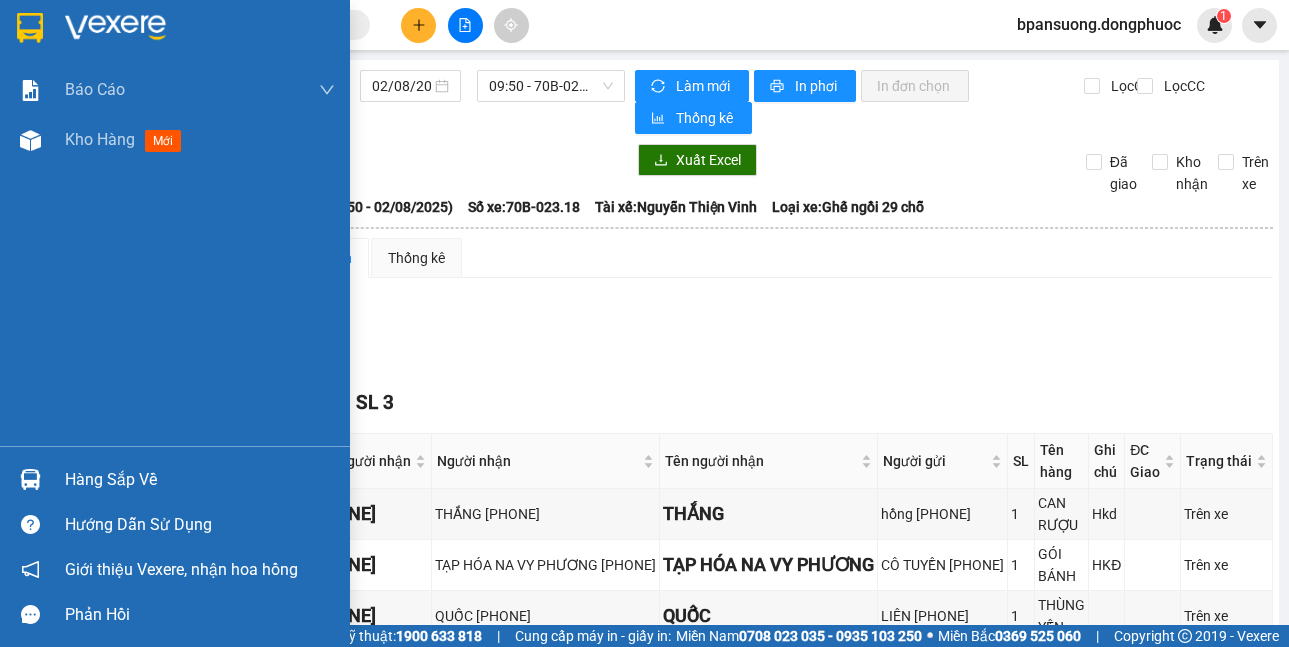 click at bounding box center [30, 479] 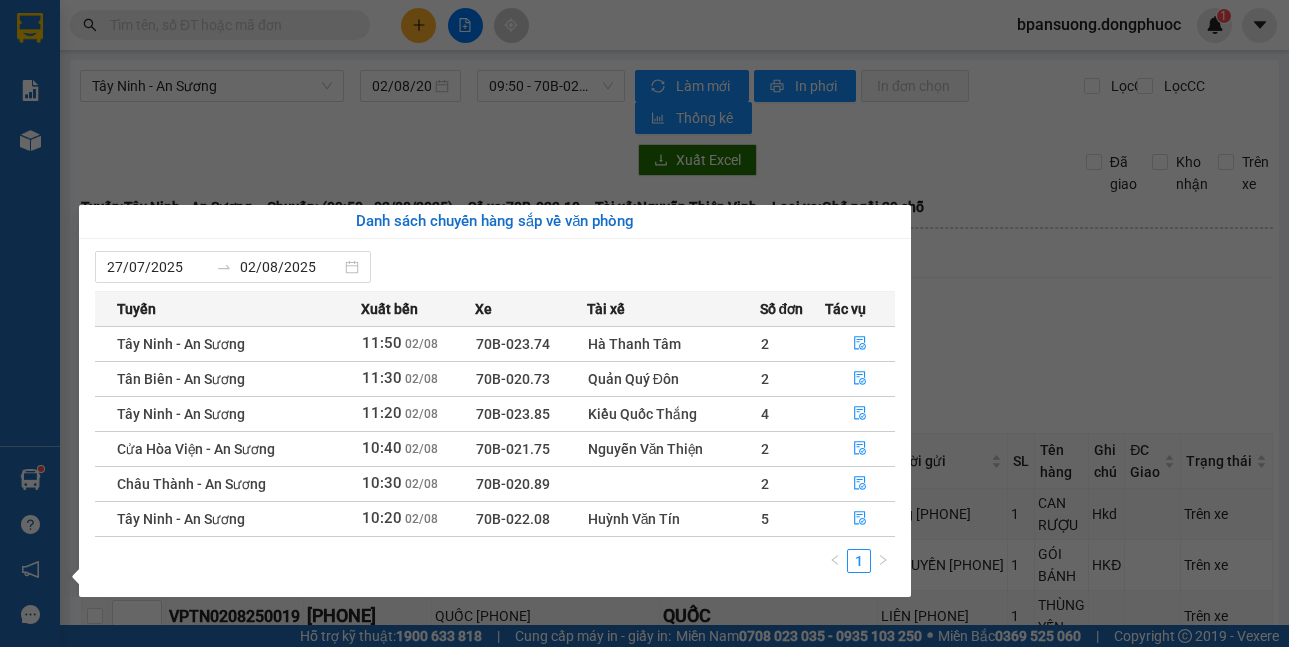 drag, startPoint x: 1155, startPoint y: 319, endPoint x: 785, endPoint y: 63, distance: 449.9289 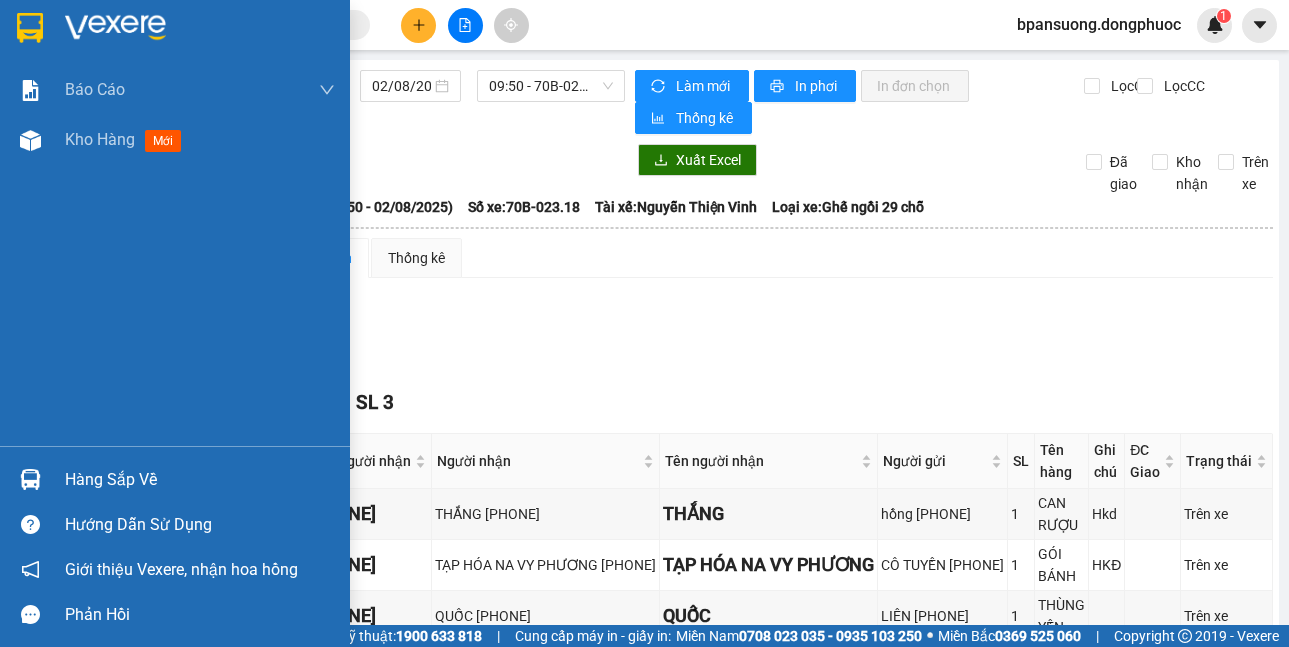 click at bounding box center [30, 479] 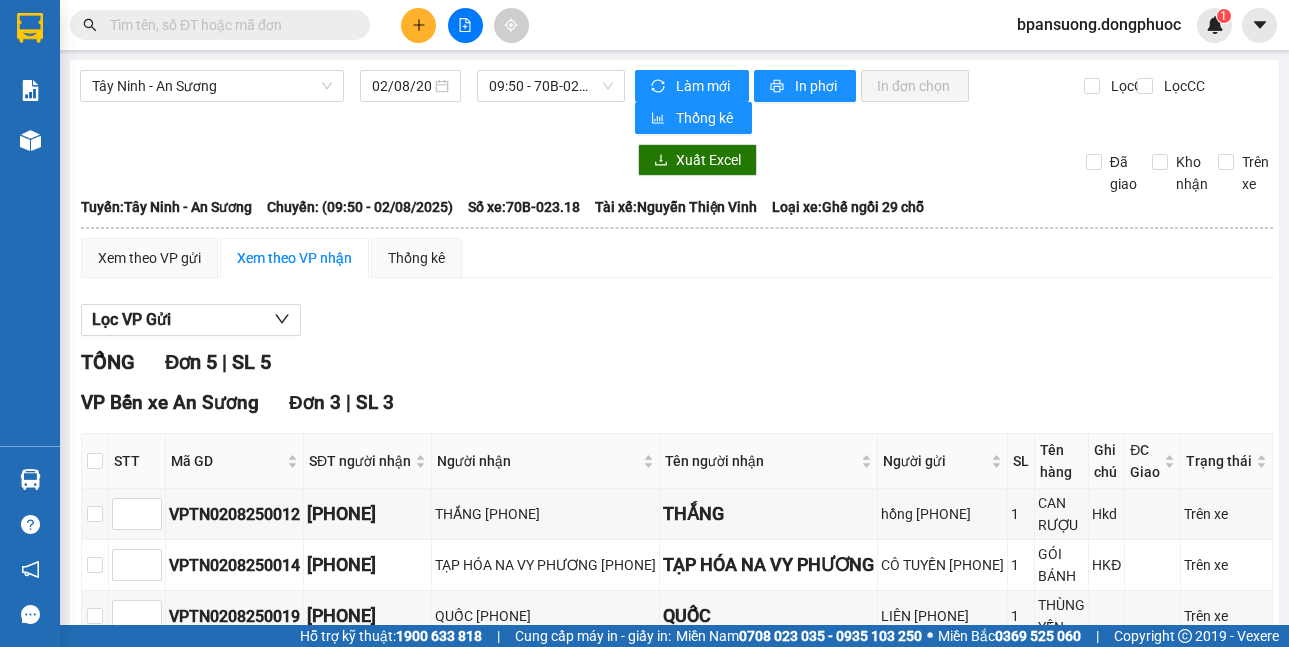click on "Kết quả tìm kiếm ( 0 )  Bộ lọc  No Data bpansuong.dongphuoc 1     Báo cáo Mẫu 1: Báo cáo dòng tiền theo nhân viên Mẫu 1: Báo cáo dòng tiền theo nhân viên (VP) Mẫu 2: Doanh số tạo đơn theo Văn phòng, nhân viên - Trạm     Kho hàng mới Hàng sắp về Hướng dẫn sử dụng Giới thiệu Vexere, nhận hoa hồng Phản hồi Phần mềm hỗ trợ bạn tốt chứ? [CITY] - [CITY] [DATE] [TIME]     - 70B-023.18  Làm mới In phơi In đơn chọn Thống kê Lọc  CR Lọc  CC Xuất Excel Đã giao Kho nhận Trên xe Đồng Phước   19001152   Bến xe [CITY], 01 Võ Văn Truyện, KP 1, Phường 2 [TIME] - [DATE] Tuyến:  [CITY] - [CITY] Chuyến:   ([TIME] - [DATE]) Tài xế:  [FIRST] [LAST]   Số xe:  70B-023.18 Loại xe:  Ghế ngồi 29 chỗ Tuyến:  [CITY] - [CITY] Chuyến:   ([TIME] - [DATE]) Số xe:  70B-023.18 Tài xế:  [FIRST] [LAST] Loại xe:  Ghế ngồi 29 chỗ Thống kê" at bounding box center (644, 323) 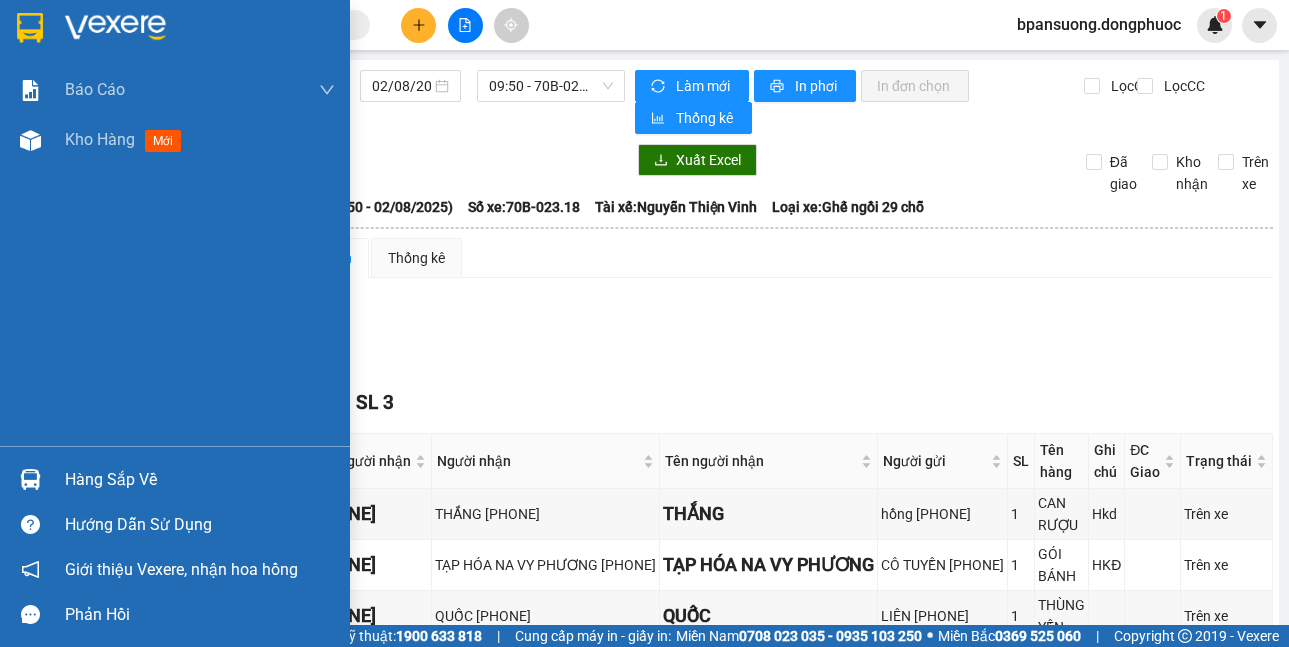 click on "Hàng sắp về" at bounding box center [175, 479] 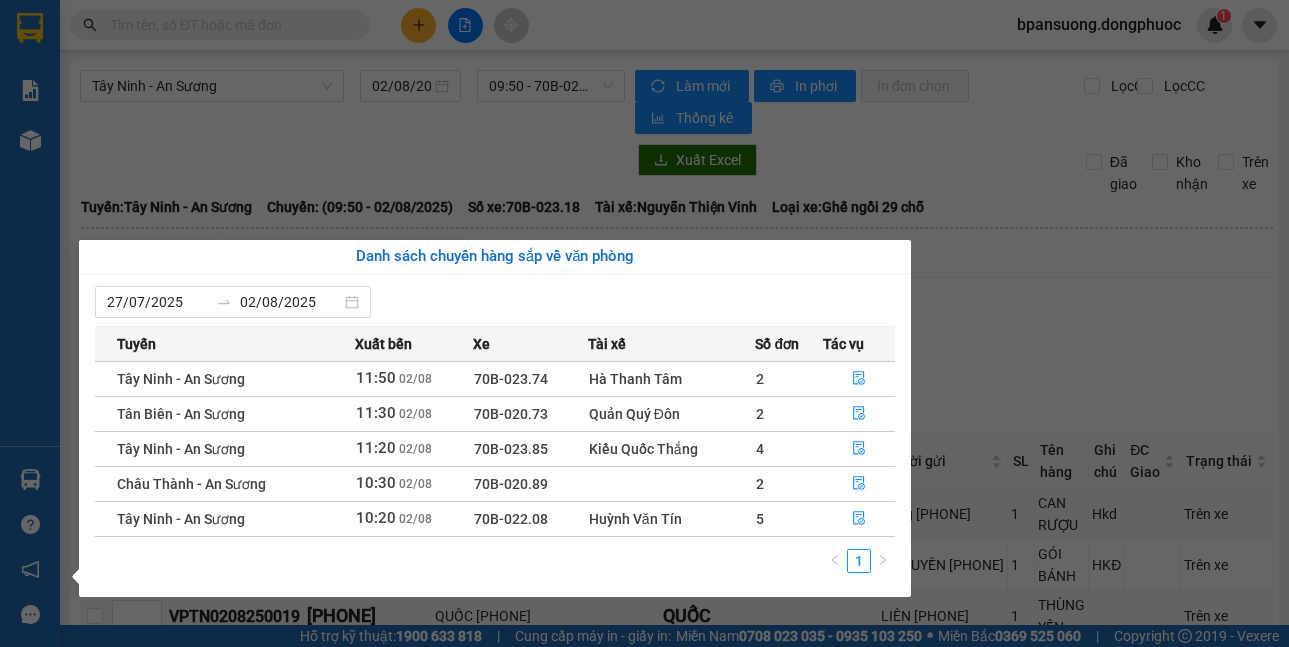 click on "Báo cáo Mẫu 1: Báo cáo dòng tiền theo nhân viên Mẫu 1: Báo cáo dòng tiền theo nhân viên (VP) Mẫu 2: Doanh số tạo đơn theo Văn phòng, nhân viên - Trạm     Kho hàng mới Hàng sắp về Hướng dẫn sử dụng Giới thiệu Vexere, nhận hoa hồng Phản hồi Phần mềm hỗ trợ bạn tốt chứ?" at bounding box center [30, 323] 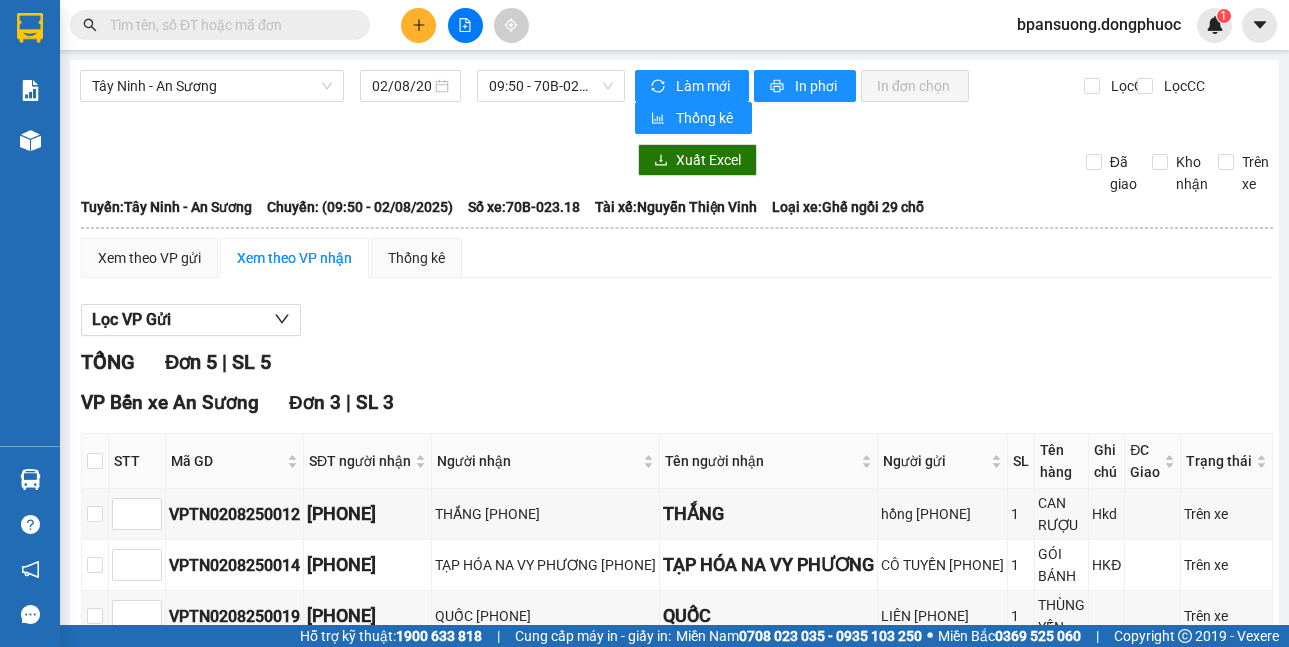 scroll, scrollTop: 364, scrollLeft: 0, axis: vertical 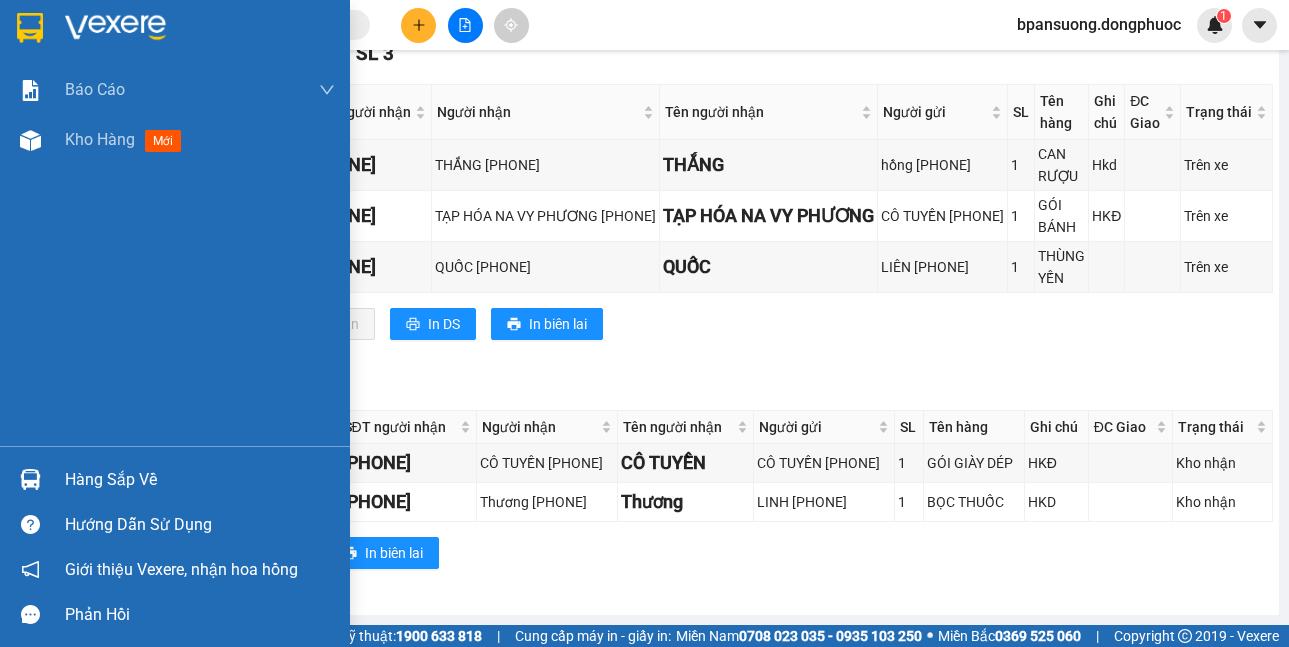 click at bounding box center (30, 479) 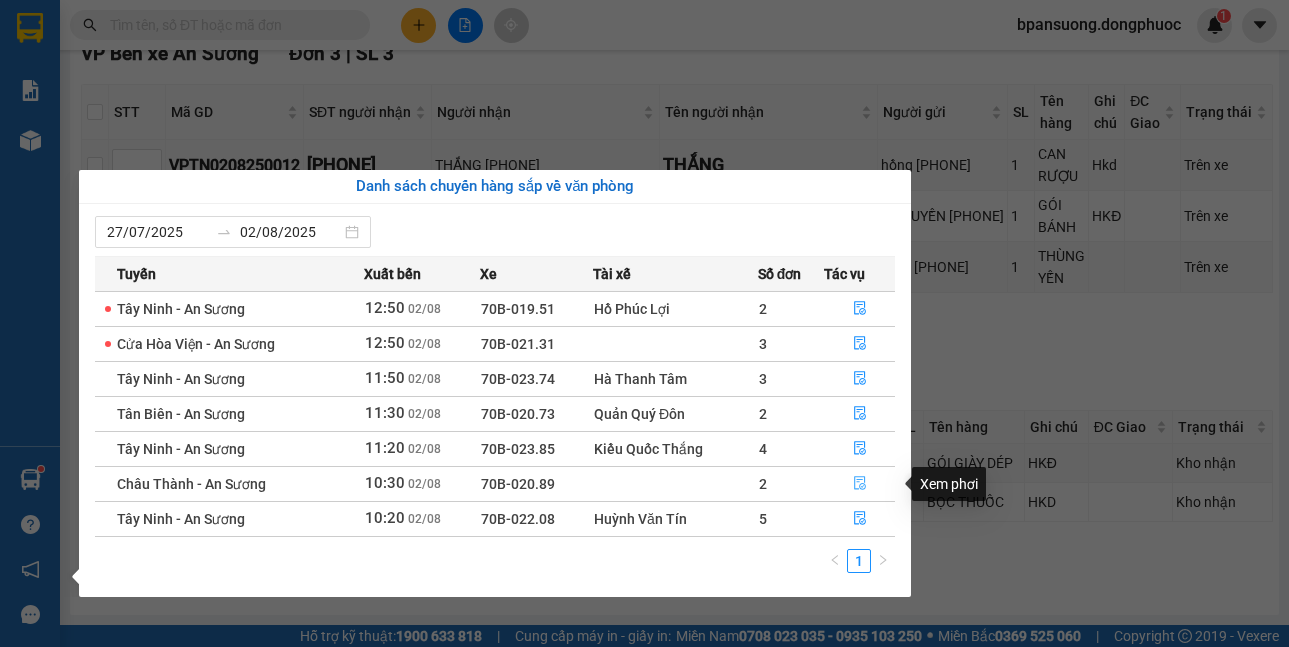 click 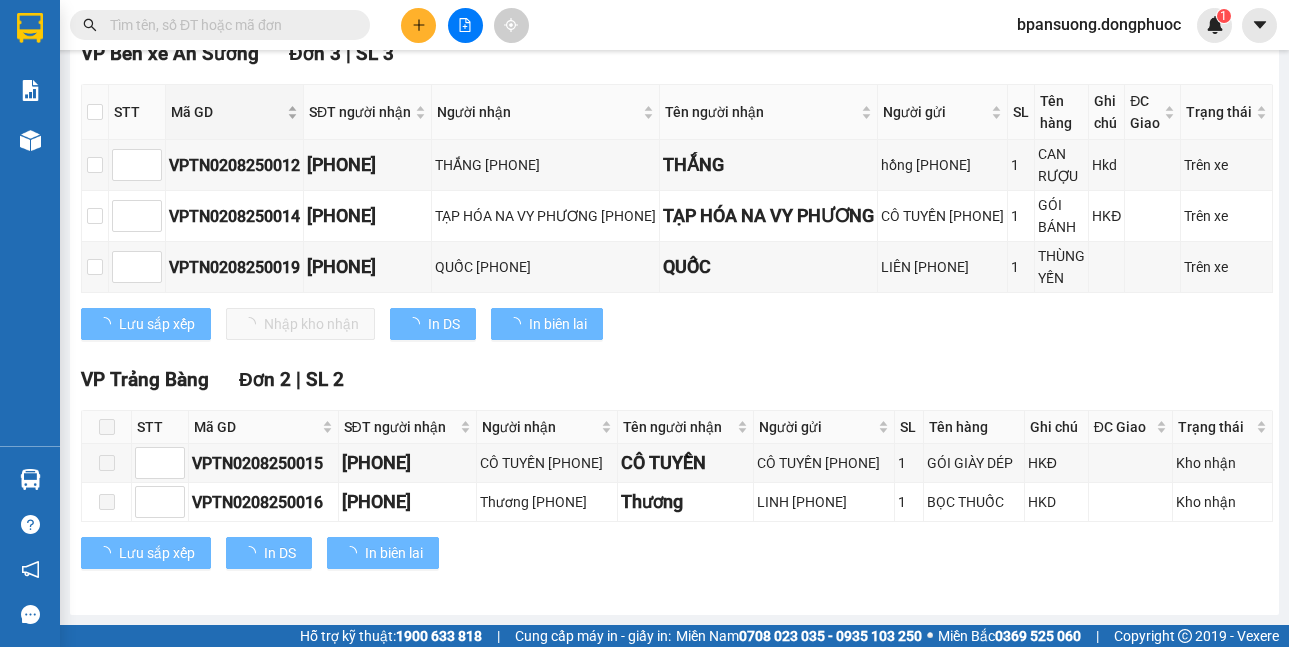 scroll, scrollTop: 57, scrollLeft: 0, axis: vertical 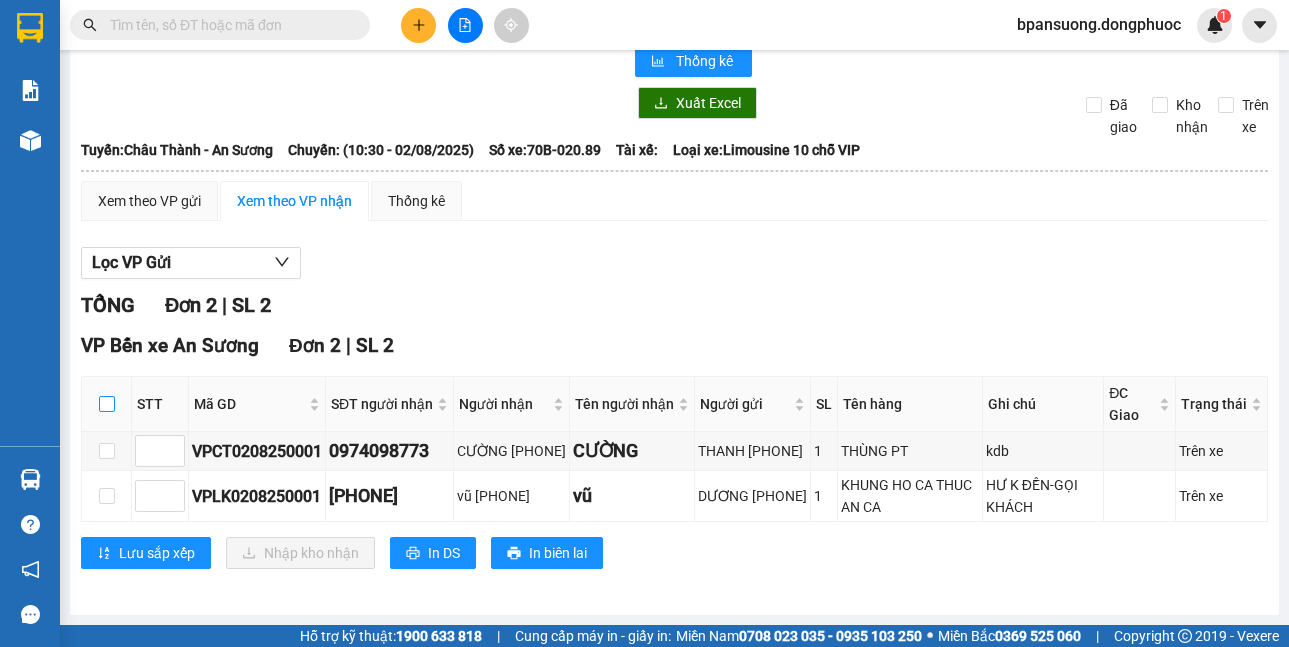 click at bounding box center [107, 404] 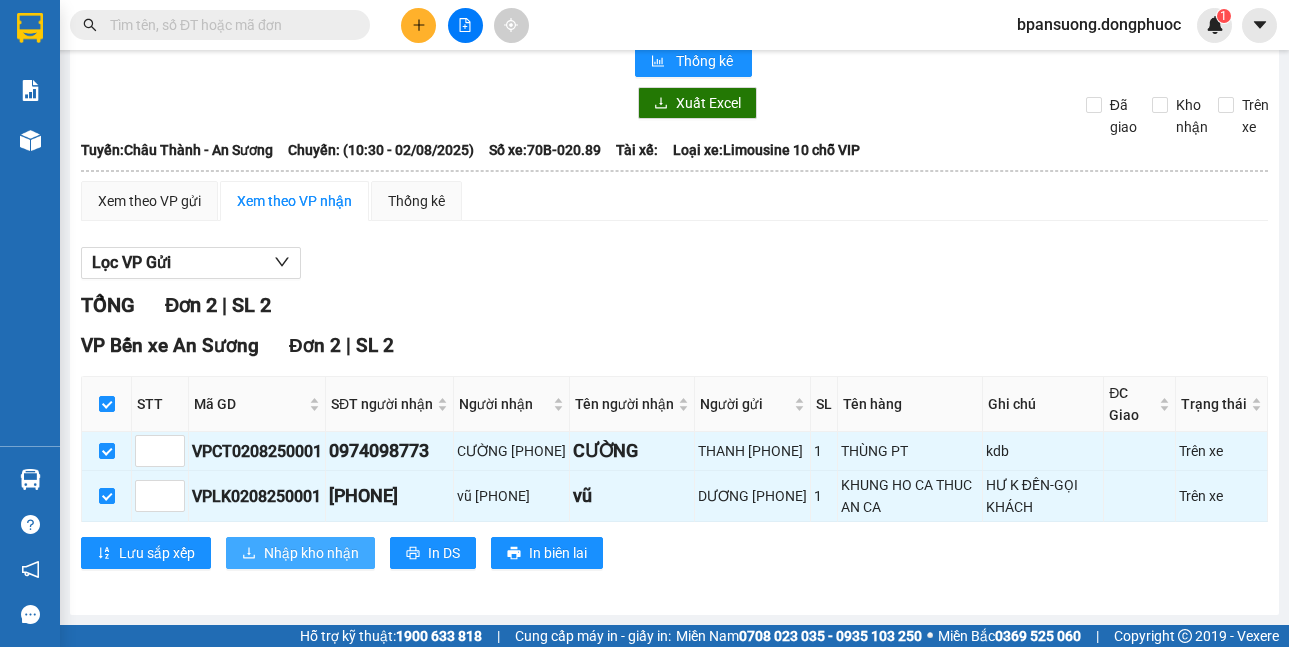 click on "Nhập kho nhận" at bounding box center [311, 553] 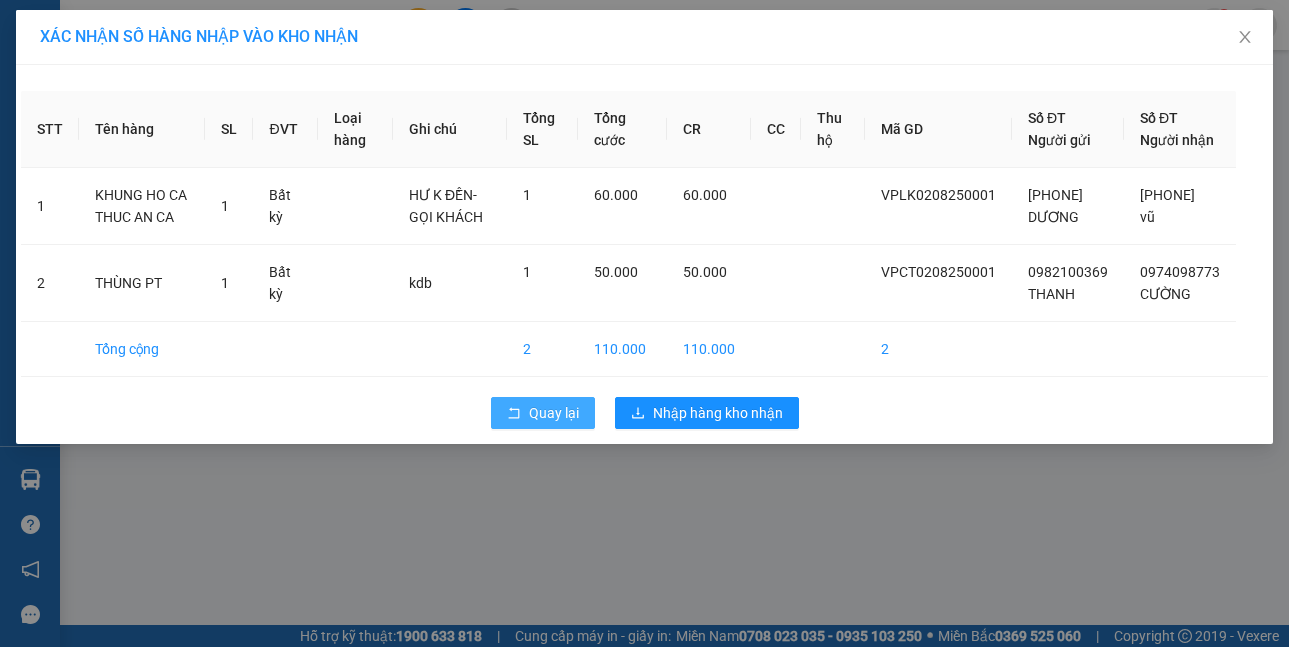 click on "Quay lại" at bounding box center (554, 413) 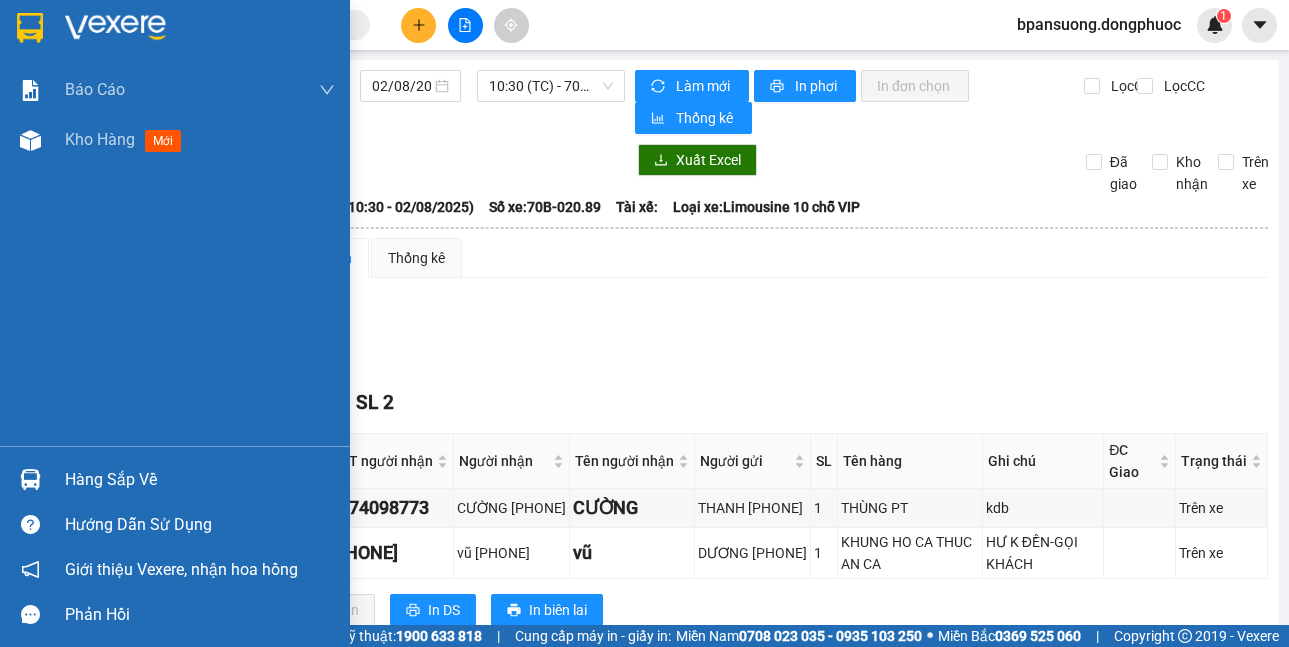 click at bounding box center (30, 479) 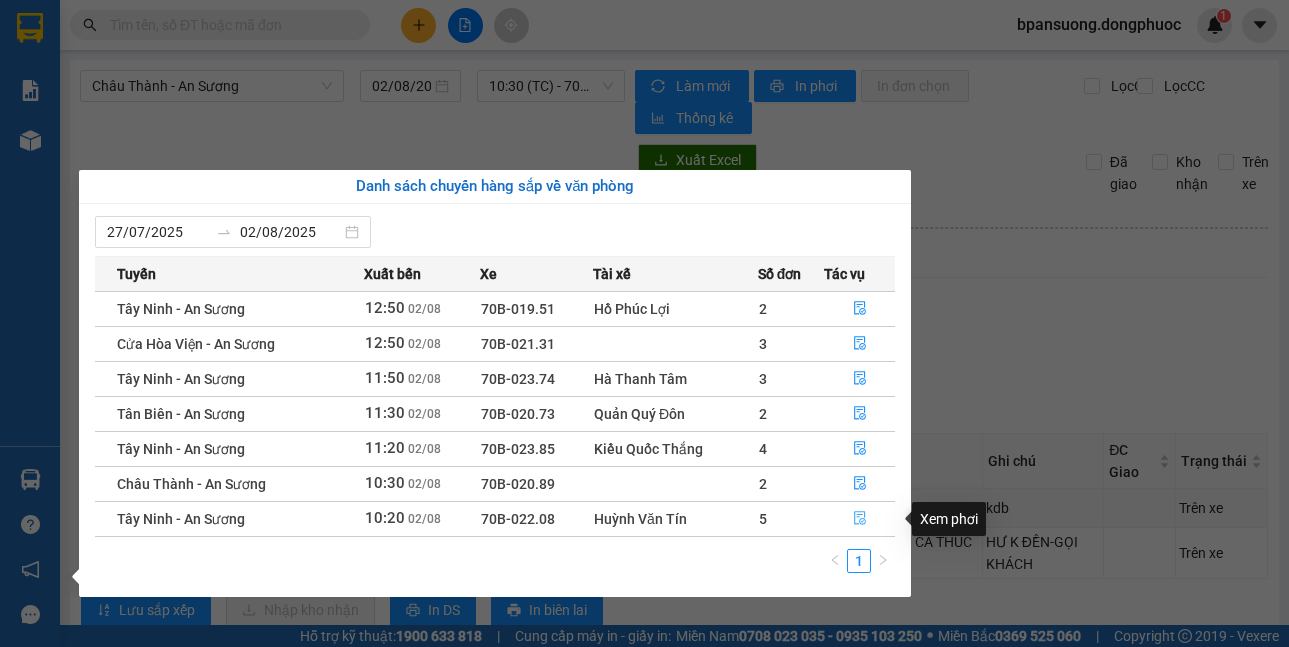 click 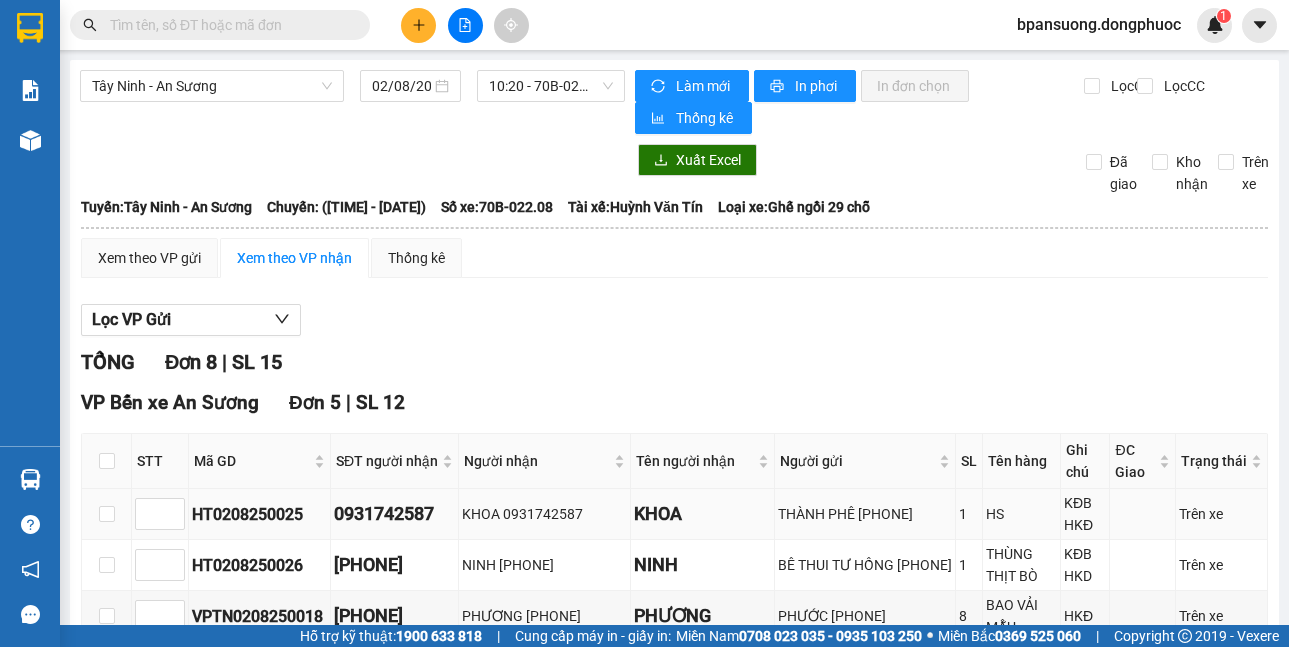 scroll, scrollTop: 200, scrollLeft: 0, axis: vertical 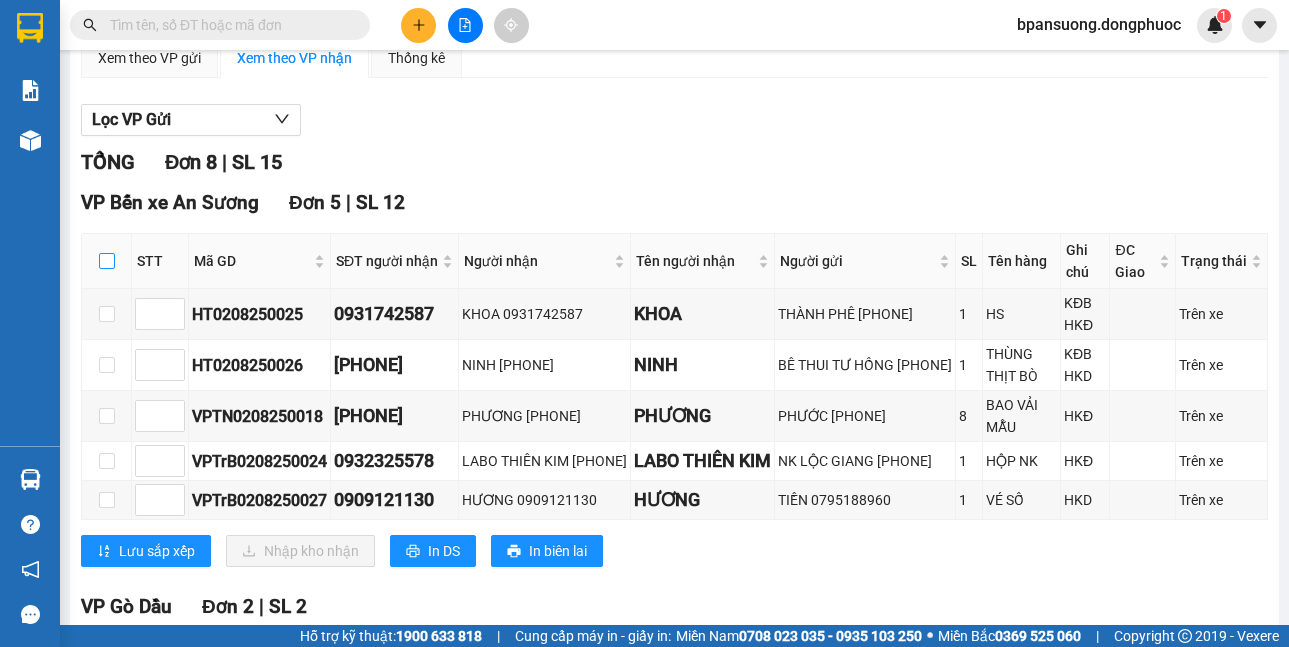 click at bounding box center [107, 261] 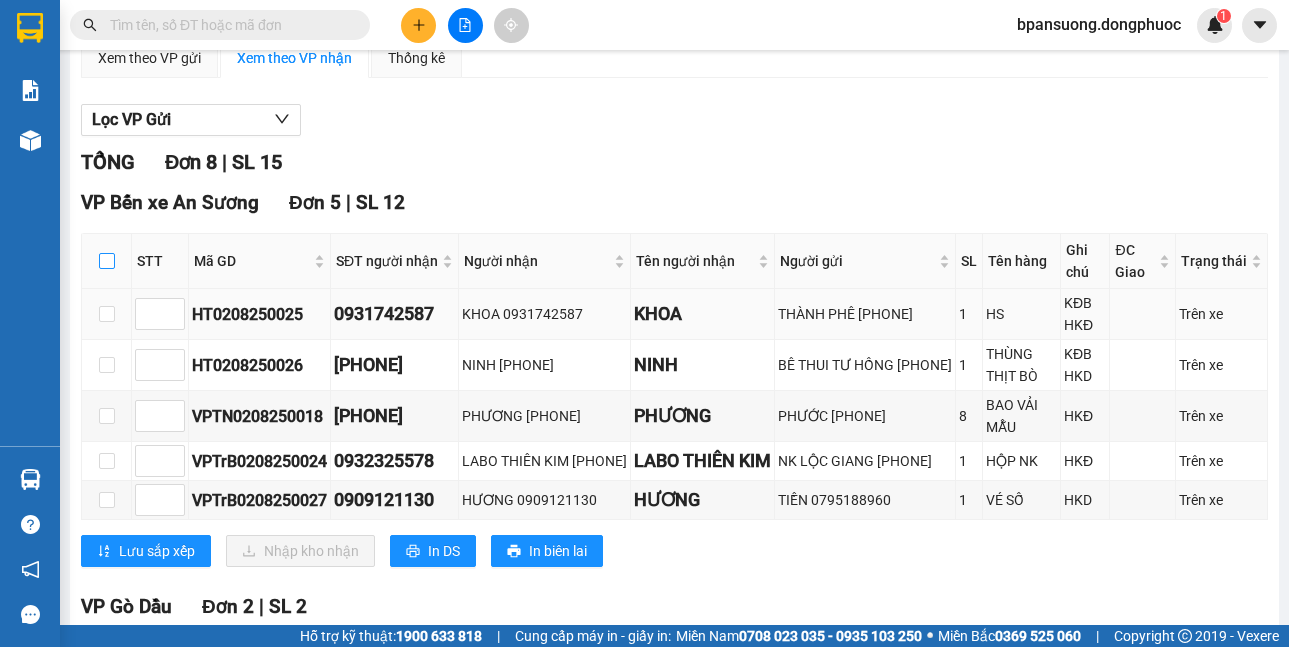 checkbox on "true" 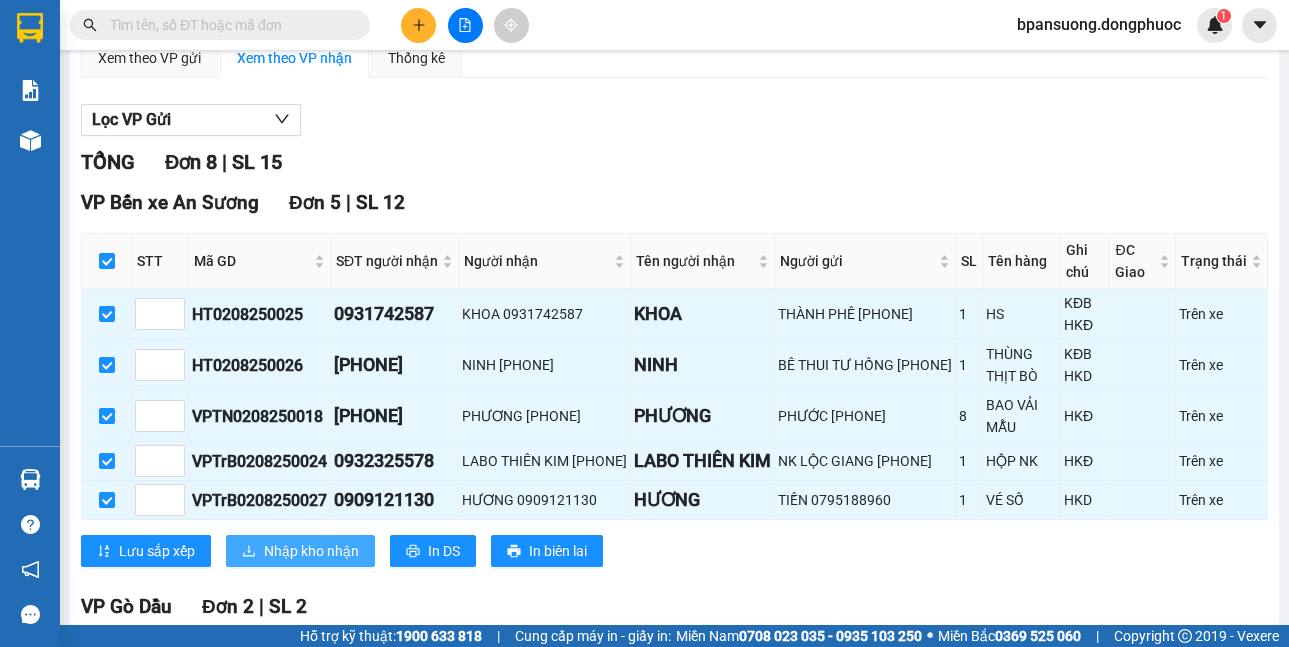 click on "Nhập kho nhận" at bounding box center [311, 551] 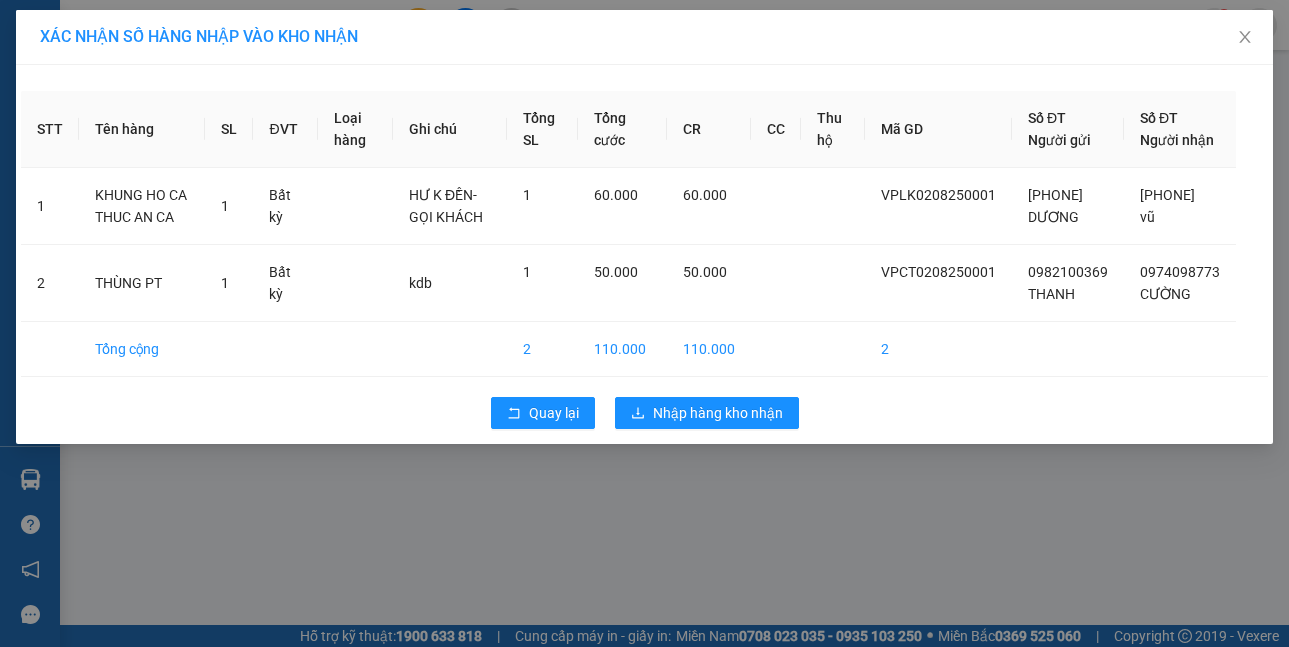 scroll, scrollTop: 0, scrollLeft: 0, axis: both 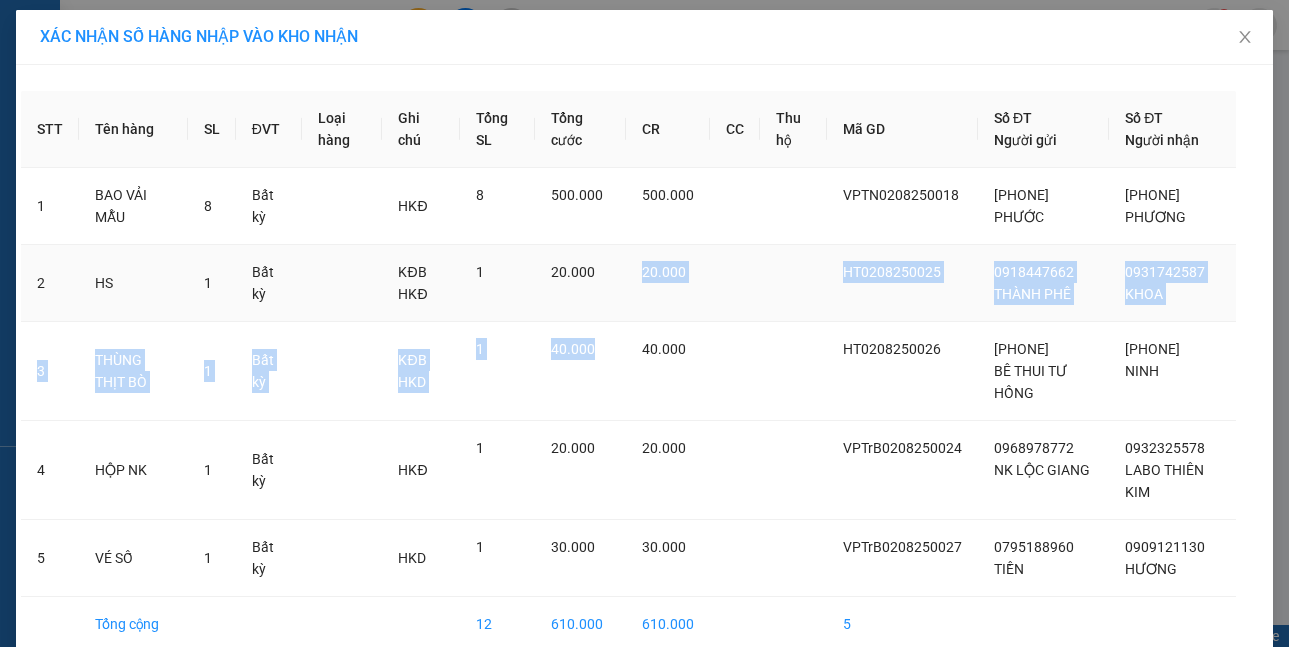 drag, startPoint x: 619, startPoint y: 362, endPoint x: 619, endPoint y: 305, distance: 57 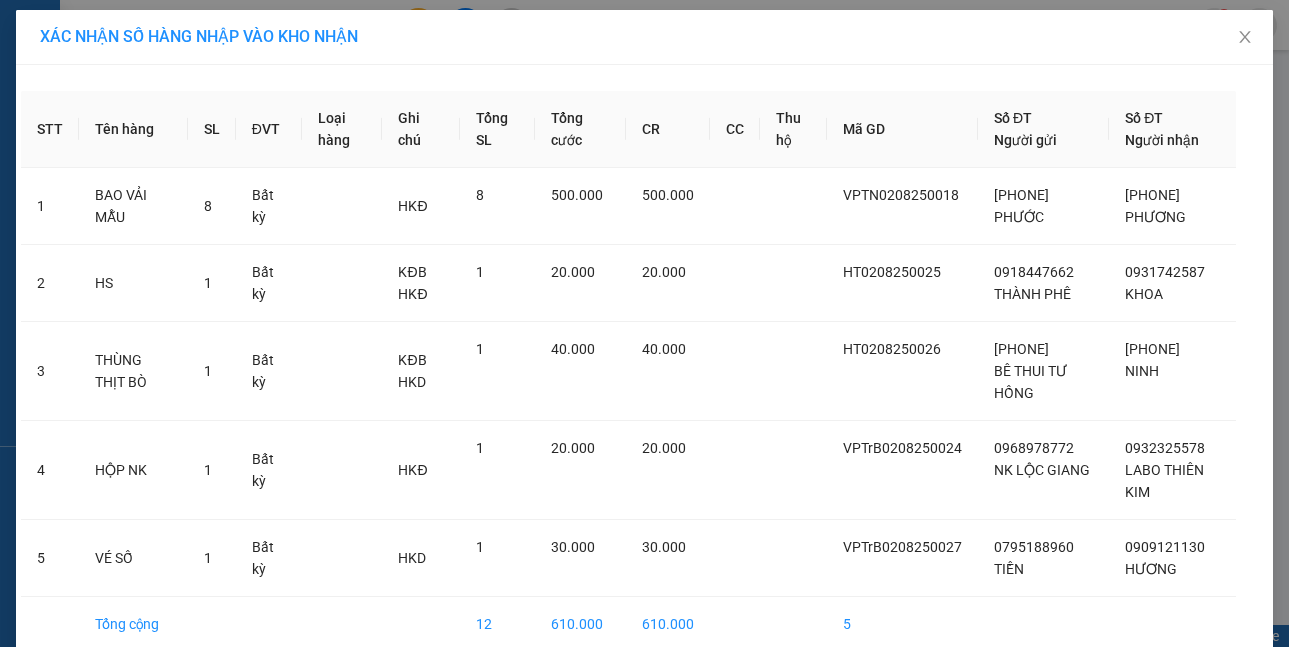 click on "STT Tên hàng SL ĐVT Loại hàng Ghi chú Tổng SL Tổng cước CR CC Thu hộ Mã GD Số ĐT Người gửi [PHONE] Số ĐT Người nhận [PHONE] PHƯỚC [PHONE] PHƯƠNG 2 HS 1 Bất kỳ KĐB HKĐ 1 20.000 20.000 HT0208250025 [PHONE] THÀNH PHÊ  [PHONE] KHOA 3 THÙNG THỊT BÒ  1 Bất kỳ KĐB HKD  1 40.000 40.000 HT0208250026 [PHONE] BÊ THUI TƯ HỒNG [PHONE] NINH 4 HỘP NK 1 Bất kỳ HKĐ 1 20.000 20.000 VPTrB0208250024 [PHONE] NK LỘC GIANG [PHONE] LABO THIÊN KIM 5  VÉ SỐ 1 Bất kỳ HKD 1 30.000 30.000 VPTrB0208250027 [PHONE] TIỀN [PHONE] HƯƠNG  Tổng cộng 12 610.000 610.000 5 Quay lại Nhập hàng kho nhận" at bounding box center [644, 392] 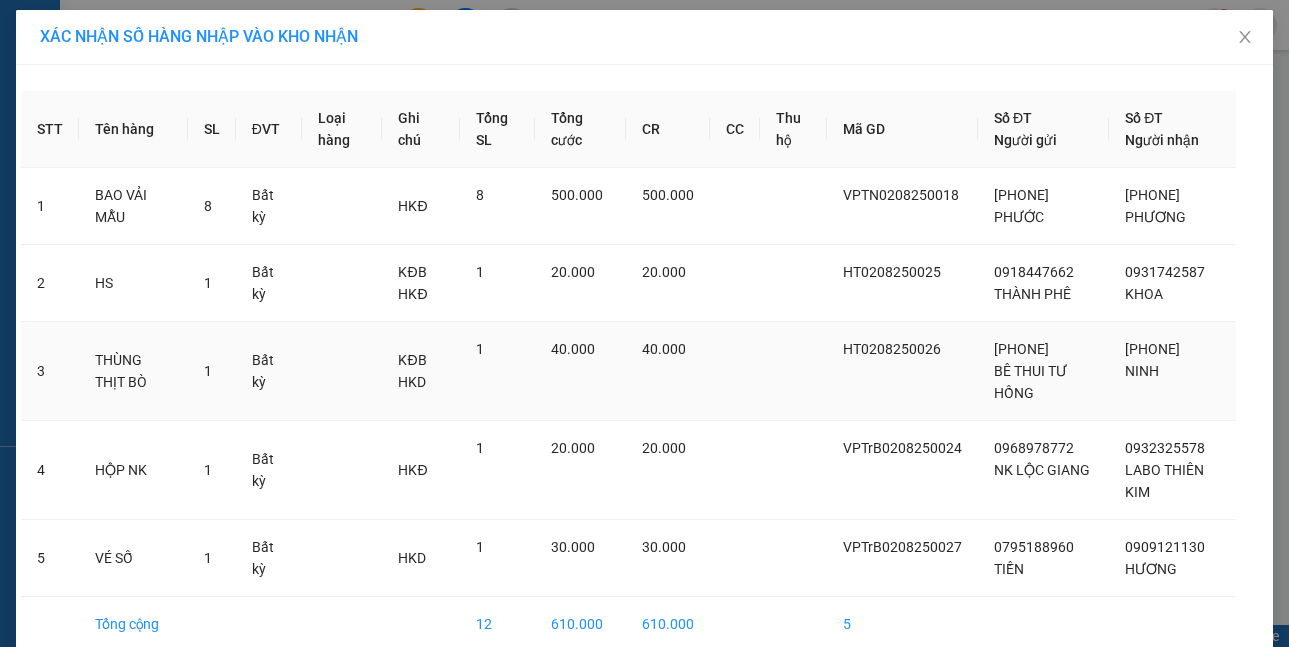 scroll, scrollTop: 96, scrollLeft: 0, axis: vertical 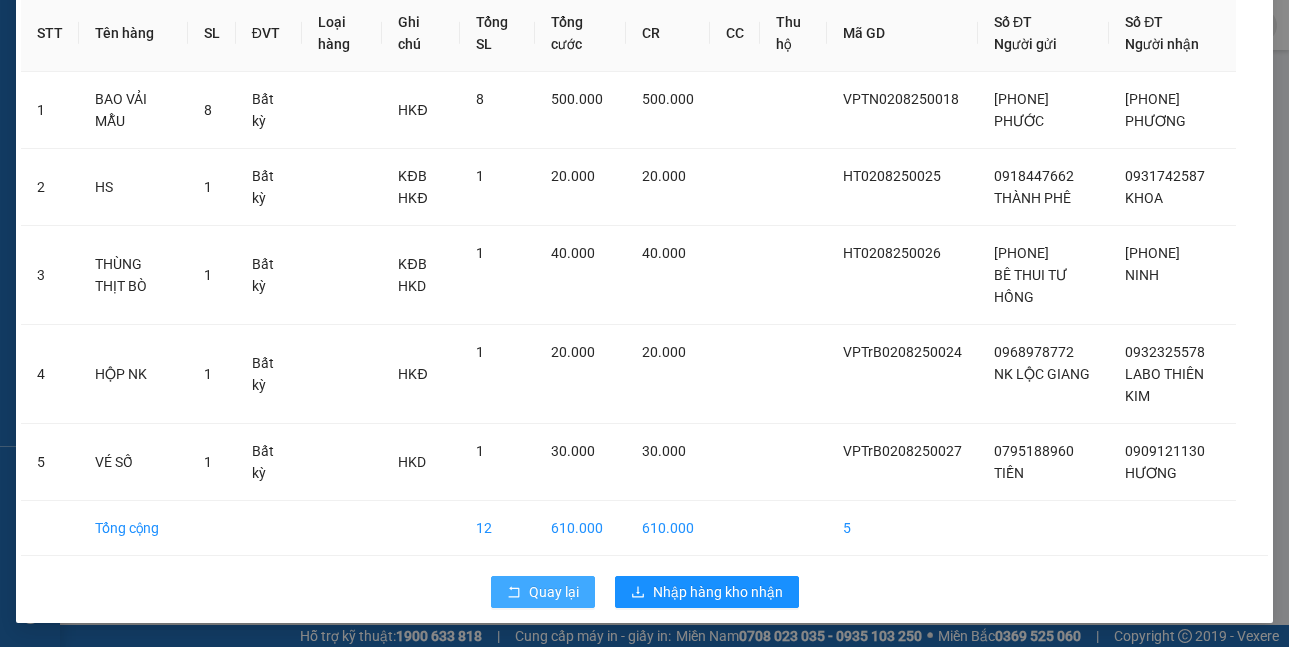 click on "Quay lại" at bounding box center [554, 592] 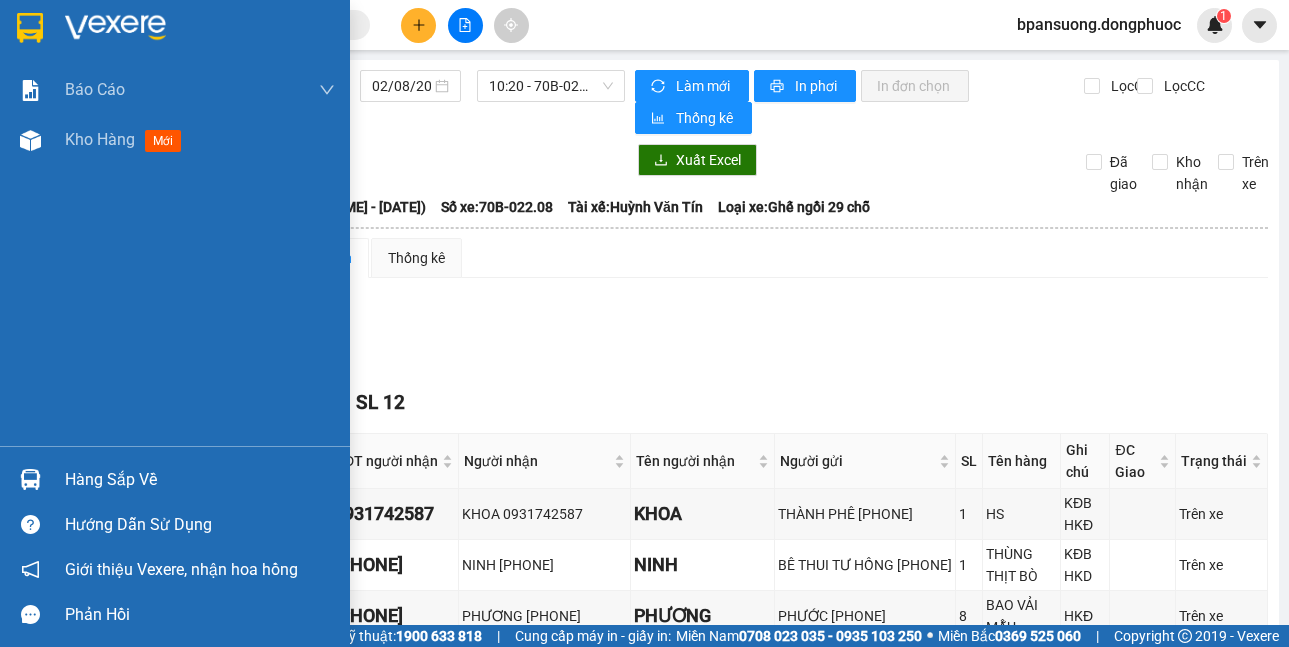 click at bounding box center [30, 479] 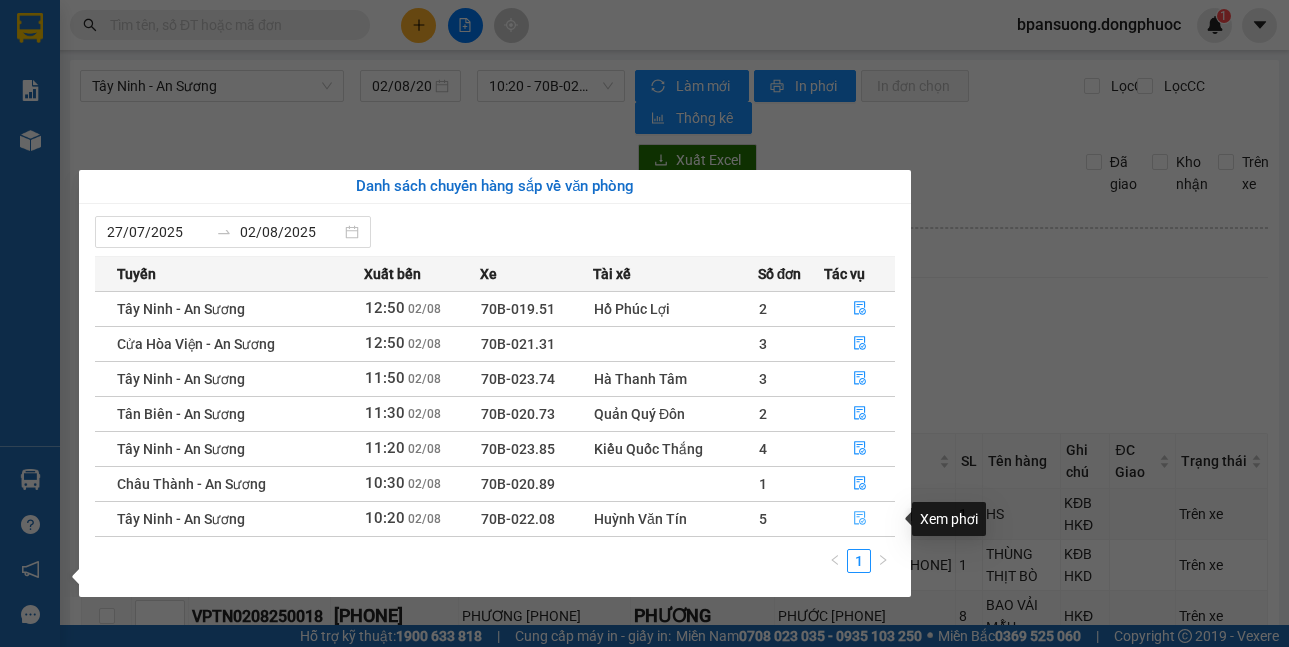 click at bounding box center (859, 519) 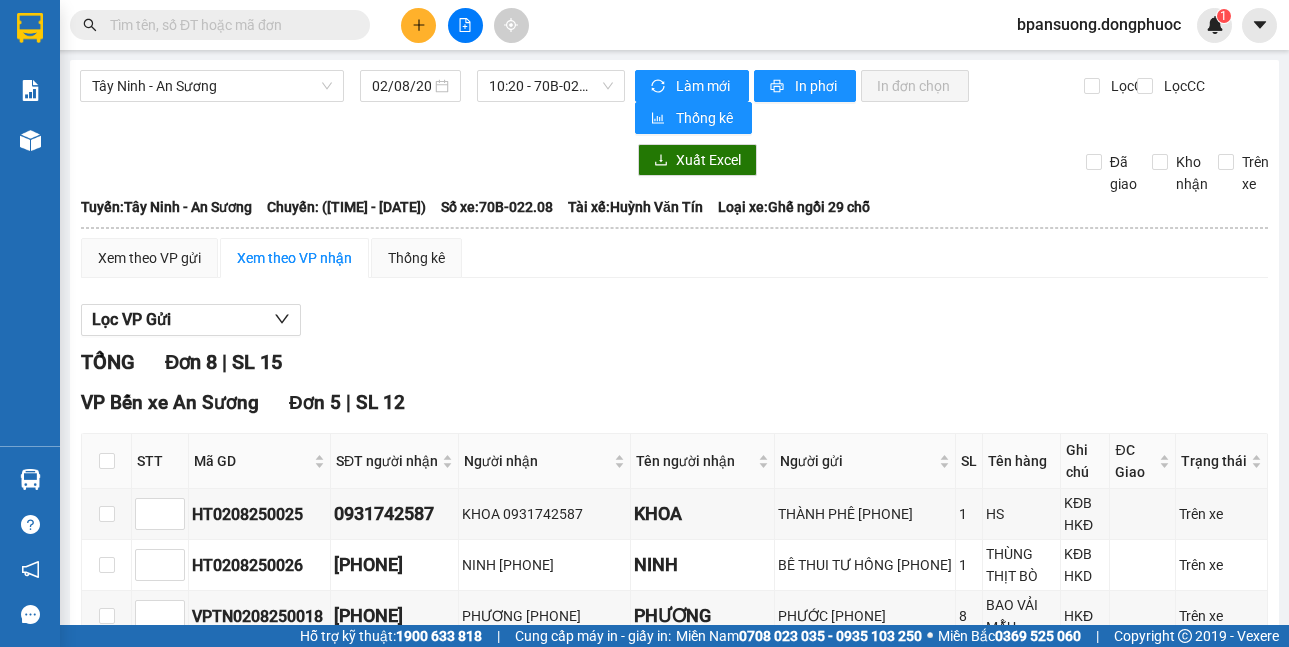 scroll, scrollTop: 400, scrollLeft: 0, axis: vertical 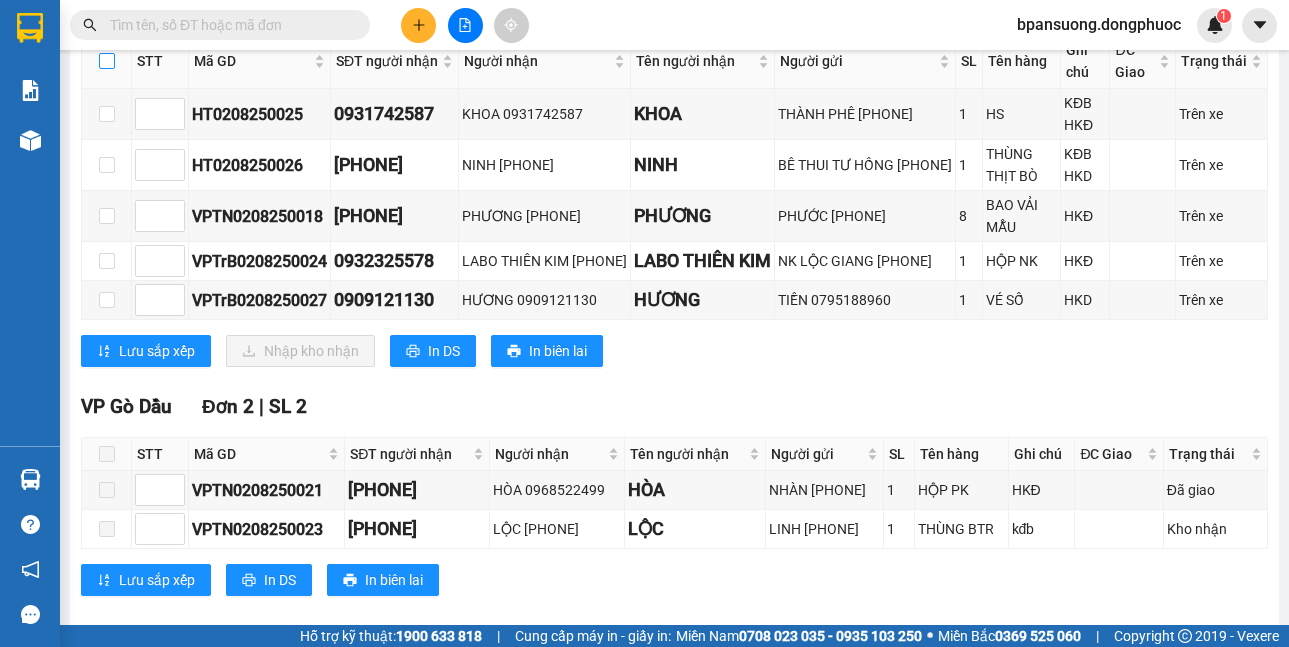 click at bounding box center (107, 61) 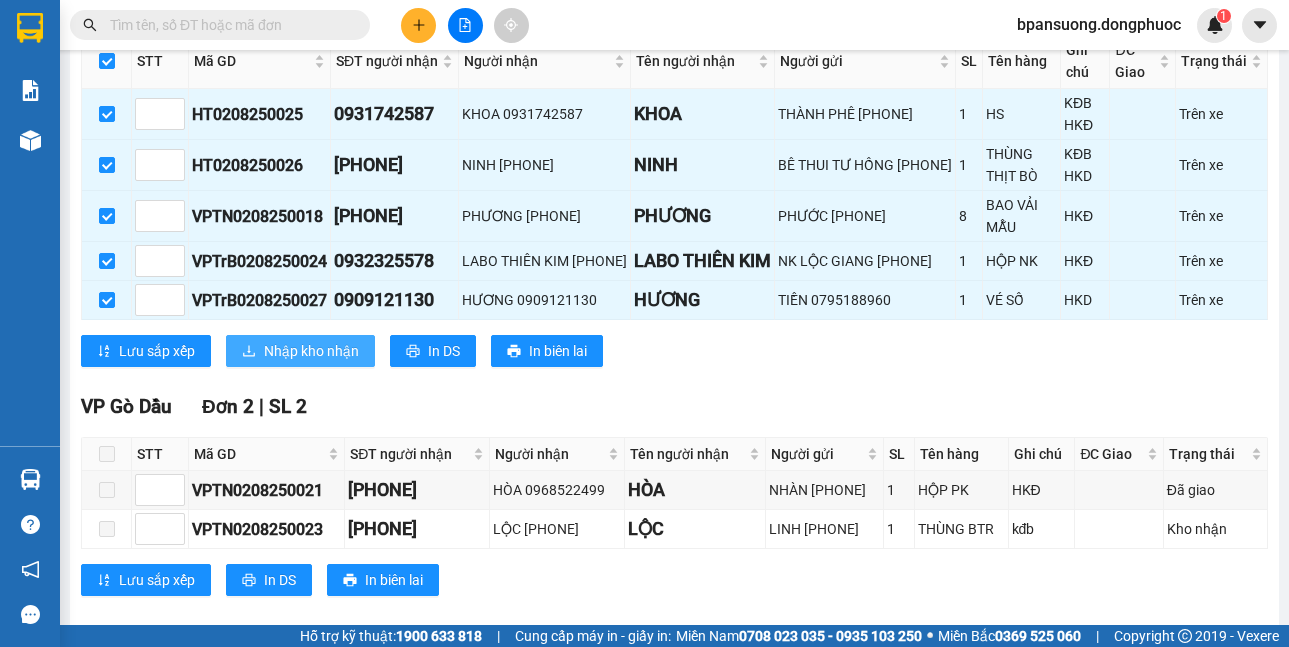 click on "Nhập kho nhận" at bounding box center [311, 351] 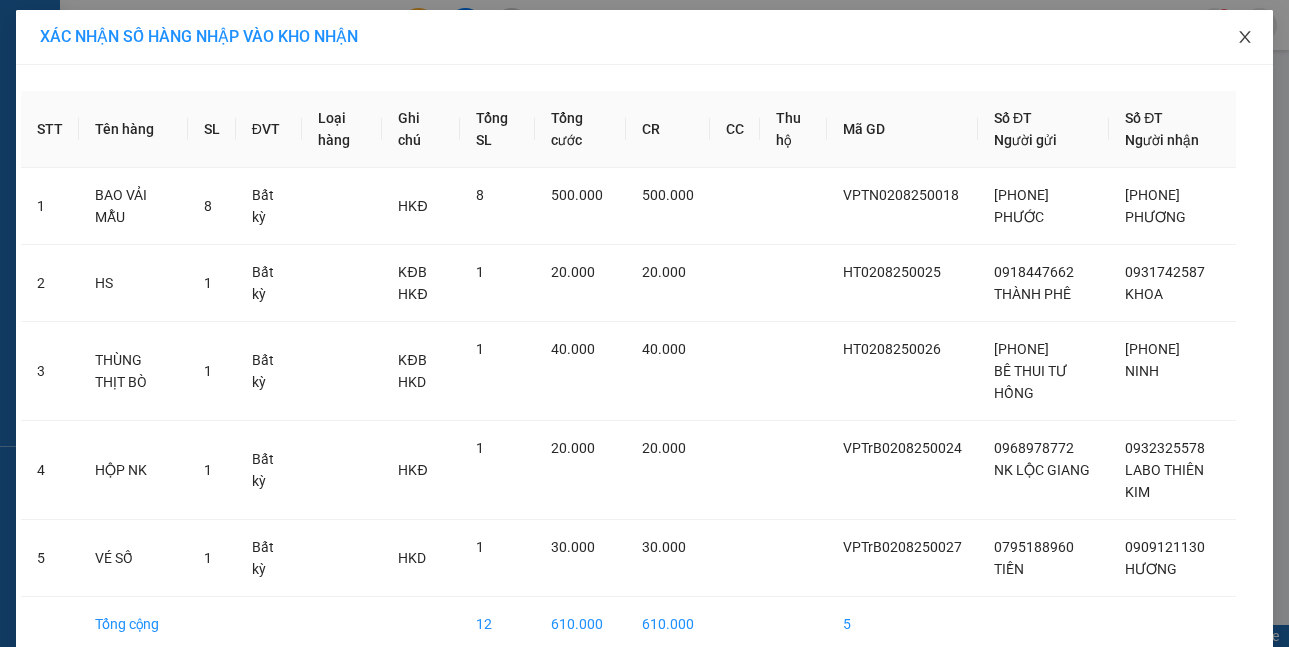 click 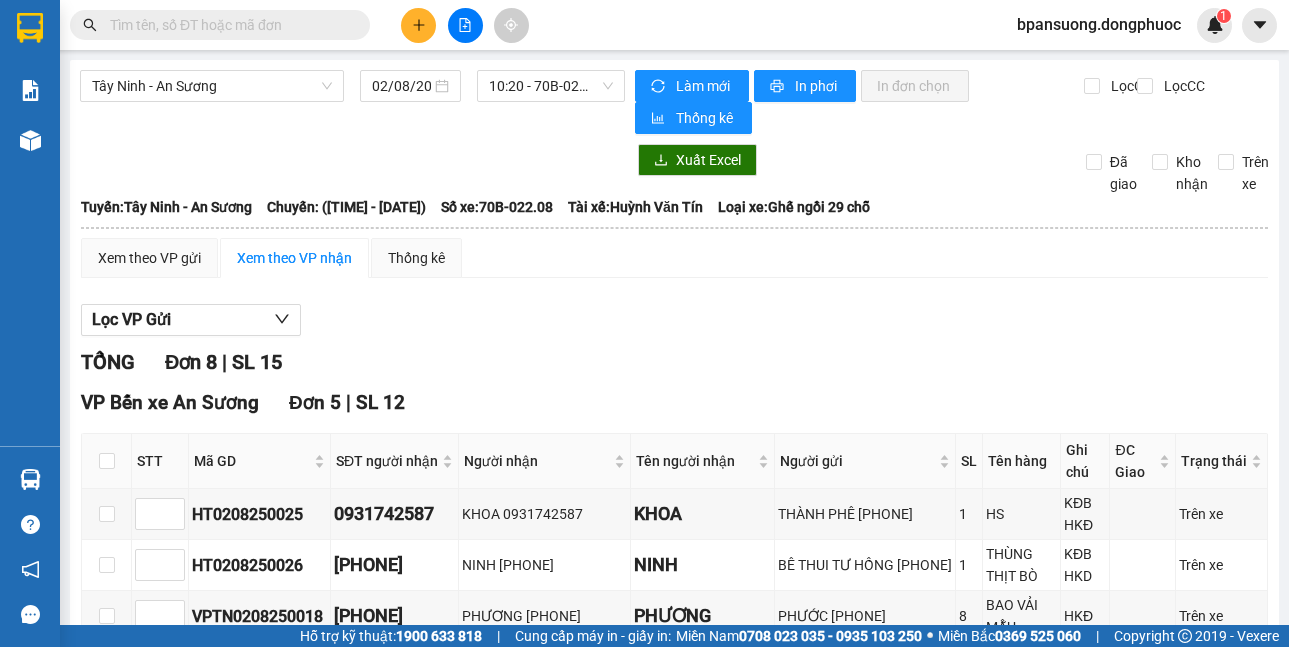 scroll, scrollTop: 673, scrollLeft: 0, axis: vertical 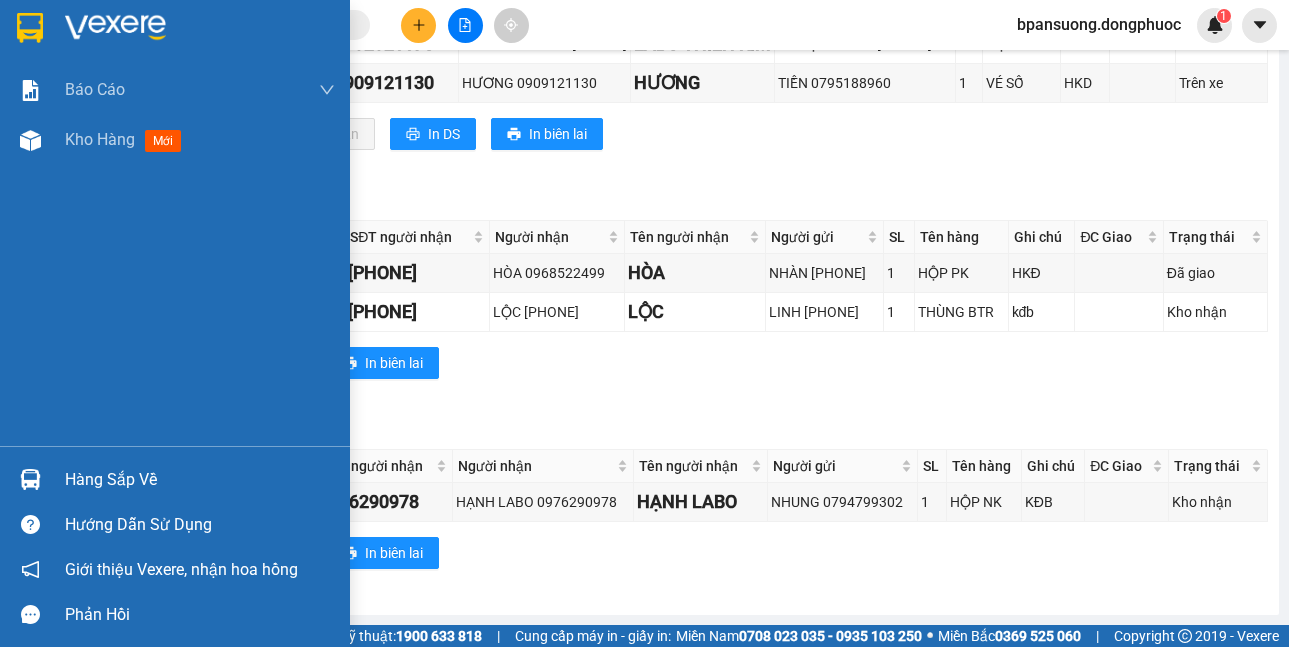 click on "Hàng sắp về" at bounding box center [175, 479] 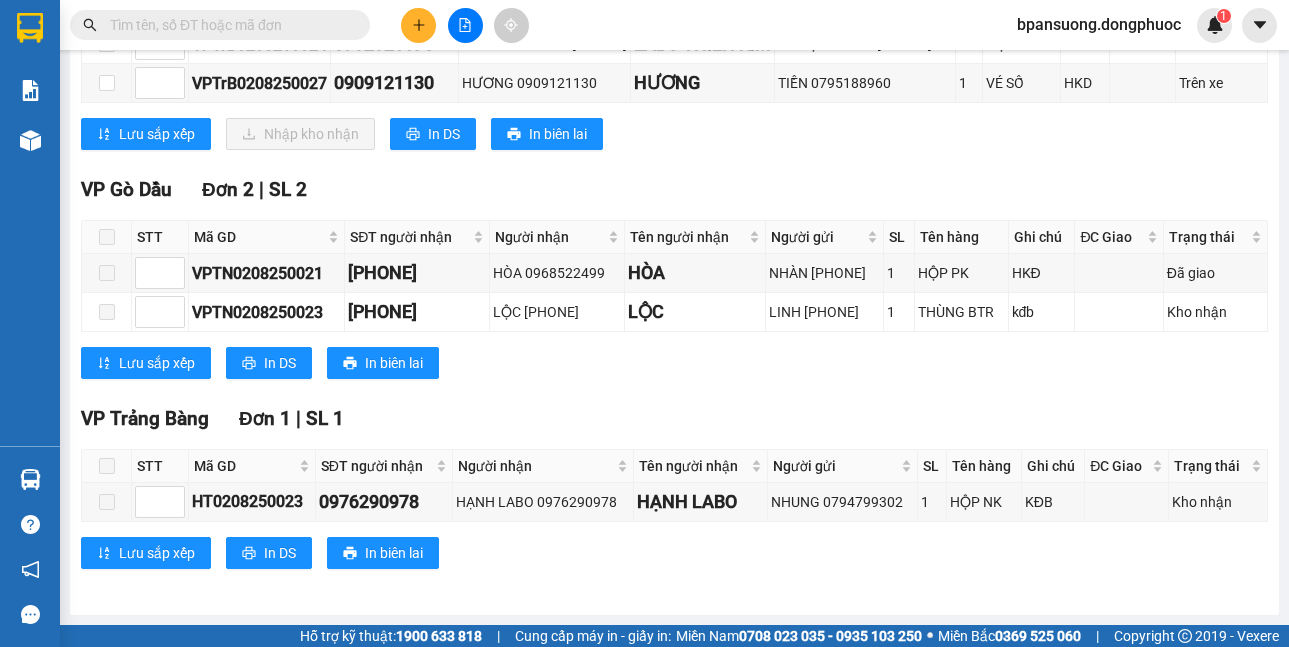 click on "Kết quả tìm kiếm ( 0 )  Bộ lọc  No Data bpansuong.dongphuoc 1     Báo cáo Mẫu 1: Báo cáo dòng tiền theo nhân viên Mẫu 1: Báo cáo dòng tiền theo nhân viên (VP) Mẫu 2: Doanh số tạo đơn theo Văn phòng, nhân viên - Trạm     Kho hàng mới Hàng sắp về Hướng dẫn sử dụng Giới thiệu Vexere, nhận hoa hồng Phản hồi Phần mềm hỗ trợ bạn tốt chứ? [CITY] - [CITY] [DATE] [TIME]     - 70B-022.08  Làm mới In phơi In đơn chọn Thống kê Lọc  CR Lọc  CC Xuất Excel Đã giao Kho nhận Trên xe Đồng Phước   19001152   Bến xe [CITY], 01 Võ Văn Truyện, KP 1, Phường 2 [TIME] - [DATE] Tuyến:  [CITY] - [CITY] Chuyến:   ([TIME] - [DATE]) Tài xế:  Huỳnh Văn Tín    Số xe:  70B-022.08 Loại xe:  Ghế ngồi 29 chỗ Tuyến:  [CITY] - [CITY] Chuyến:   ([TIME] - [DATE]) Số xe:  70B-022.08 Tài xế:  Huỳnh Văn Tín  Loại xe:  Ghế ngồi 29 chỗ Xem theo VP gửi" at bounding box center (644, 323) 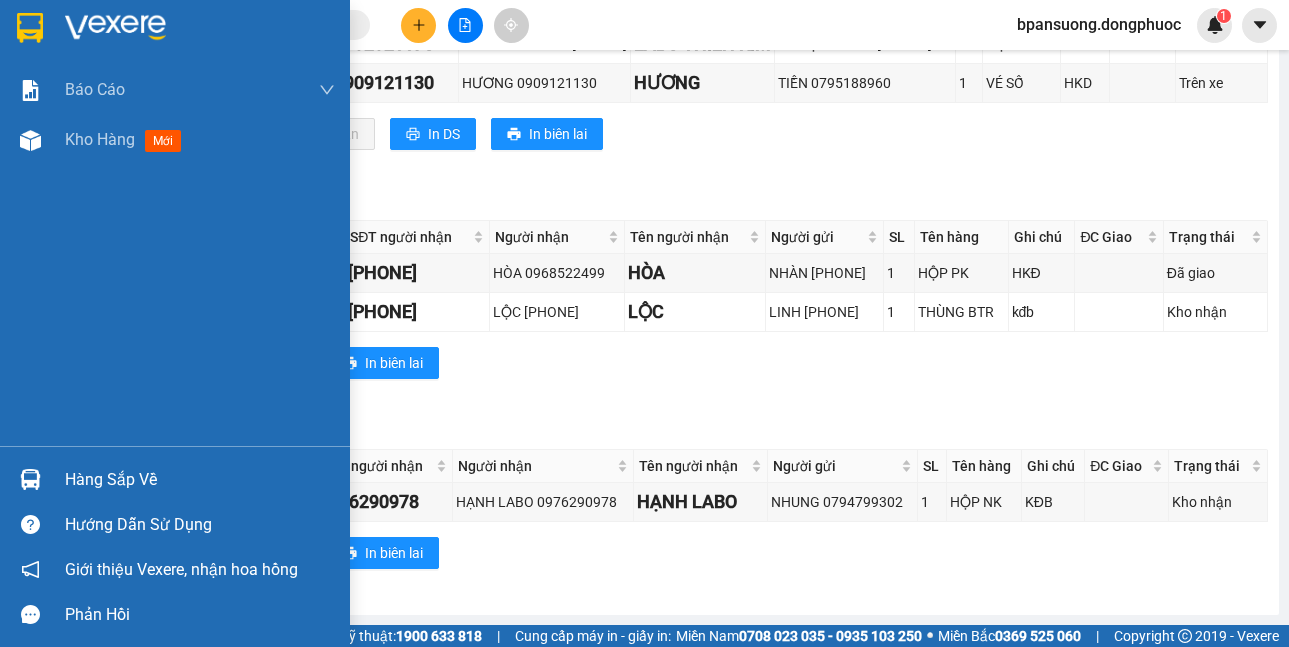click at bounding box center [30, 479] 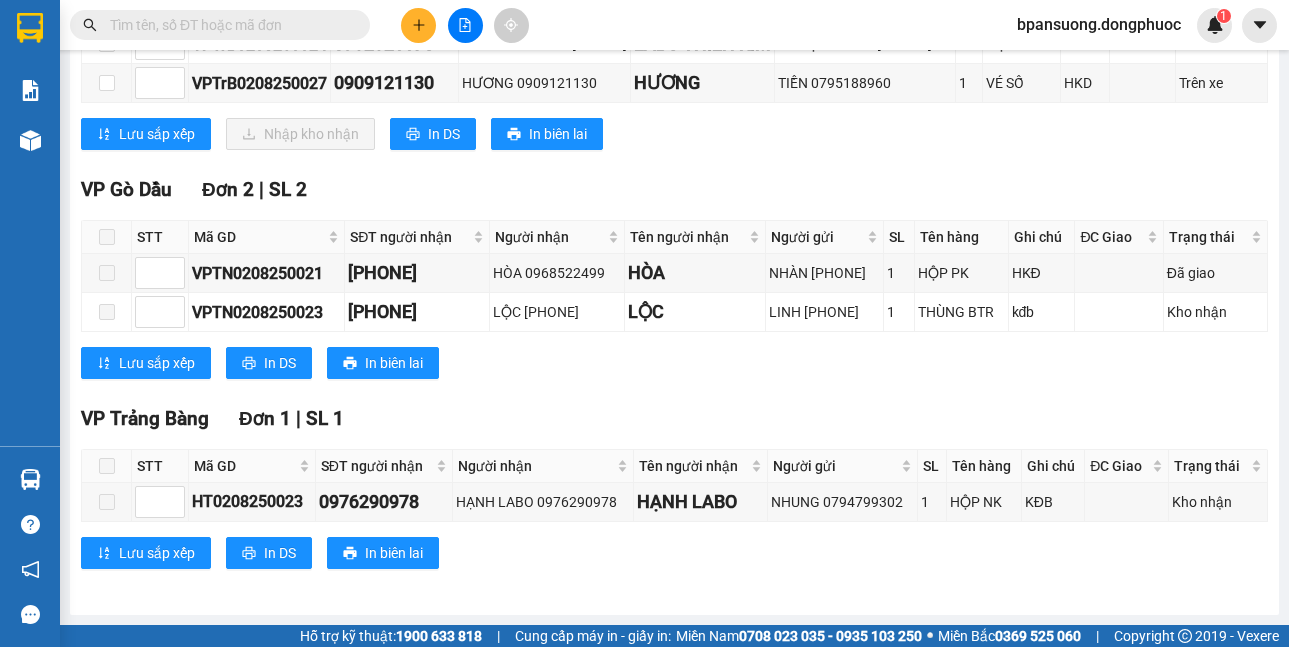 drag, startPoint x: 967, startPoint y: 151, endPoint x: 627, endPoint y: 11, distance: 367.69553 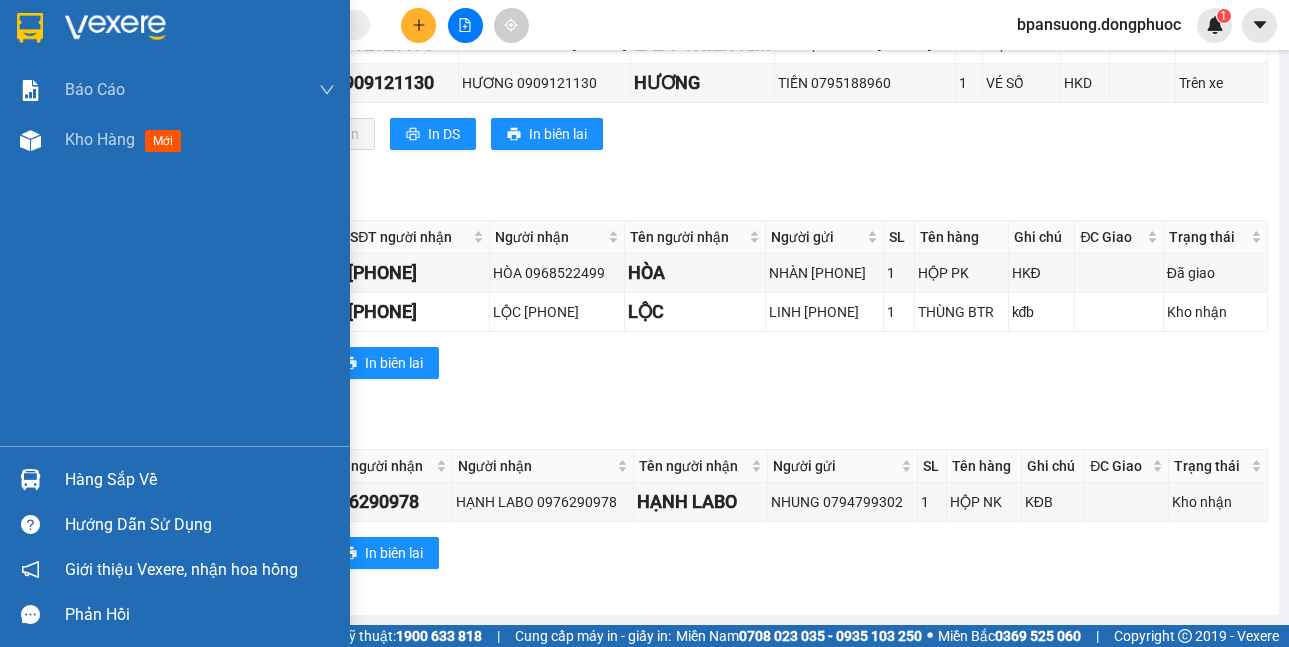 drag, startPoint x: 42, startPoint y: 486, endPoint x: 46, endPoint y: 471, distance: 15.524175 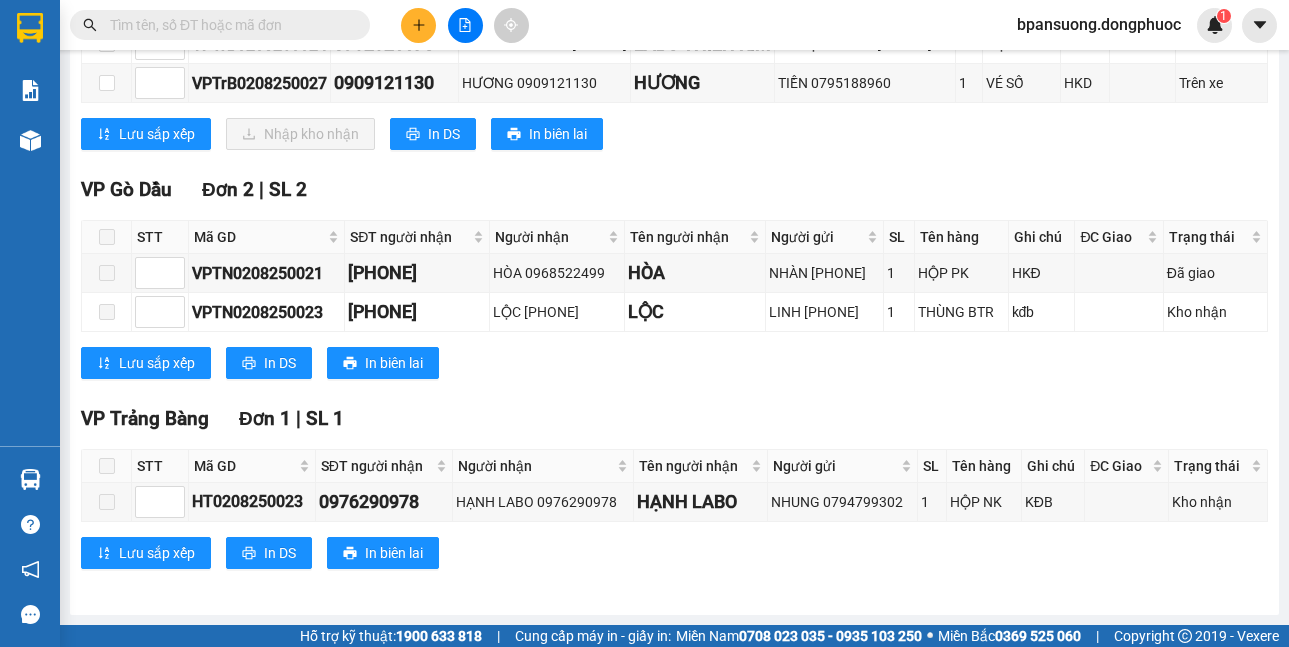 click on "Kết quả tìm kiếm ( 0 )  Bộ lọc  No Data bpansuong.dongphuoc 1     Báo cáo Mẫu 1: Báo cáo dòng tiền theo nhân viên Mẫu 1: Báo cáo dòng tiền theo nhân viên (VP) Mẫu 2: Doanh số tạo đơn theo Văn phòng, nhân viên - Trạm     Kho hàng mới Hàng sắp về Hướng dẫn sử dụng Giới thiệu Vexere, nhận hoa hồng Phản hồi Phần mềm hỗ trợ bạn tốt chứ? [CITY] - [CITY] [DATE] [TIME]     - 70B-022.08  Làm mới In phơi In đơn chọn Thống kê Lọc  CR Lọc  CC Xuất Excel Đã giao Kho nhận Trên xe Đồng Phước   19001152   Bến xe [CITY], 01 Võ Văn Truyện, KP 1, Phường 2 [TIME] - [DATE] Tuyến:  [CITY] - [CITY] Chuyến:   ([TIME] - [DATE]) Tài xế:  Huỳnh Văn Tín    Số xe:  70B-022.08 Loại xe:  Ghế ngồi 29 chỗ Tuyến:  [CITY] - [CITY] Chuyến:   ([TIME] - [DATE]) Số xe:  70B-022.08 Tài xế:  Huỳnh Văn Tín  Loại xe:  Ghế ngồi 29 chỗ Xem theo VP gửi" at bounding box center [644, 323] 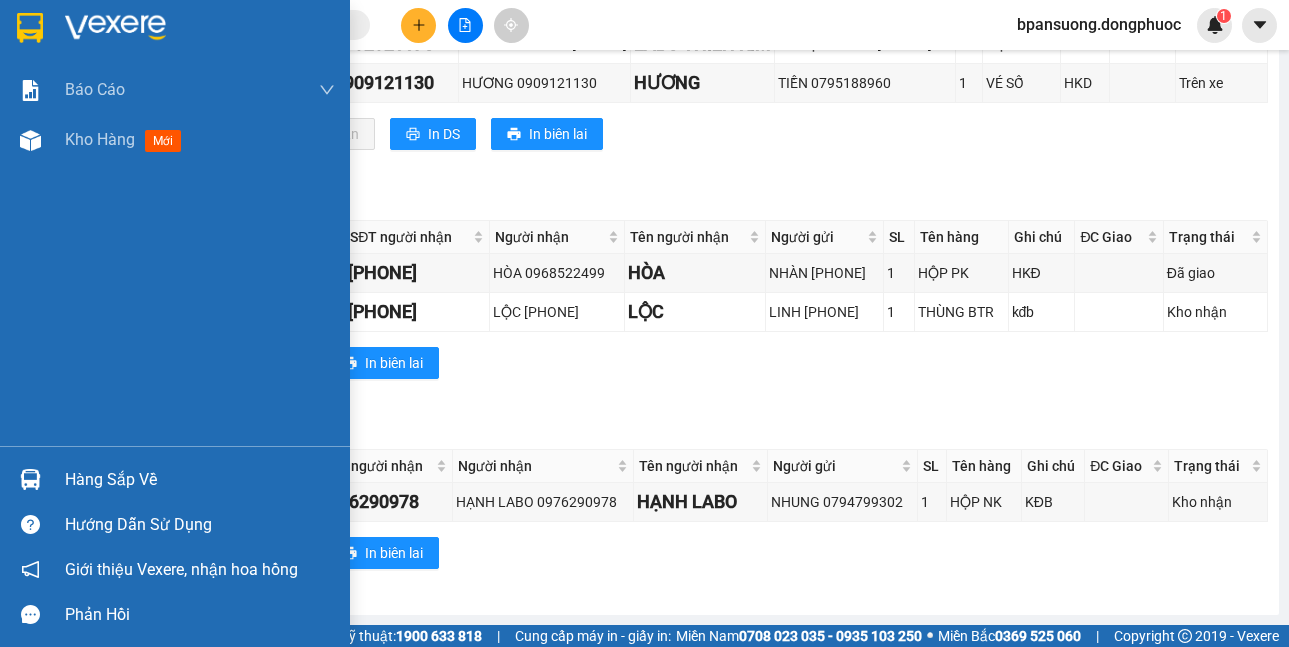 click on "Hàng sắp về" at bounding box center [175, 479] 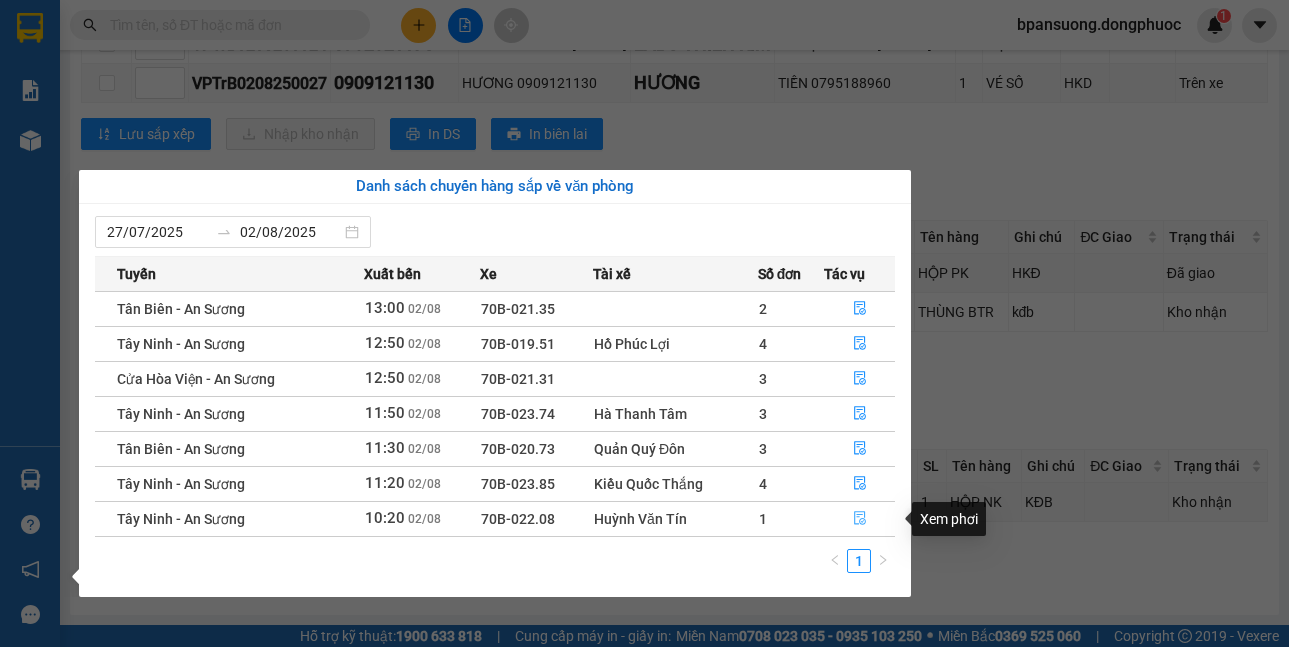 click 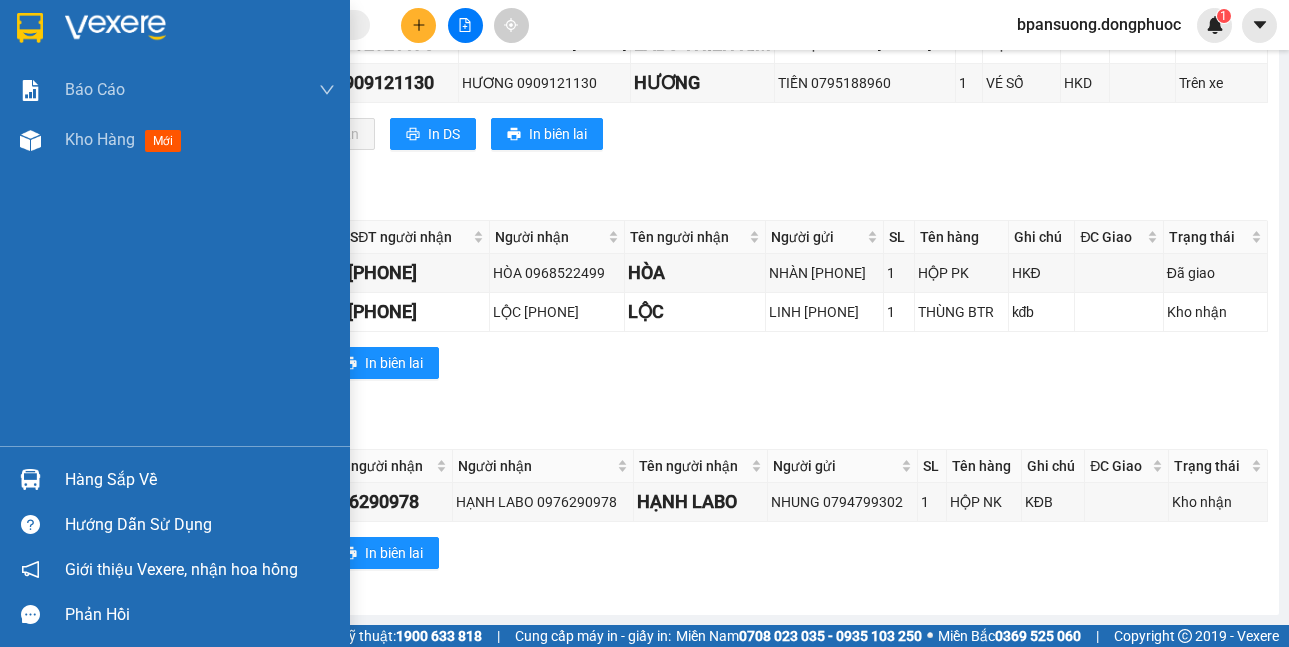click on "Hàng sắp về" at bounding box center (175, 479) 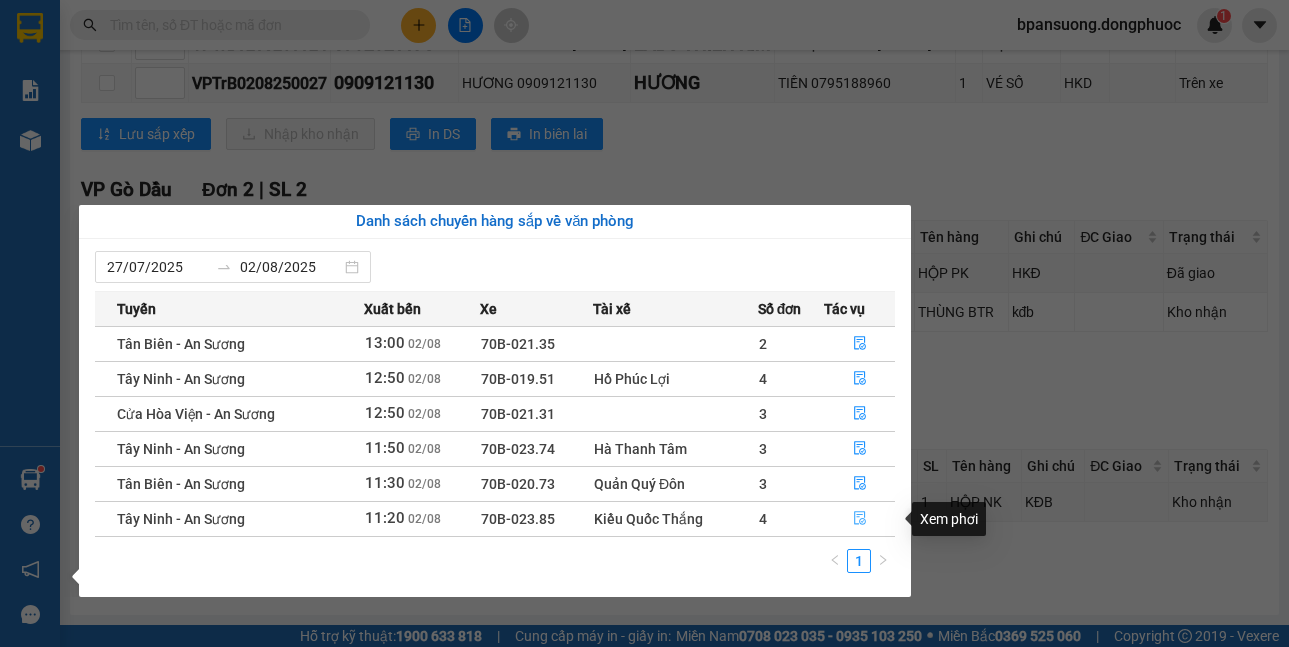 click 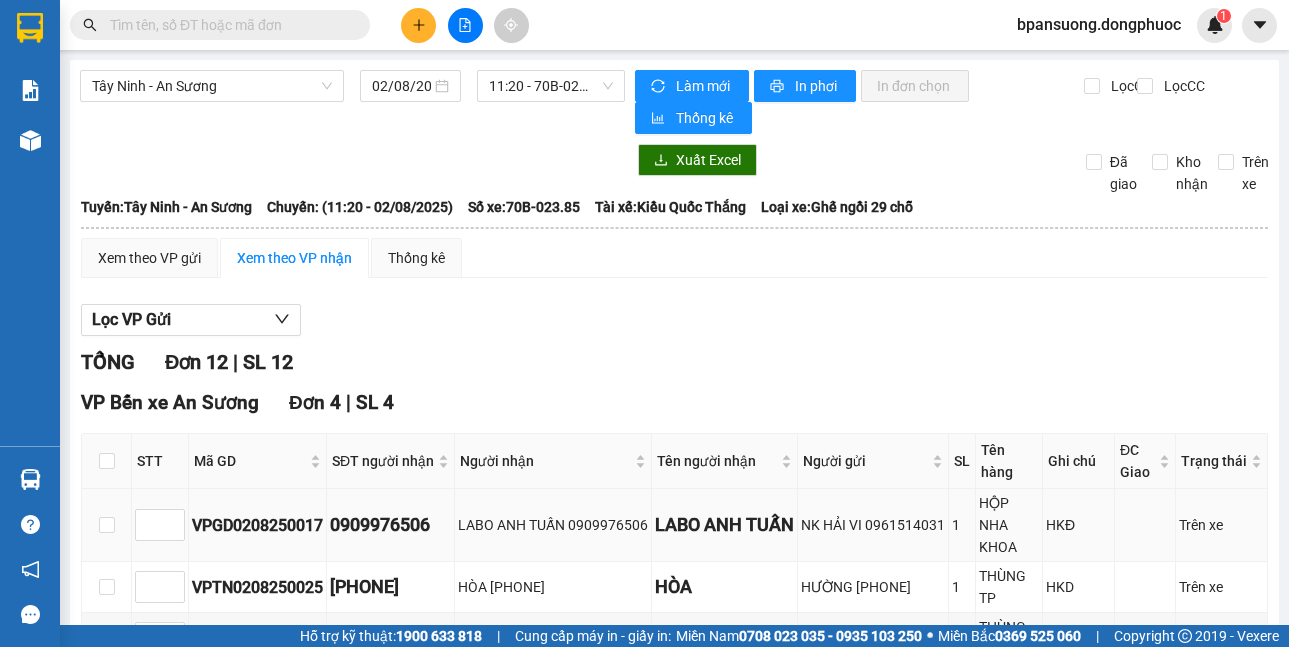 scroll, scrollTop: 200, scrollLeft: 0, axis: vertical 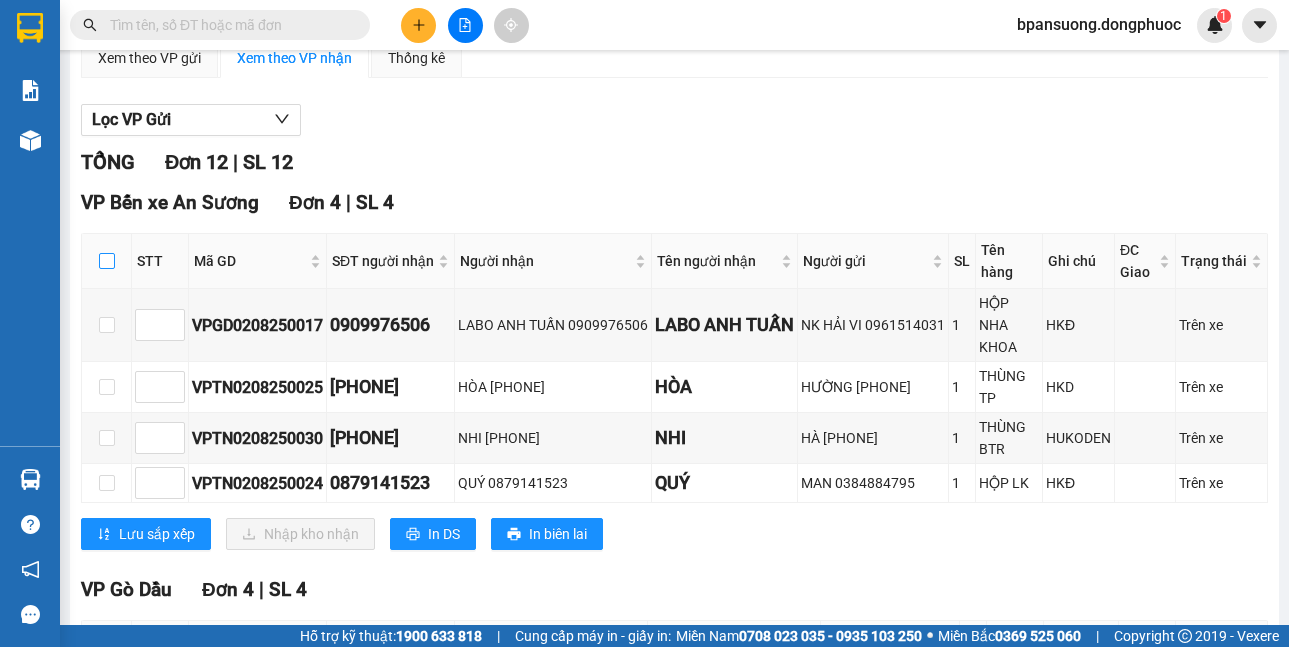 click at bounding box center [107, 261] 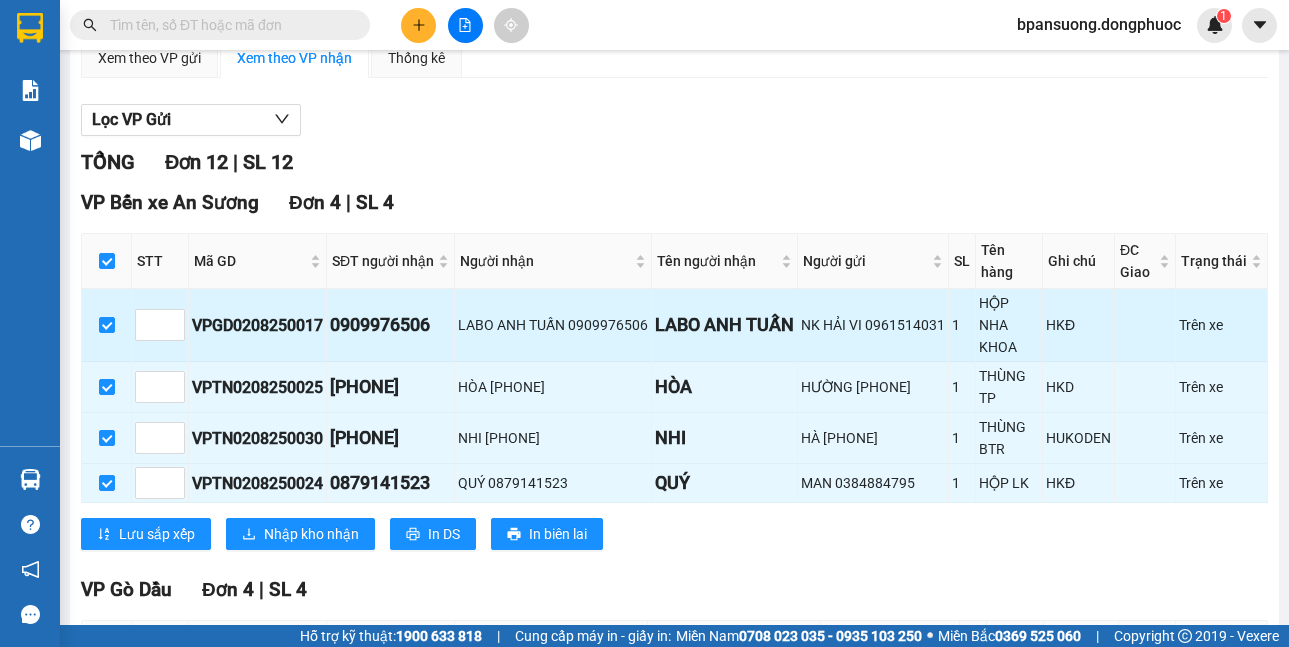 scroll, scrollTop: 400, scrollLeft: 0, axis: vertical 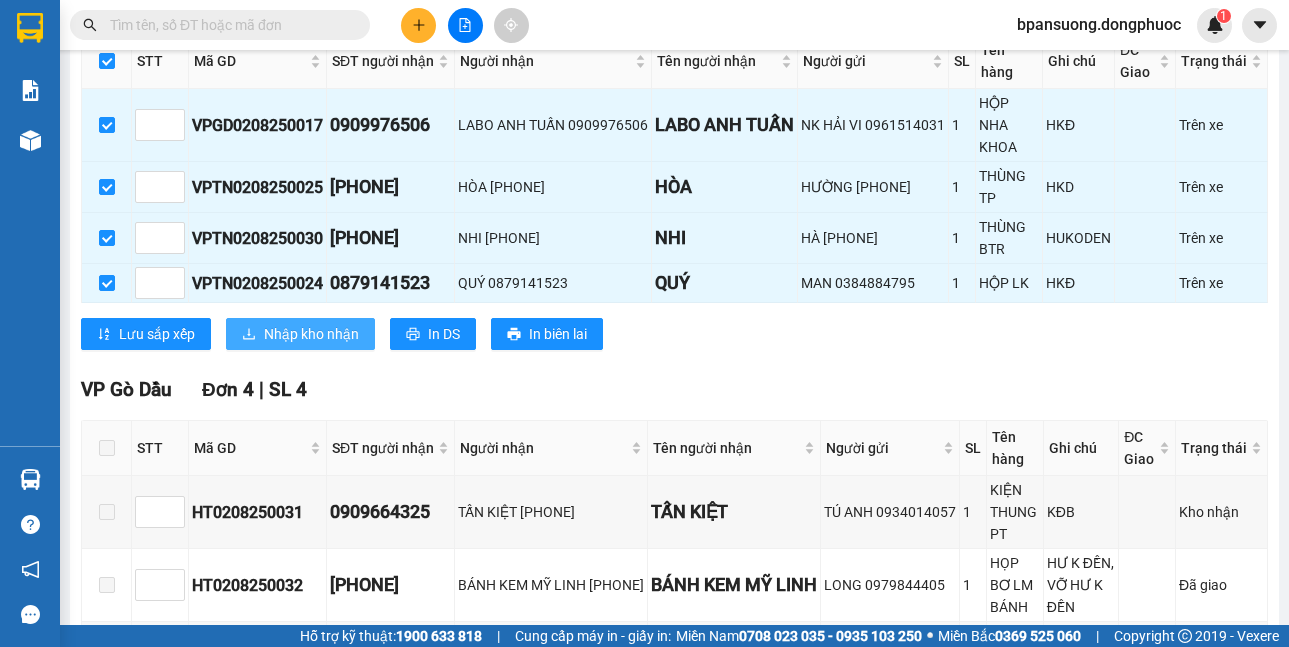 click on "Nhập kho nhận" at bounding box center (311, 334) 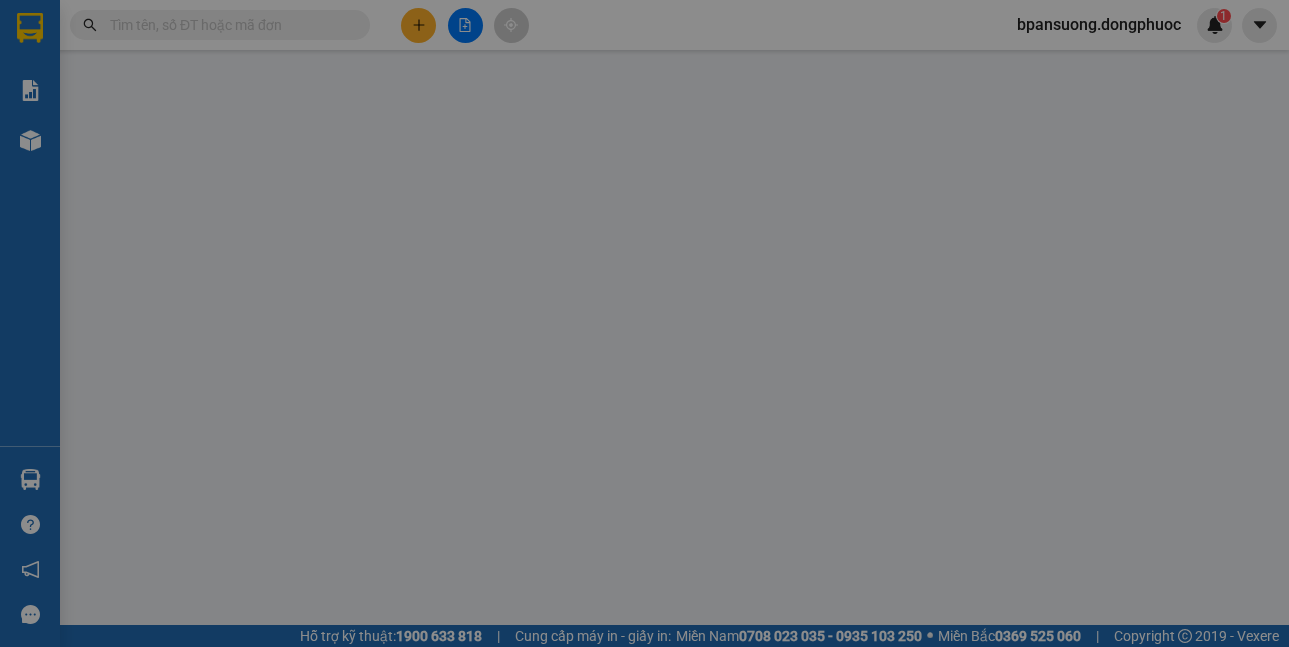 scroll, scrollTop: 0, scrollLeft: 0, axis: both 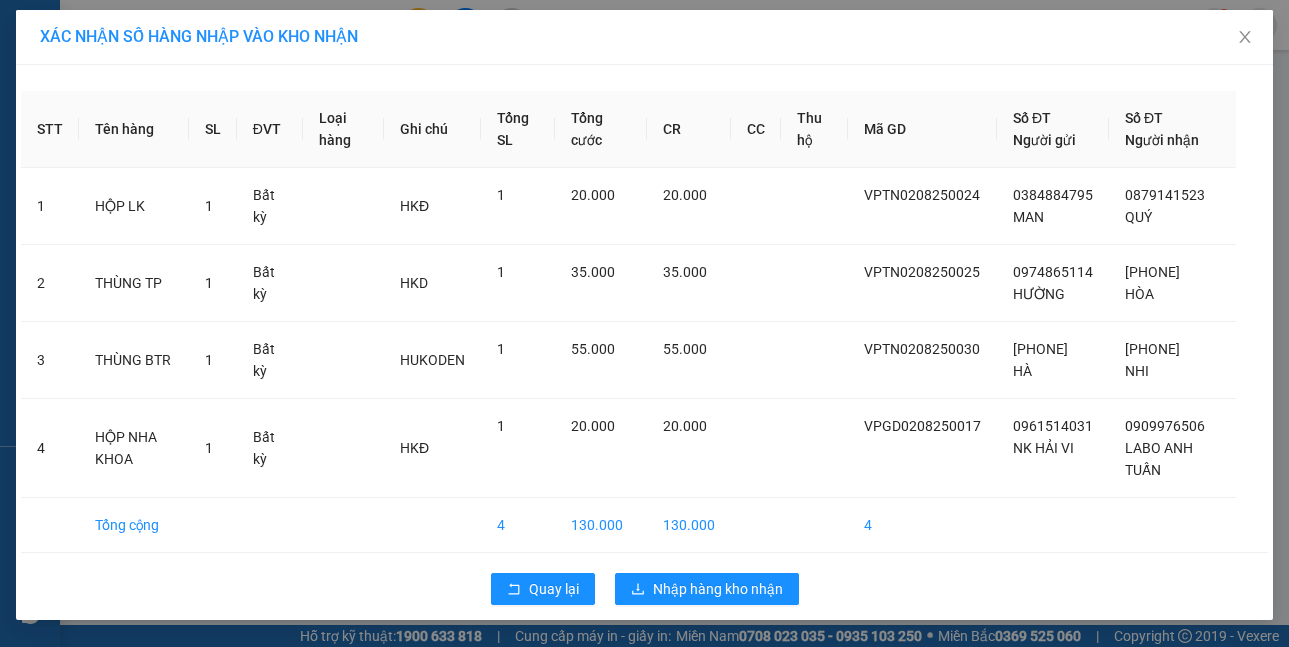 click on "Quay lại Nhập hàng kho nhận" at bounding box center (644, 589) 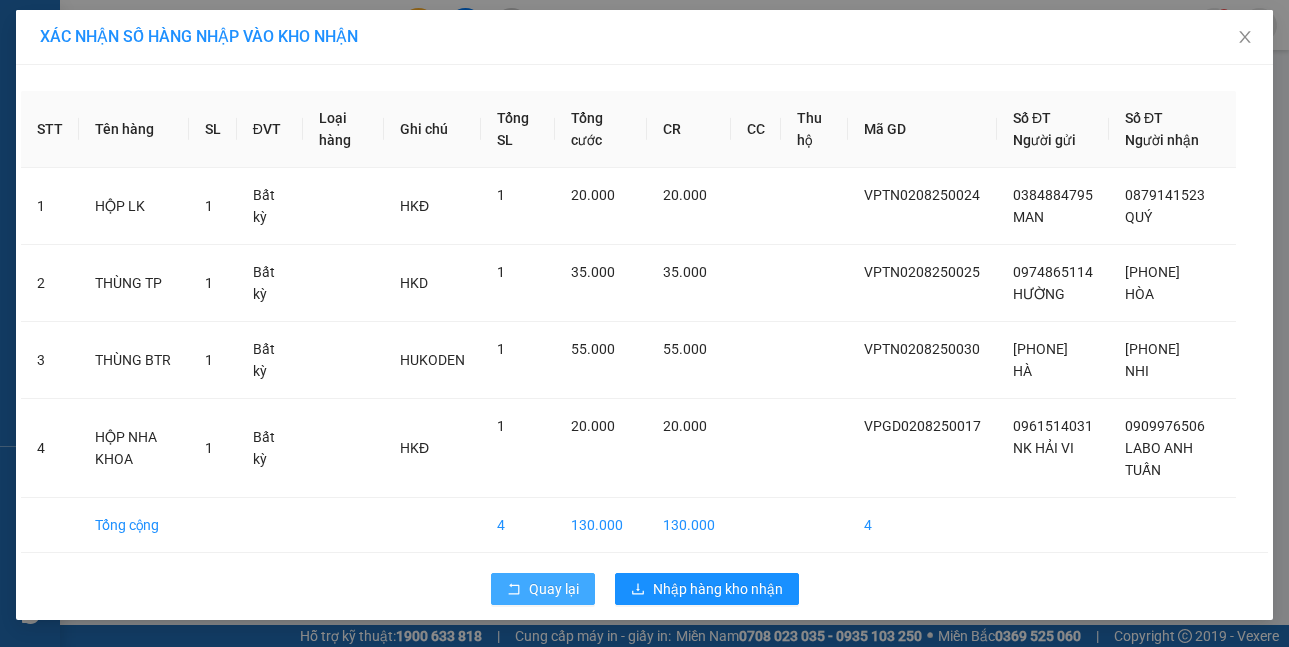 click on "Quay lại" at bounding box center (543, 589) 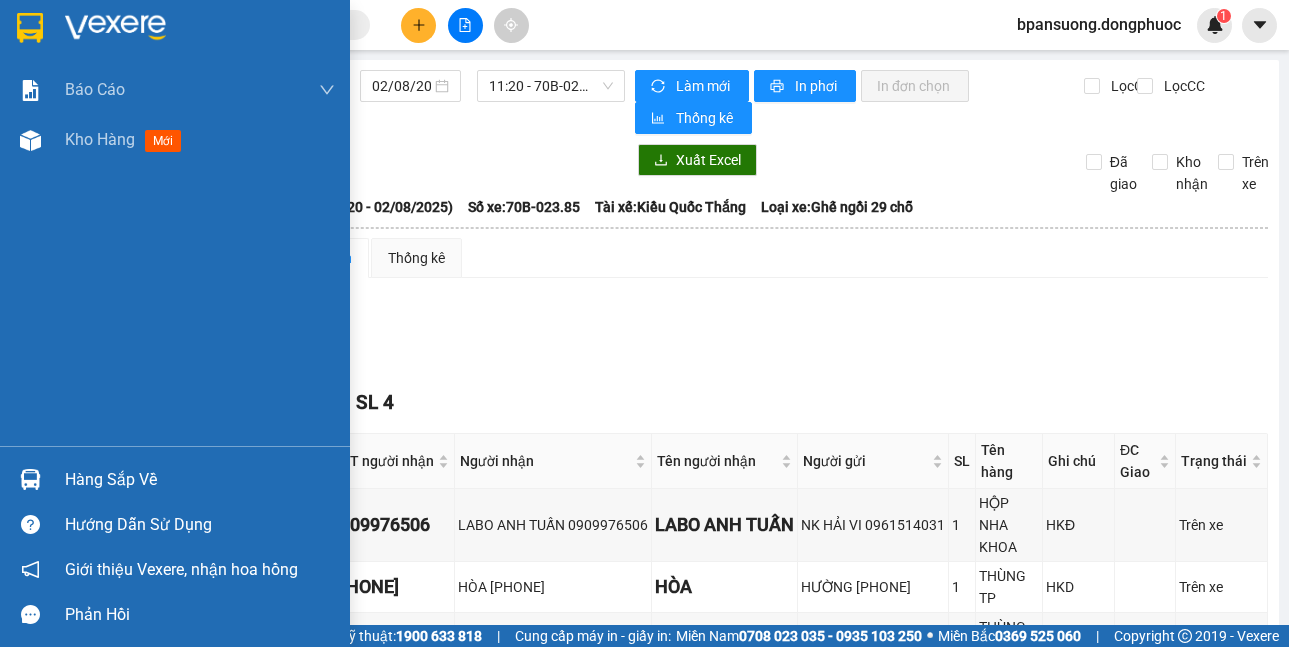 click at bounding box center (30, 479) 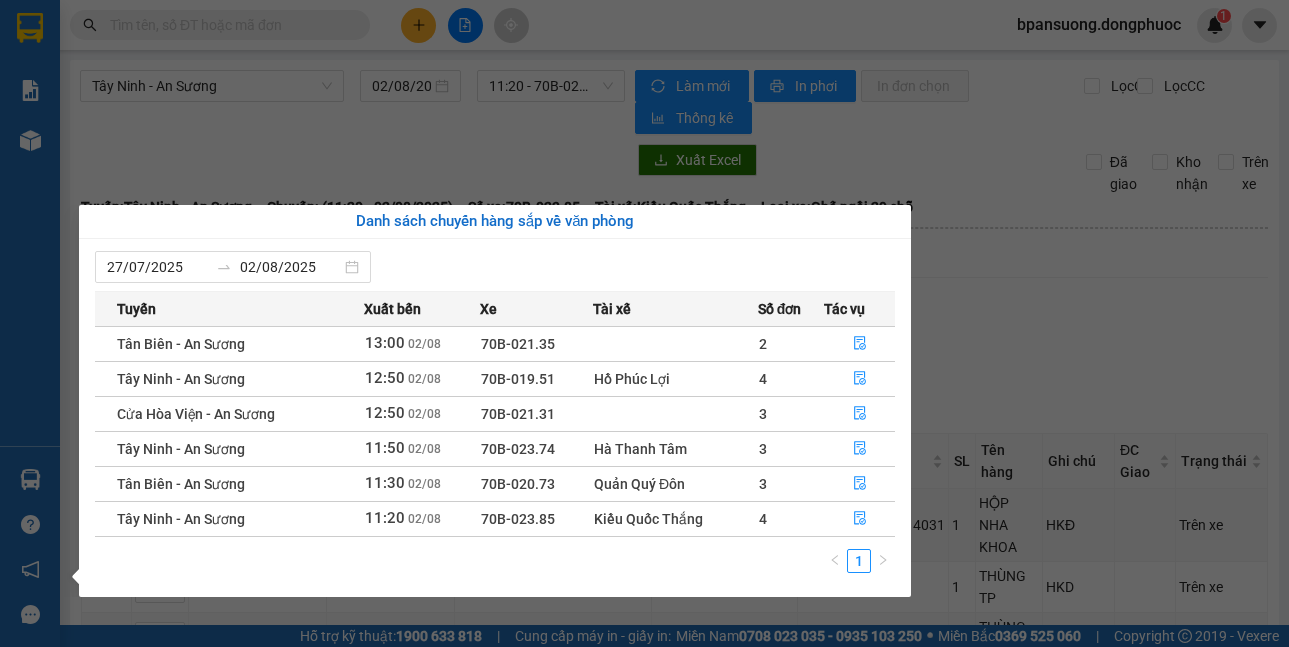 click on "Kết quả tìm kiếm ( 0 )  Bộ lọc  No Data bpansuong.dongphuoc 1     Báo cáo Mẫu 1: Báo cáo dòng tiền theo nhân viên Mẫu 1: Báo cáo dòng tiền theo nhân viên (VP) Mẫu 2: Doanh số tạo đơn theo Văn phòng, nhân viên - Trạm     Kho hàng mới Hàng sắp về Hướng dẫn sử dụng Giới thiệu Vexere, nhận hoa hồng Phản hồi Phần mềm hỗ trợ bạn tốt chứ? [CITY] - [CITY] [DATE] [TIME]     - 70B-023.85  Làm mới In phơi In đơn chọn Thống kê Lọc  CR Lọc  CC Xuất Excel Đã giao Kho nhận Trên xe Đồng Phước   19001152   Bến xe [CITY], 01 Võ Văn Truyện, KP 1, Phường 2 [TIME] - [DATE] Tuyến:  [CITY] - [CITY] Chuyến:   ([TIME] - [DATE]) Tài xế:  Kiều Quốc Thắng   Số xe:  70B-023.85 Loại xe:  Ghế ngồi 29 chỗ Tuyến:  [CITY] - [CITY] Chuyến:   ([TIME] - [DATE]) Số xe:  70B-023.85 Tài xế:  Kiều Quốc Thắng Loại xe:  Ghế ngồi 29 chỗ Thống kê" at bounding box center (644, 323) 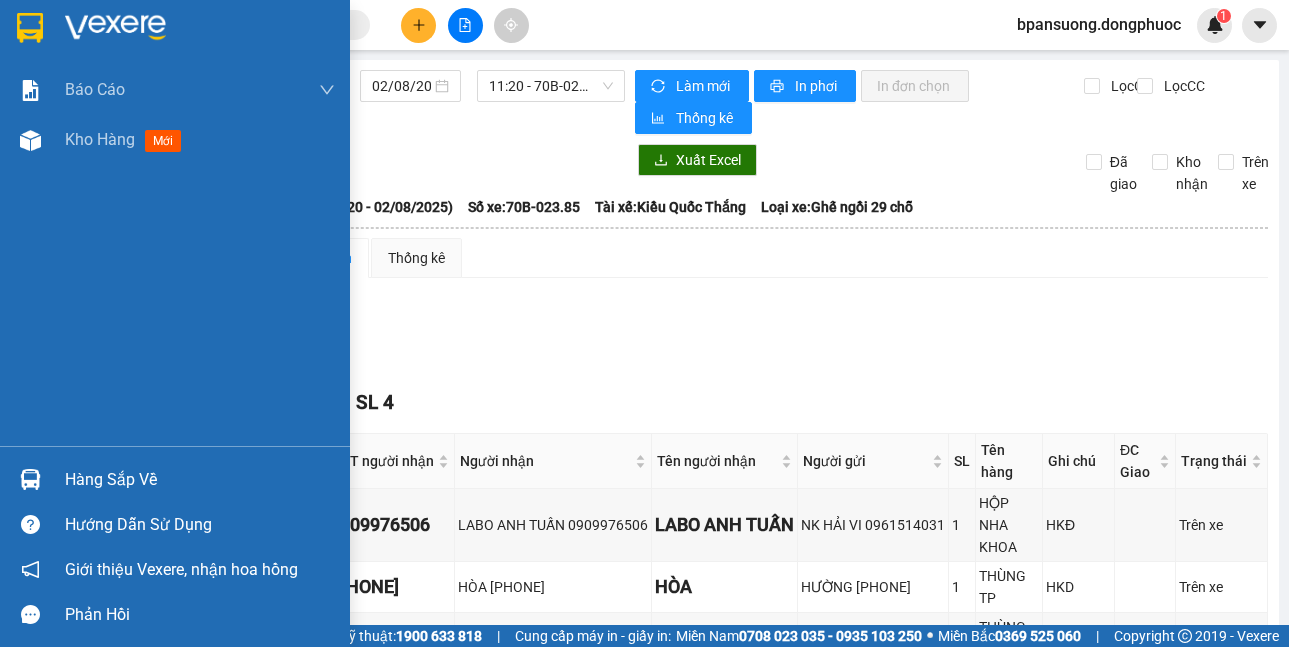 click at bounding box center (30, 479) 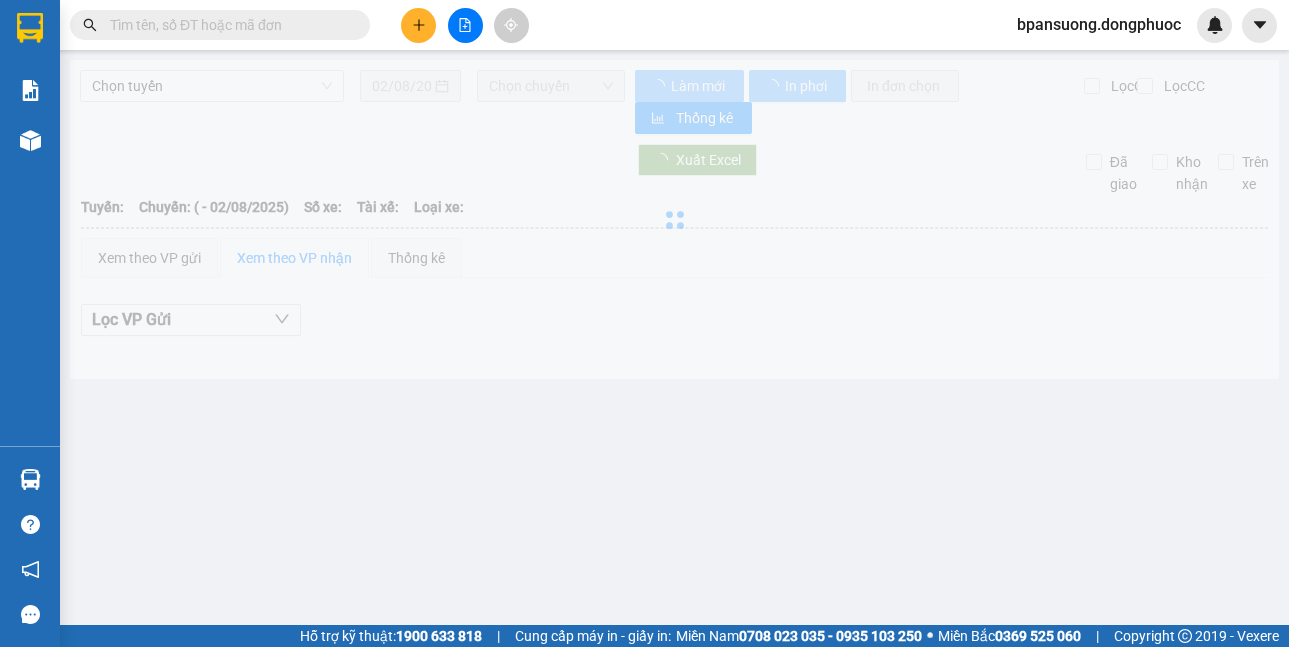 scroll, scrollTop: 0, scrollLeft: 0, axis: both 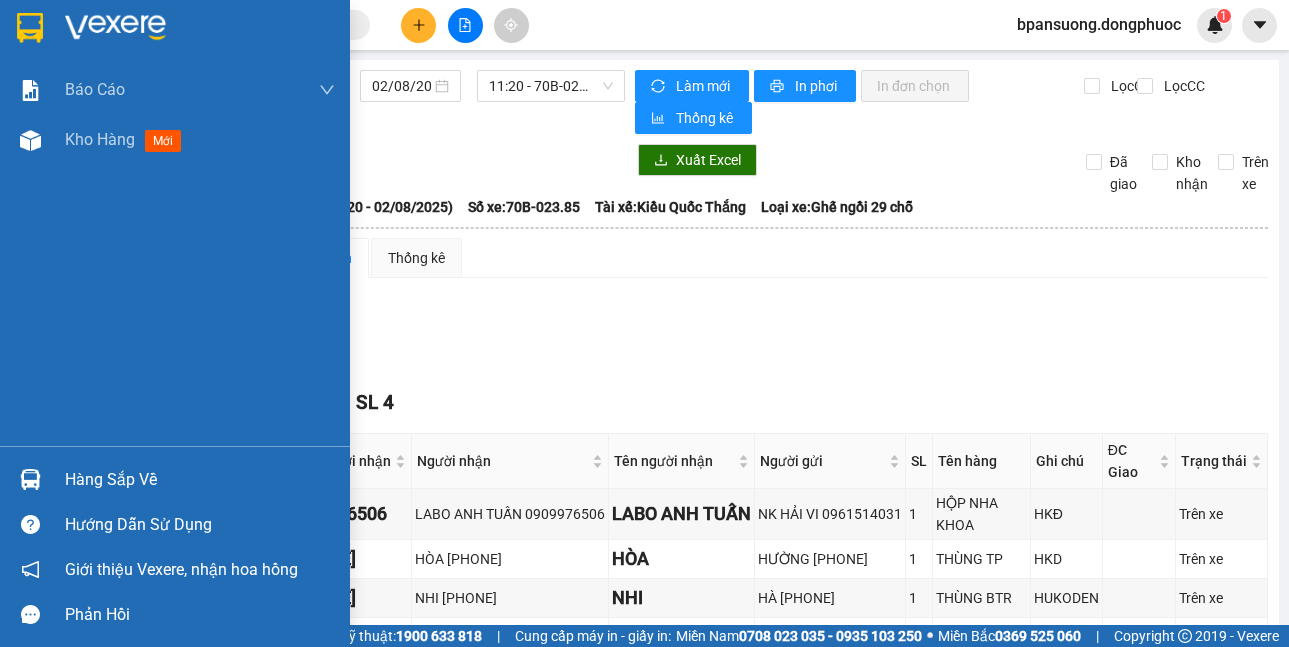 click at bounding box center (30, 479) 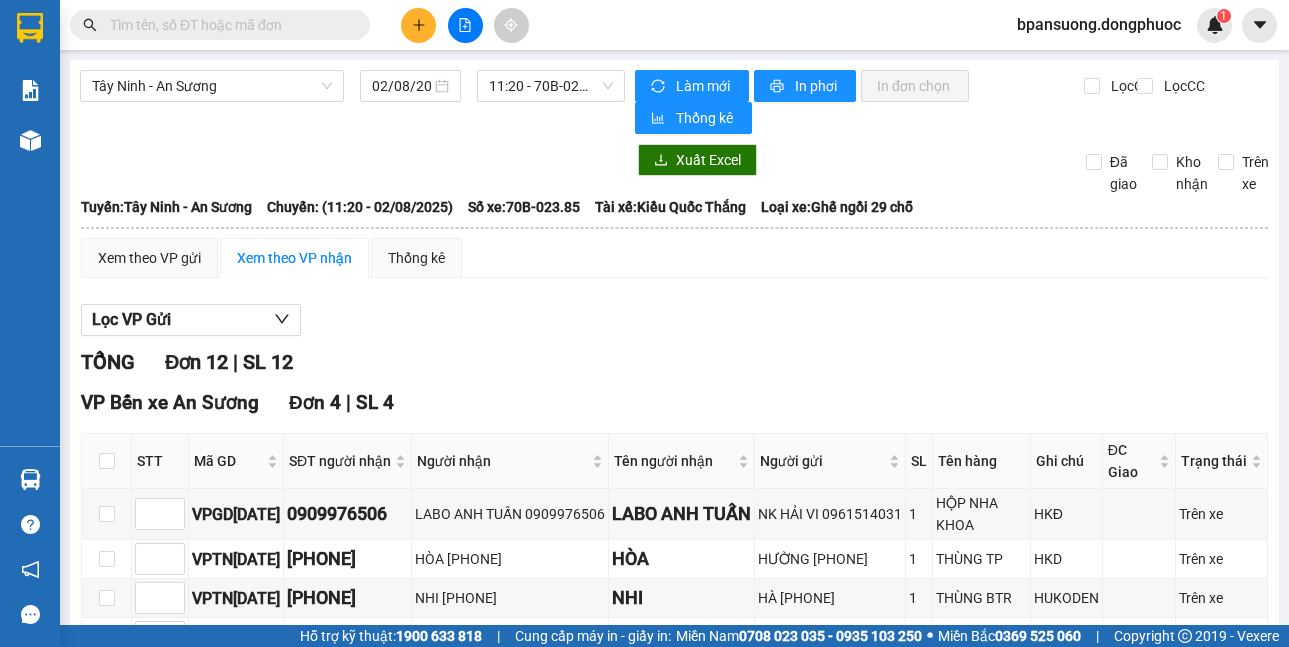 click on "Kết quả tìm kiếm ( 0 )  Bộ lọc  No Data bpansuong.dongphuoc 1     Báo cáo Mẫu 1: Báo cáo dòng tiền theo nhân viên Mẫu 1: Báo cáo dòng tiền theo nhân viên (VP) Mẫu 2: Doanh số tạo đơn theo Văn phòng, nhân viên - Trạm     Kho hàng mới Hàng sắp về Hướng dẫn sử dụng Giới thiệu Vexere, nhận hoa hồng Phản hồi Phần mềm hỗ trợ bạn tốt chứ? Tây Ninh - An Sương 02/08/2025 11:20     - 70B-023.85  Làm mới In phơi In đơn chọn Thống kê Lọc  CR Lọc  CC Xuất Excel Đã giao Kho nhận Trên xe Đồng Phước   19001152   Bến xe Tây Ninh, 01 Võ Văn Truyện, KP 1, Phường 2 13:15 - 02/08/2025 Tuyến:  Tây Ninh - An Sương Chuyến:   (11:20 - 02/08/2025) Tài xế:  Kiều Quốc Thắng   Số xe:  70B-023.85 Loại xe:  Ghế ngồi 29 chỗ Tuyến:  Tây Ninh - An Sương Chuyến:   (11:20 - 02/08/2025) Số xe:  70B-023.85 Tài xế:  Kiều Quốc Thắng Loại xe:  Ghế ngồi 29 chỗ Thống kê" at bounding box center [644, 323] 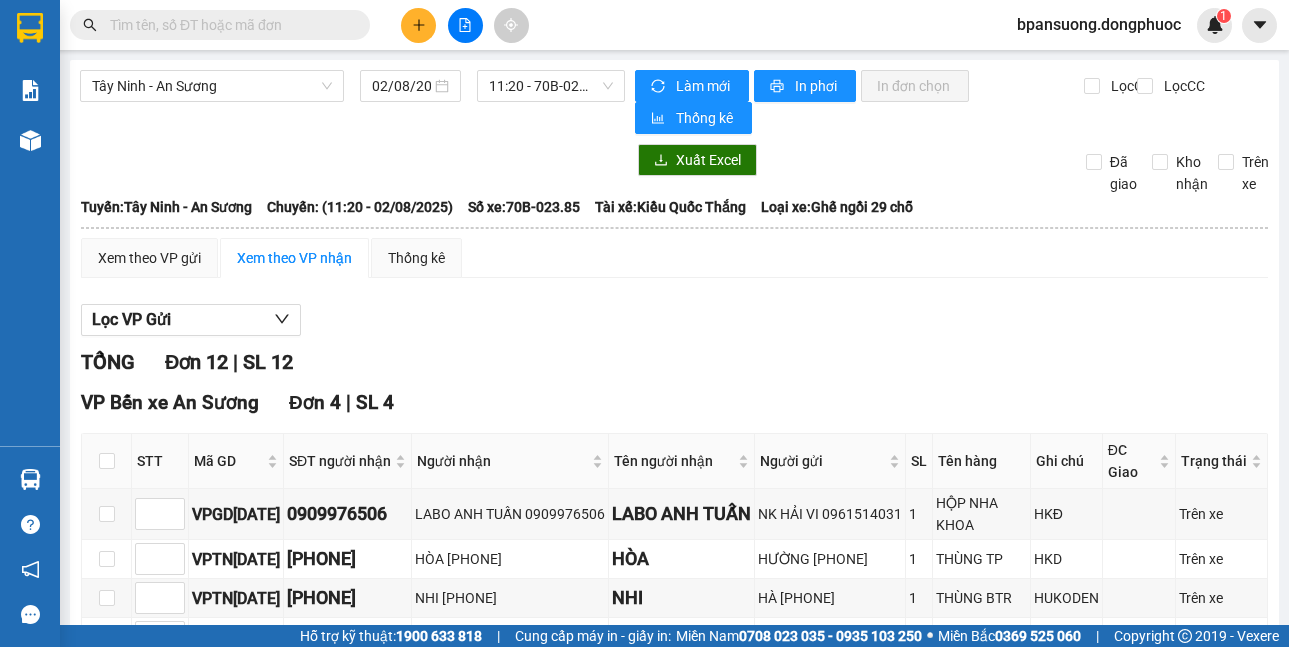 click 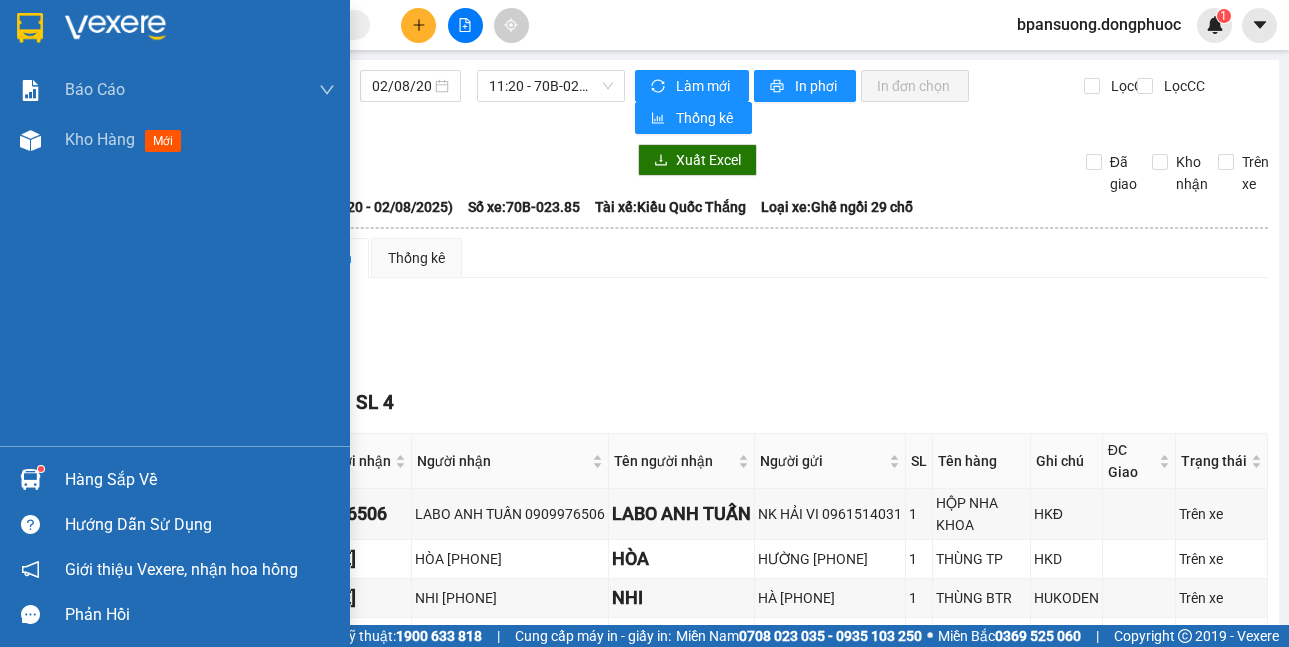 click at bounding box center [30, 479] 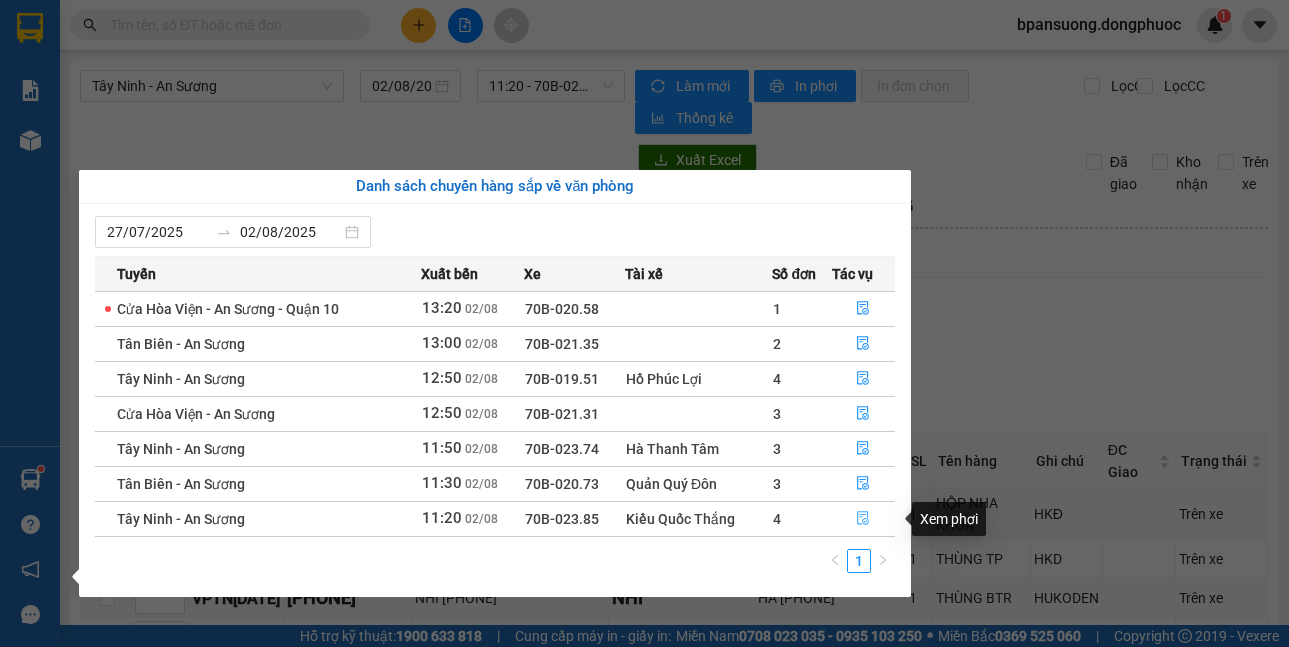 click at bounding box center (864, 519) 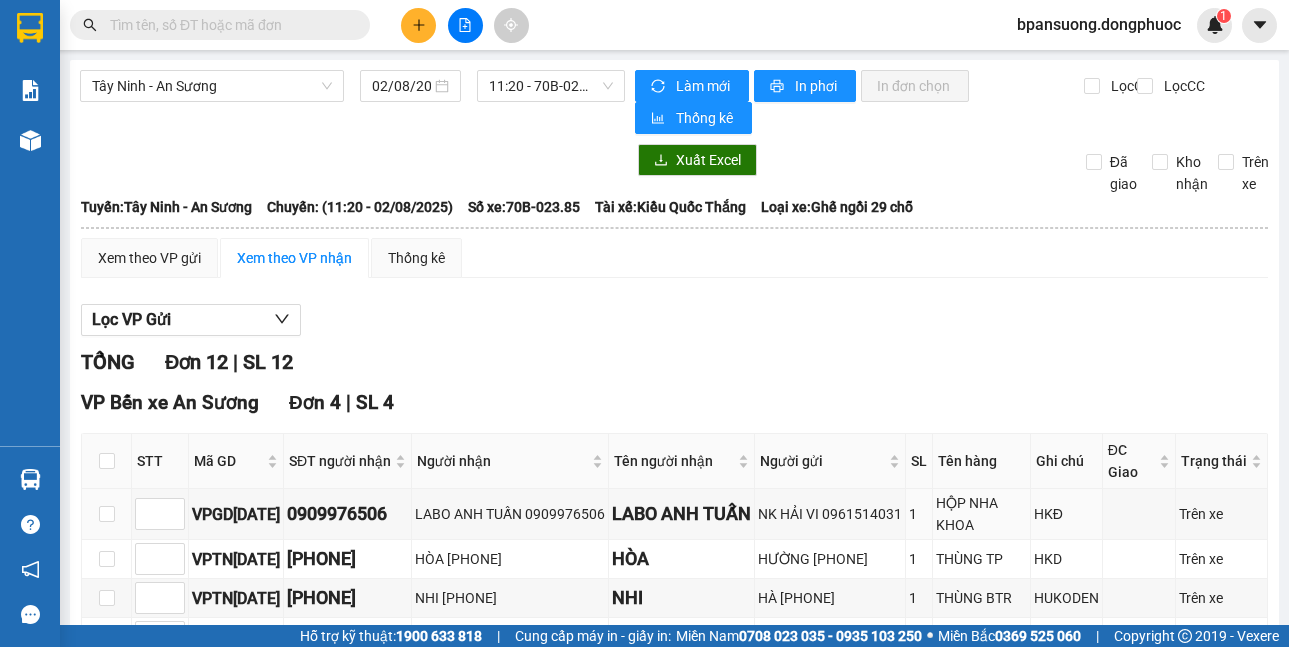 scroll, scrollTop: 200, scrollLeft: 0, axis: vertical 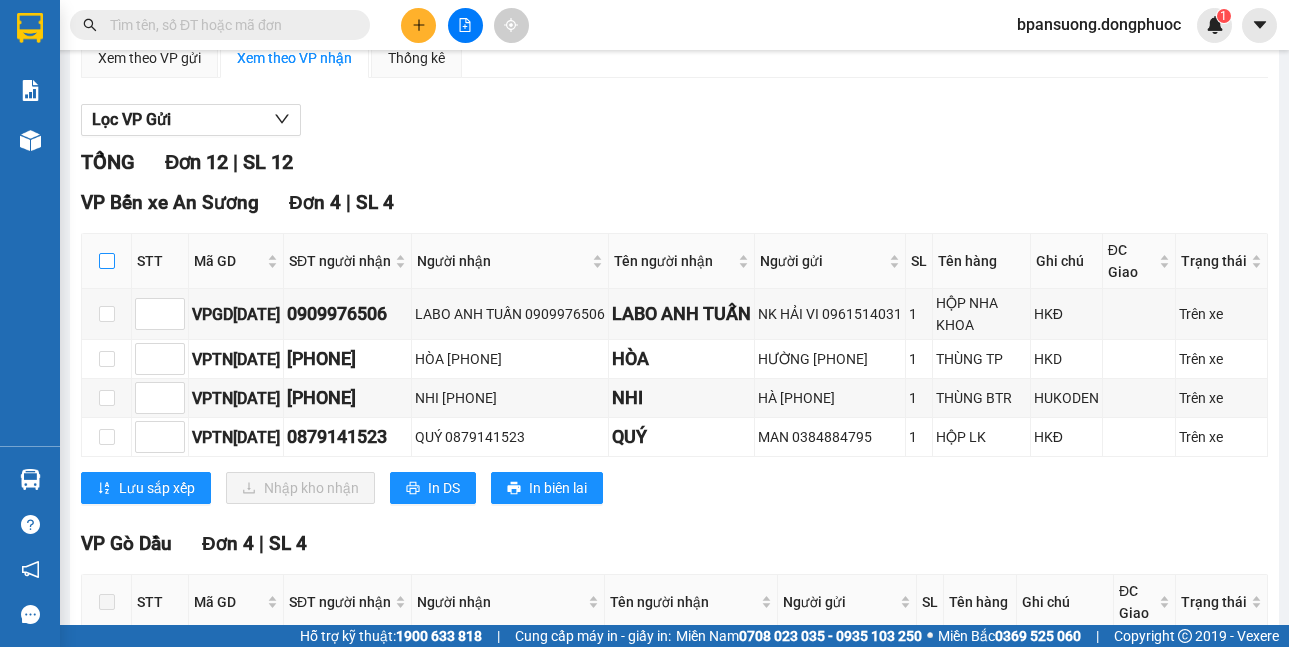 click at bounding box center (107, 261) 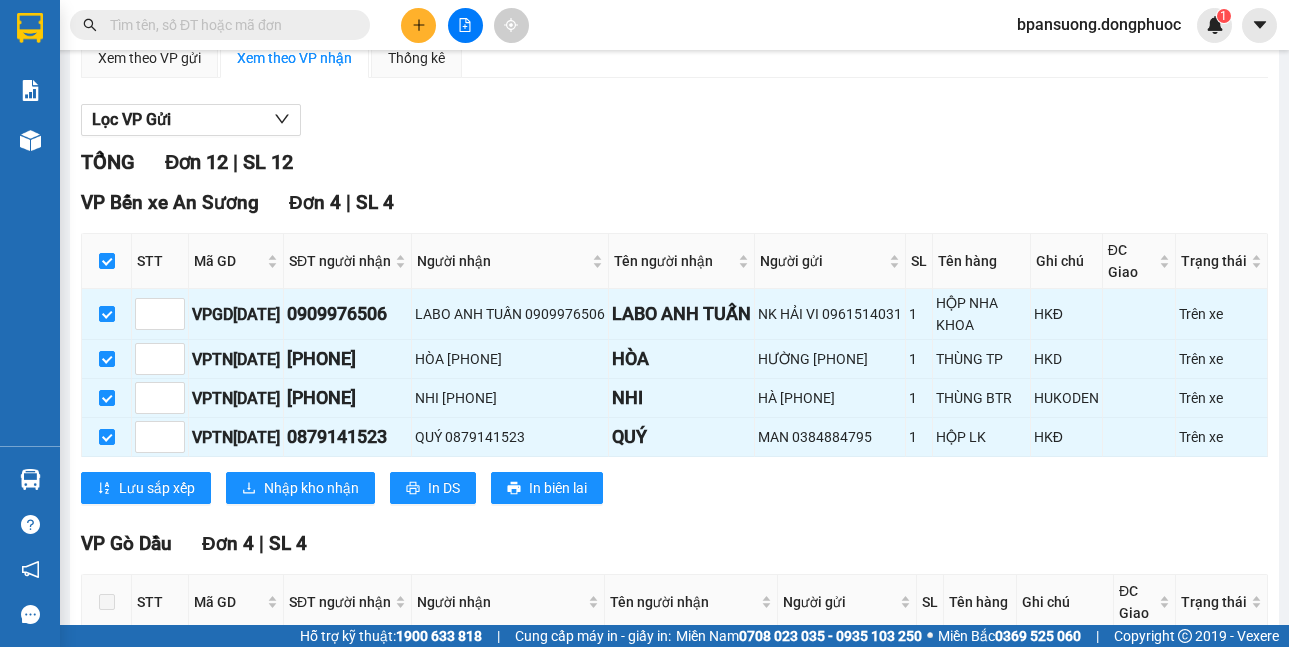 click on "VP Bến xe An Sương Đơn   4 | SL   4 STT Mã GD SĐT người nhận Người nhận Tên người nhận Người gửi SL Tên hàng Ghi chú ĐC Giao Trạng thái Ký nhận                           VPGD0208250017 0909976506 LABO ANH TUẤN 0909976506 LABO ANH TUẤN NK HẢI VI 0961514031 1  HỘP NHA KHOA HKĐ Trên xe VPTN0208250025 0938128067 HÒA 0938128067 HÒA HƯỜNG 0974865114 1 THÙNG TP HKD Trên xe VPTN0208250030 0702072399 NHI  0702072399 NHI  HÀ  0368570180 1 THÙNG BTR HUKODEN Trên xe VPTN0208250024 0879141523 QUÝ 0879141523 QUÝ MAN 0384884795 1 HỘP LK HKĐ Trên xe Lưu sắp xếp Nhập kho nhận In DS In biên lai Đồng Phước   19001152   Bến xe Tây Ninh, 01 Võ Văn Truyện, KP 1, Phường 2 VP Bến xe An Sương  -  13:42 - 02/08/2025 Tuyến:  Tây Ninh - An Sương Chuyến:   (11:20 - 02/08/2025) Tài xế:  Kiều Quốc Thắng   Số xe:  70B-023.85   Loại xe:  Ghế ngồi 29 chỗ STT Mã GD SĐT người nhận Người nhận SL Đơn" at bounding box center (674, 353) 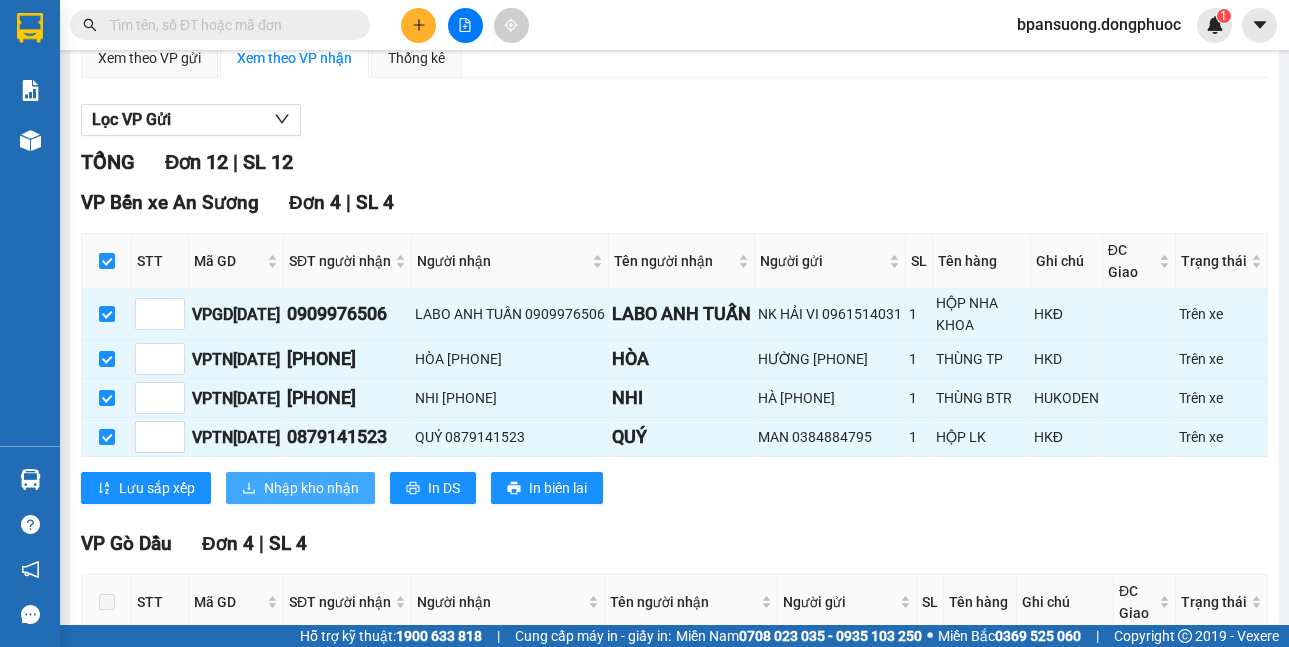 click on "Nhập kho nhận" at bounding box center [311, 488] 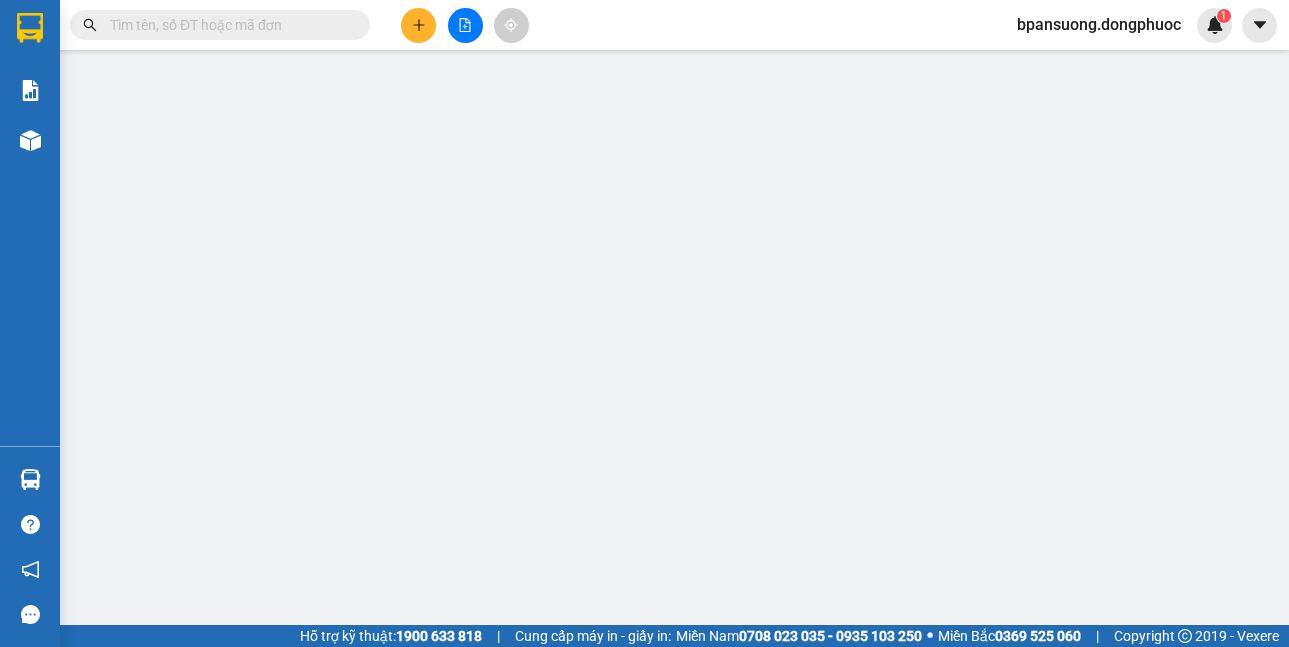 scroll, scrollTop: 0, scrollLeft: 0, axis: both 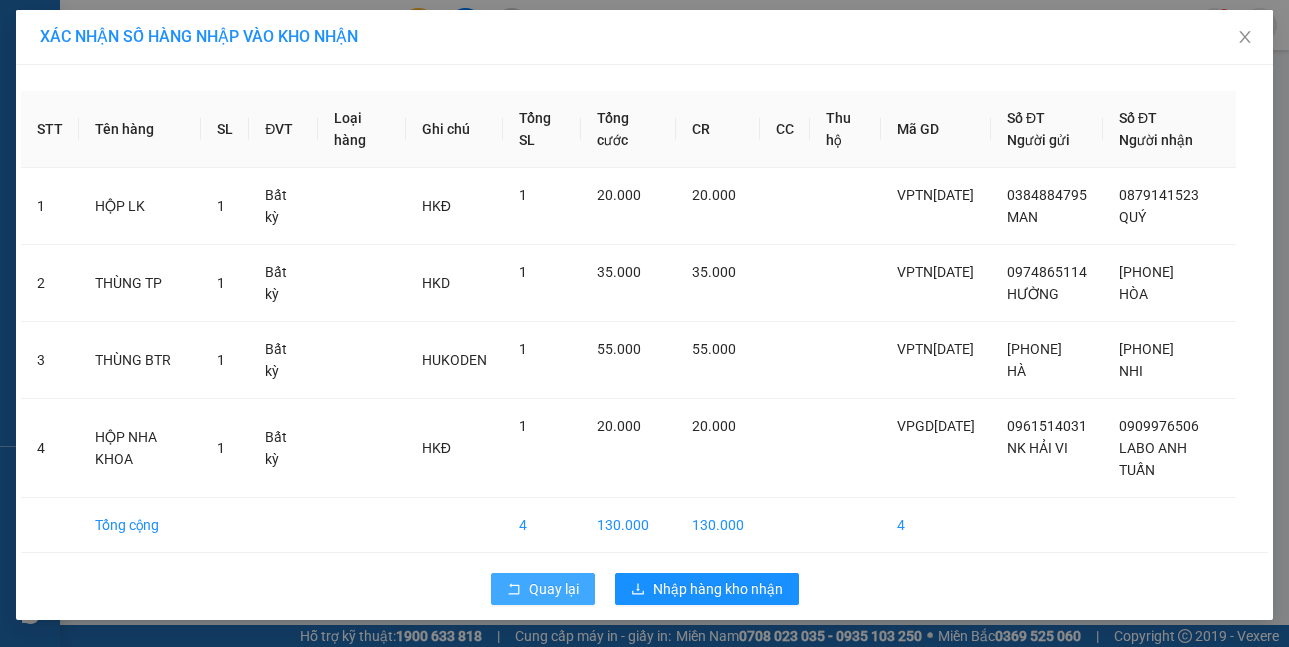 click 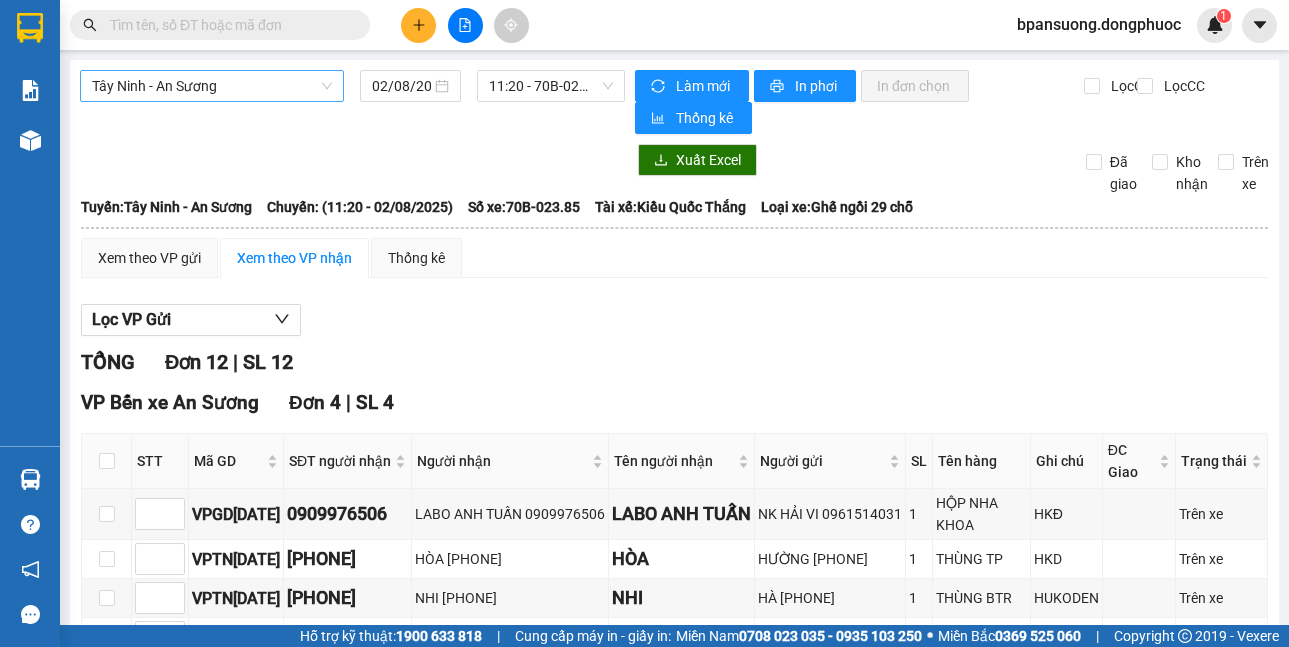 click on "Tây Ninh - An Sương" at bounding box center [212, 86] 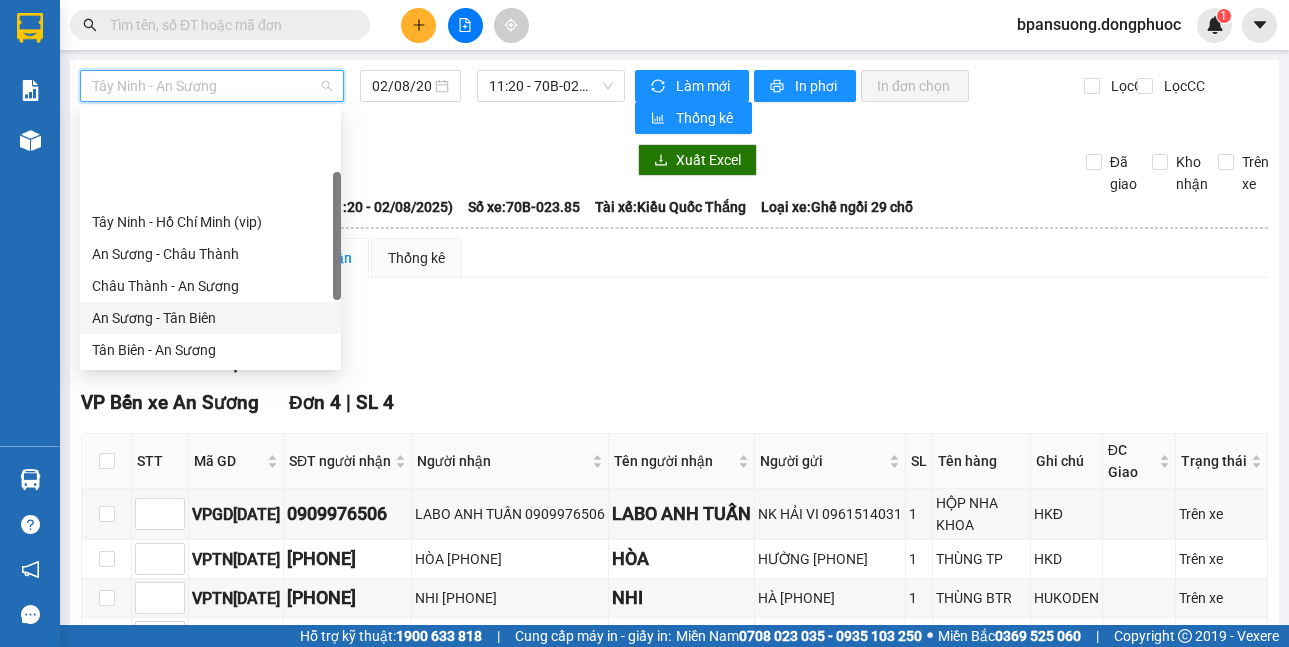 scroll, scrollTop: 128, scrollLeft: 0, axis: vertical 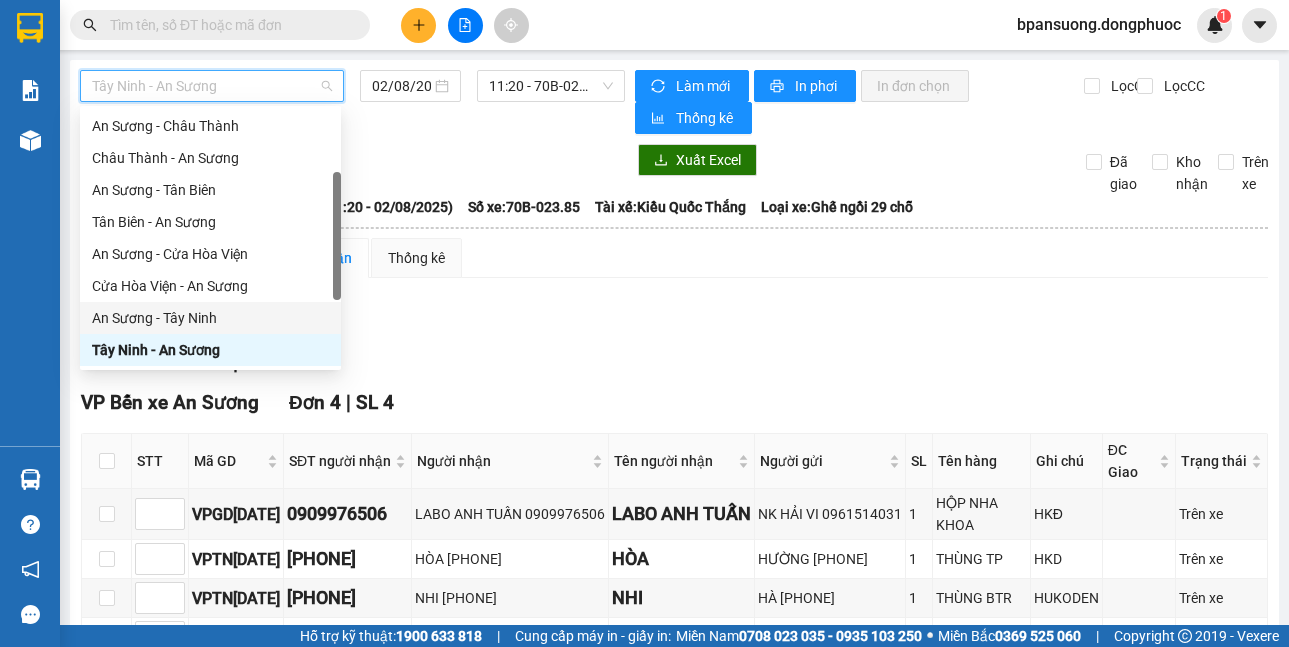 click on "An Sương - Tây Ninh" at bounding box center (210, 318) 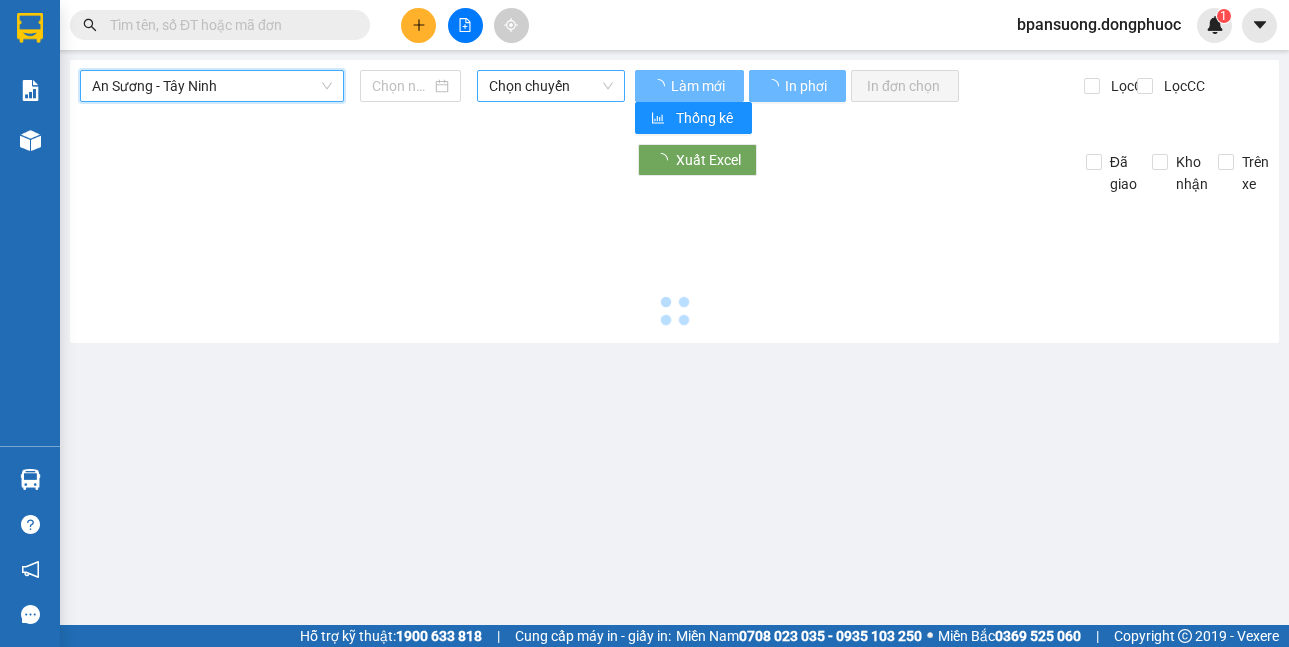 type on "02/08/2025" 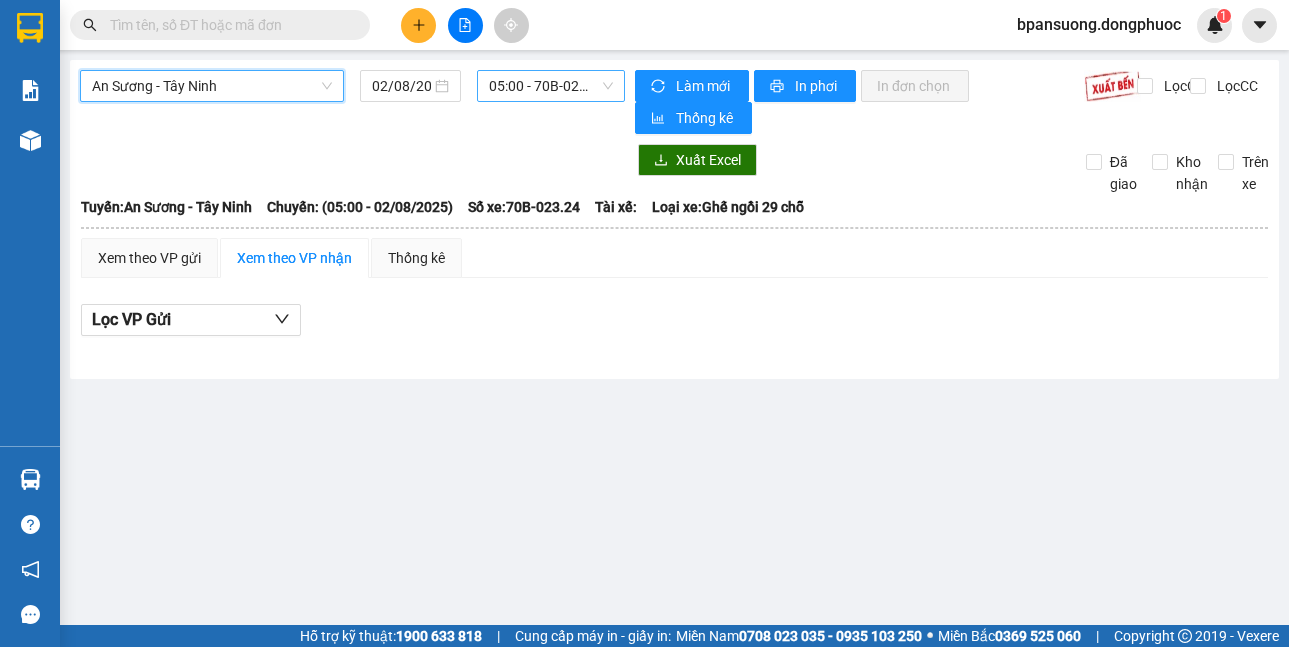 click on "05:00     - 70B-023.24" at bounding box center (551, 86) 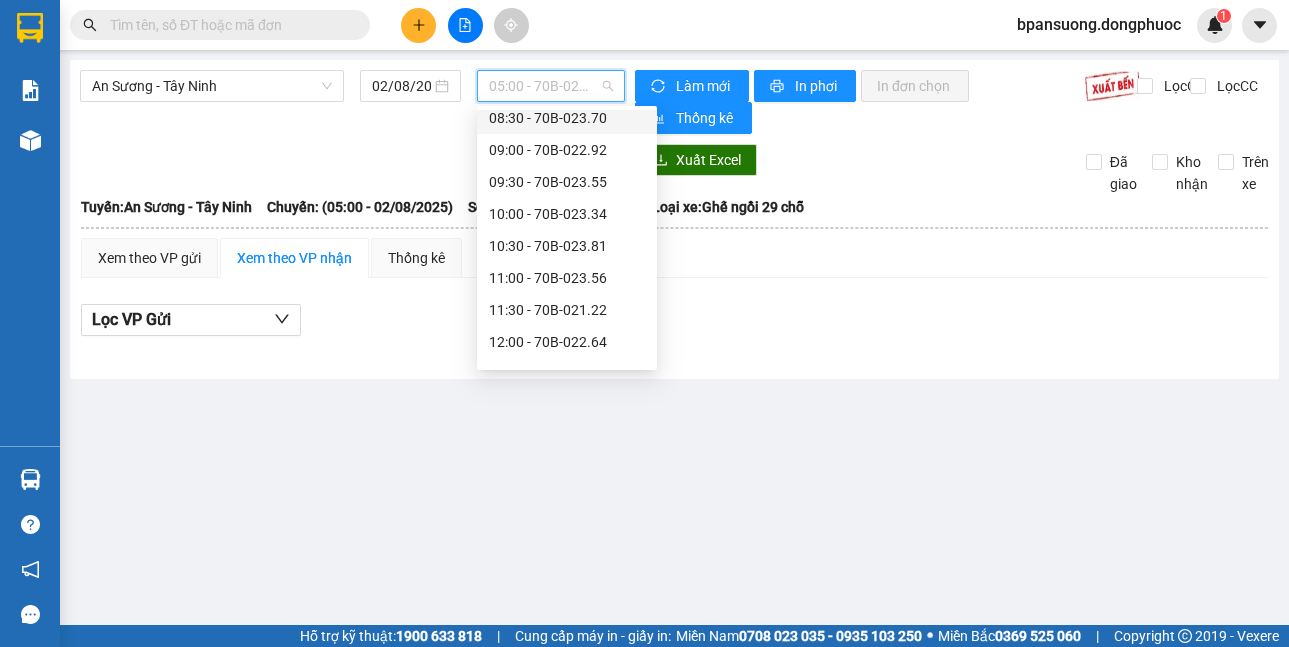 scroll, scrollTop: 400, scrollLeft: 0, axis: vertical 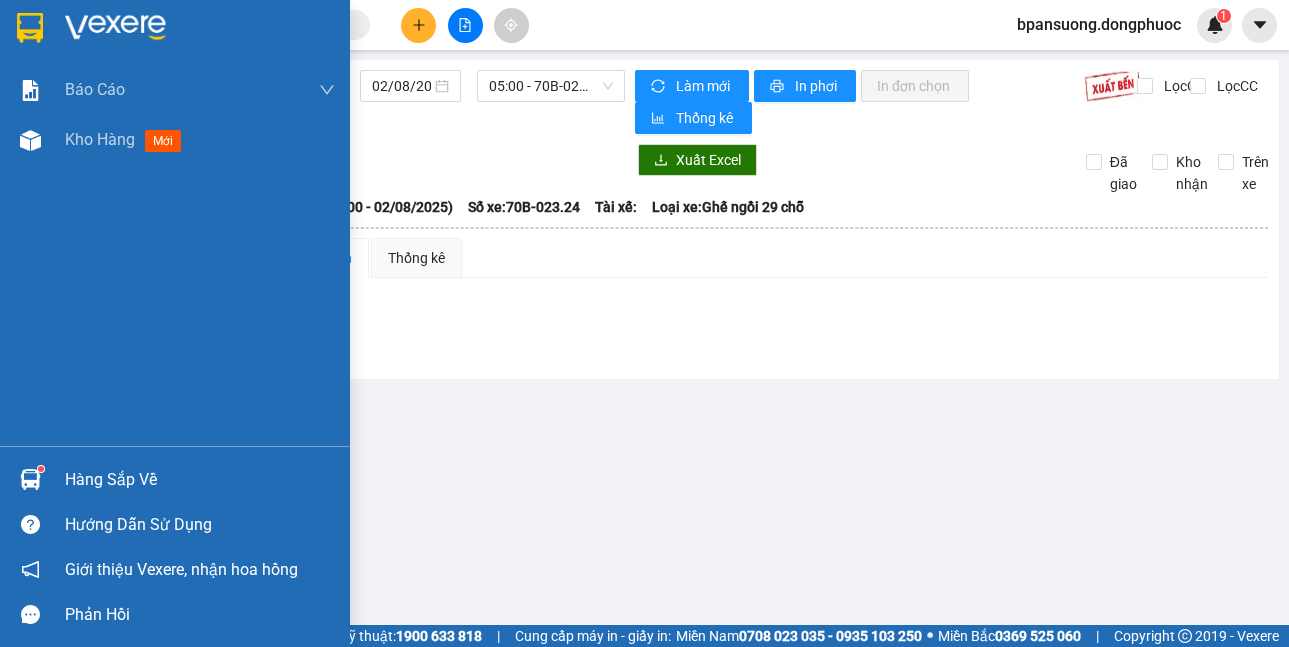 drag, startPoint x: 25, startPoint y: 470, endPoint x: 44, endPoint y: 458, distance: 22.472204 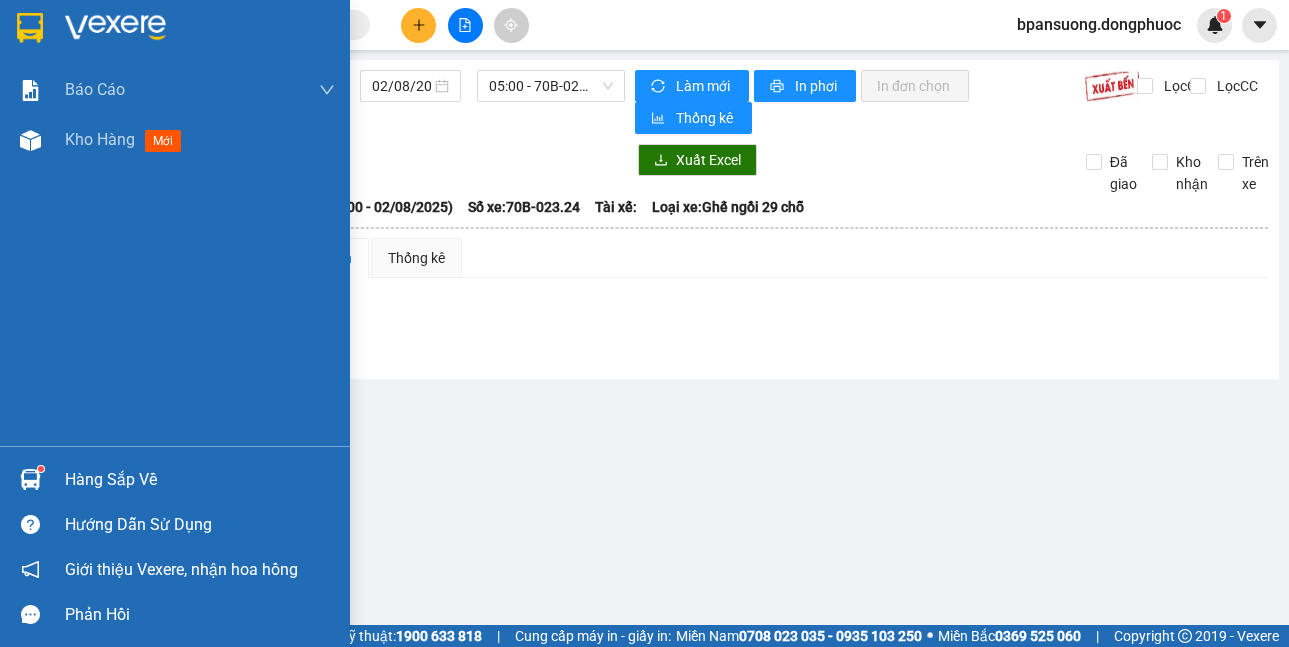 click at bounding box center (30, 479) 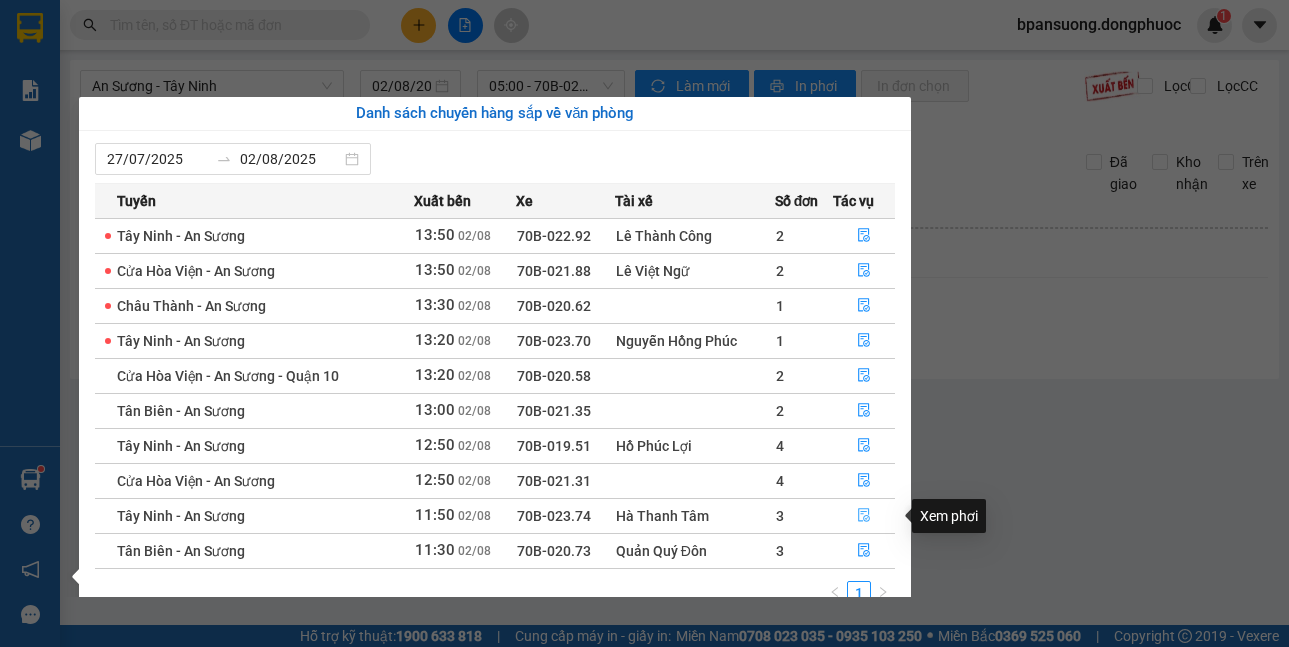 click at bounding box center [864, 516] 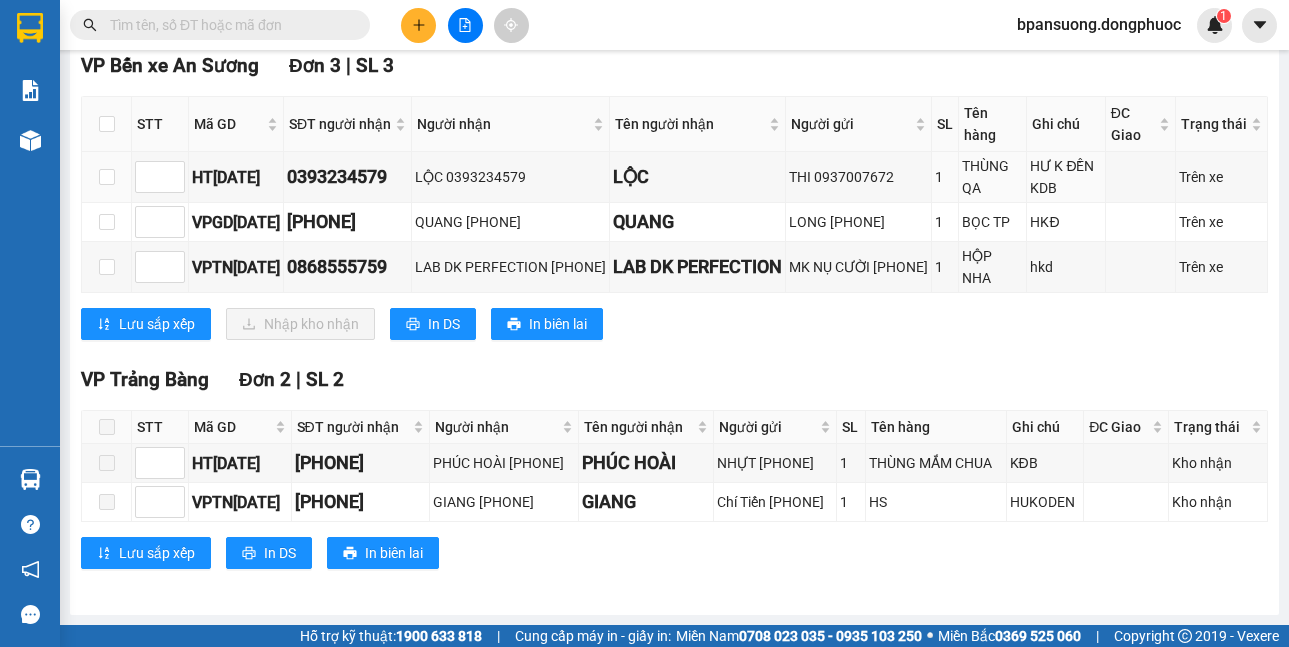 scroll, scrollTop: 200, scrollLeft: 0, axis: vertical 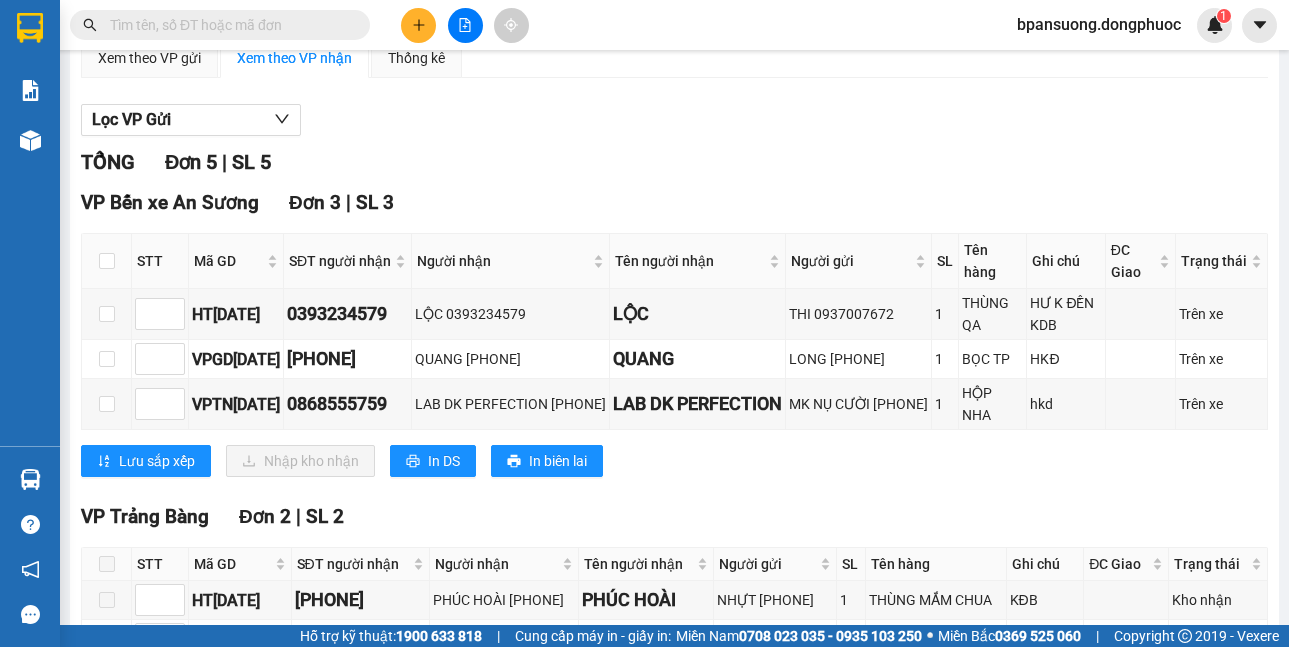 click at bounding box center [107, 261] 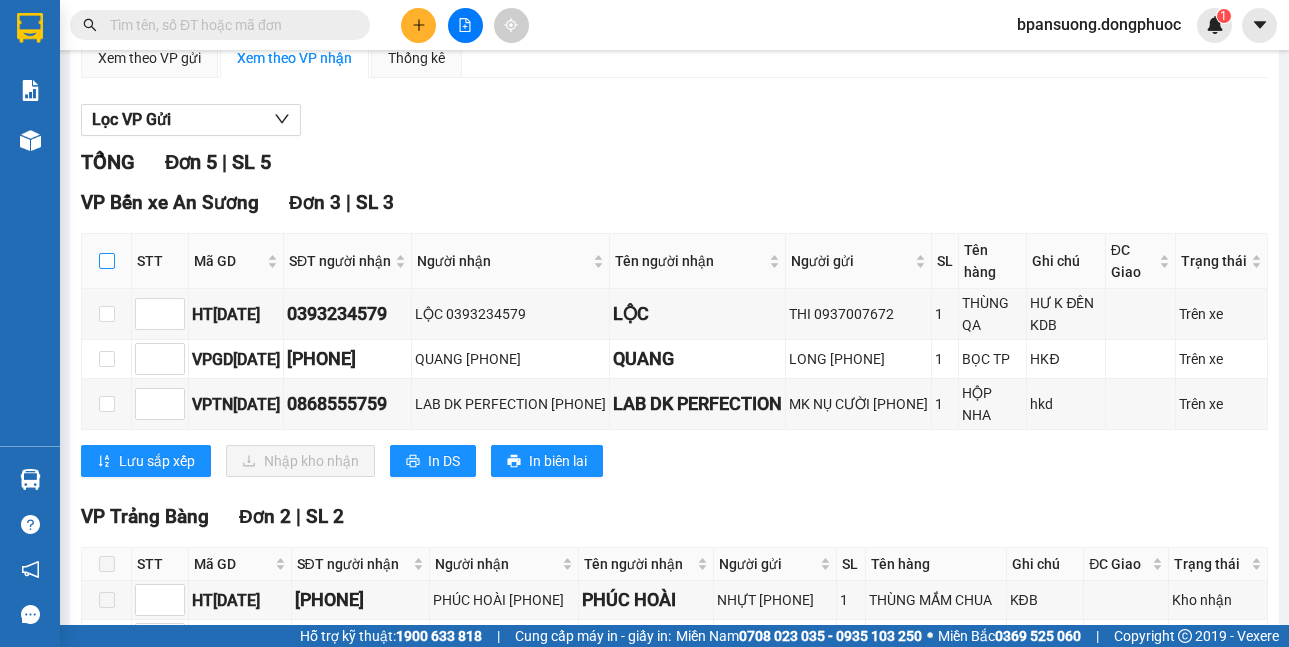 click at bounding box center (107, 261) 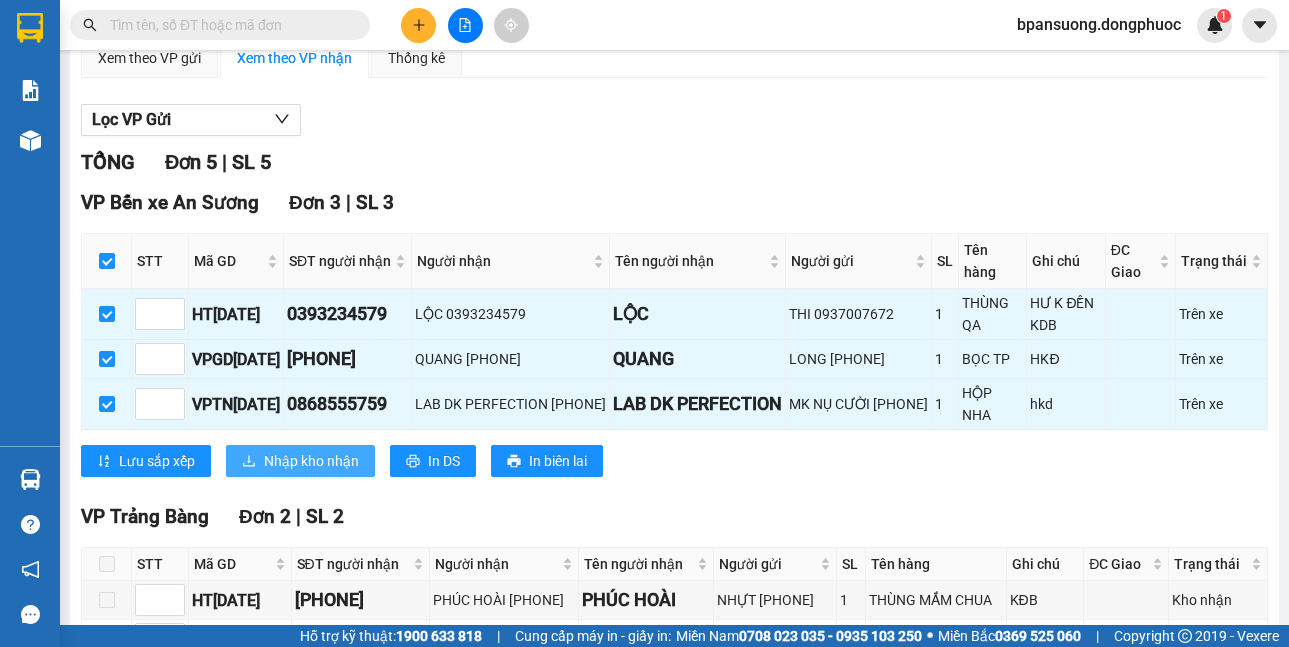 click on "Nhập kho nhận" at bounding box center (311, 461) 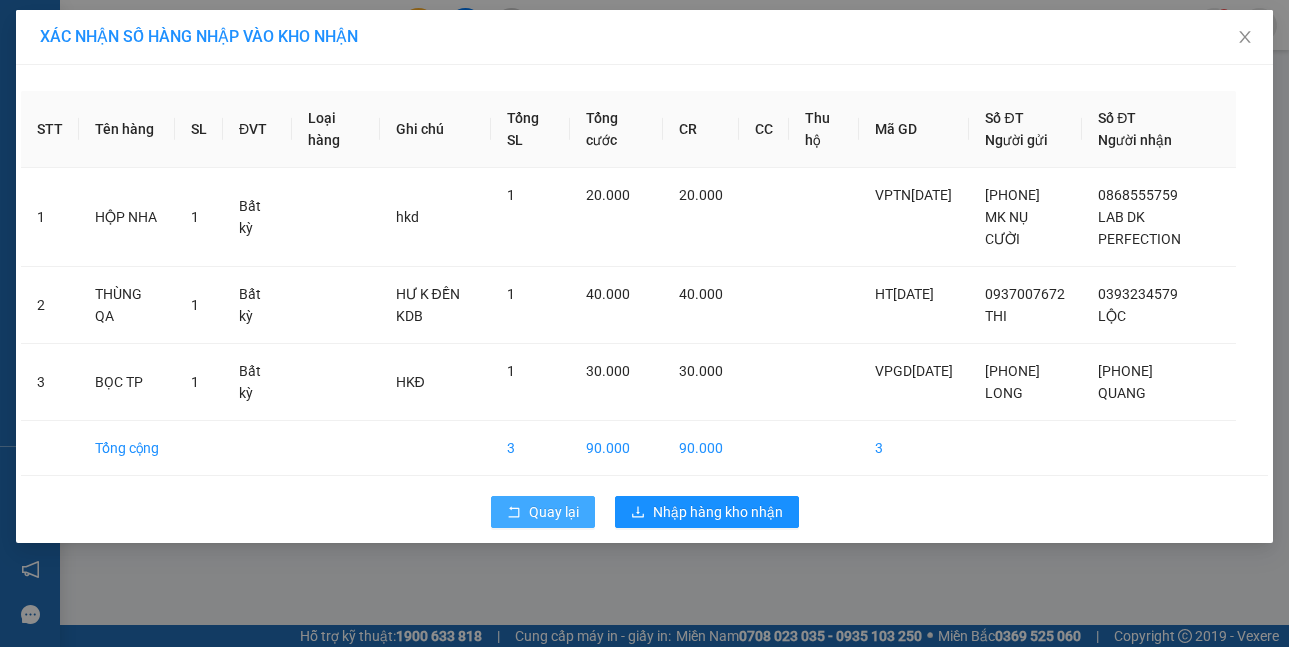 click on "Quay lại" at bounding box center (554, 512) 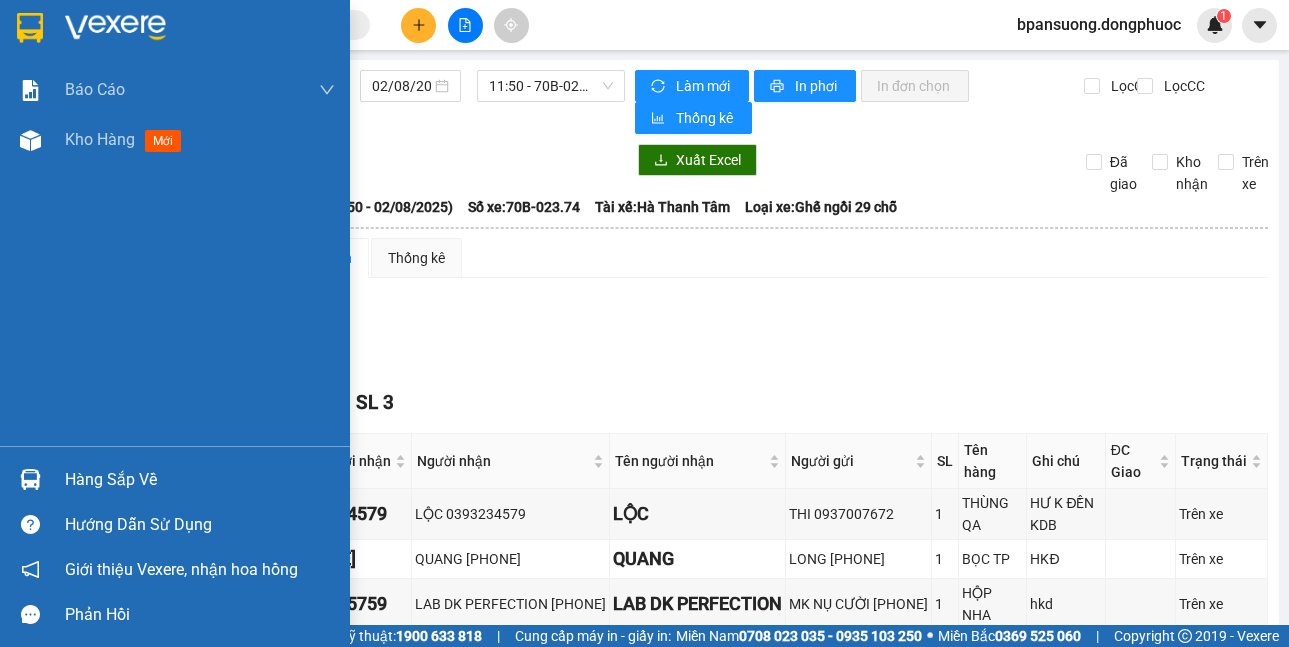 click on "Hàng sắp về" at bounding box center (175, 479) 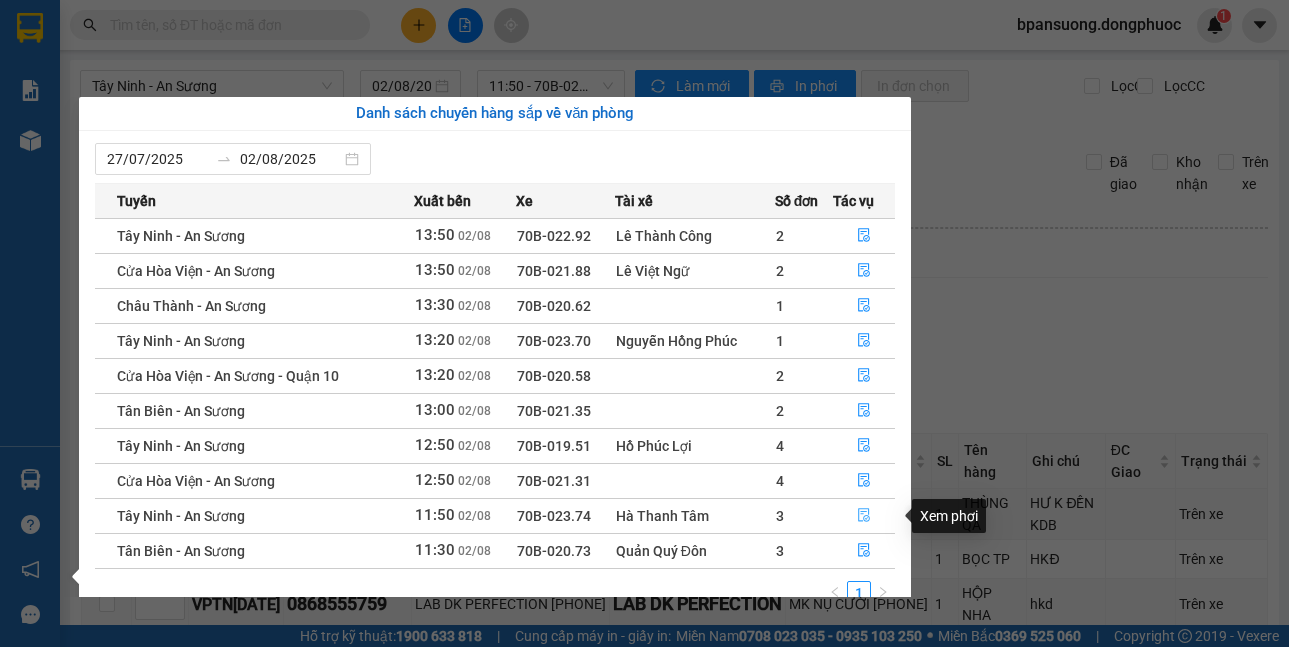 click at bounding box center [864, 516] 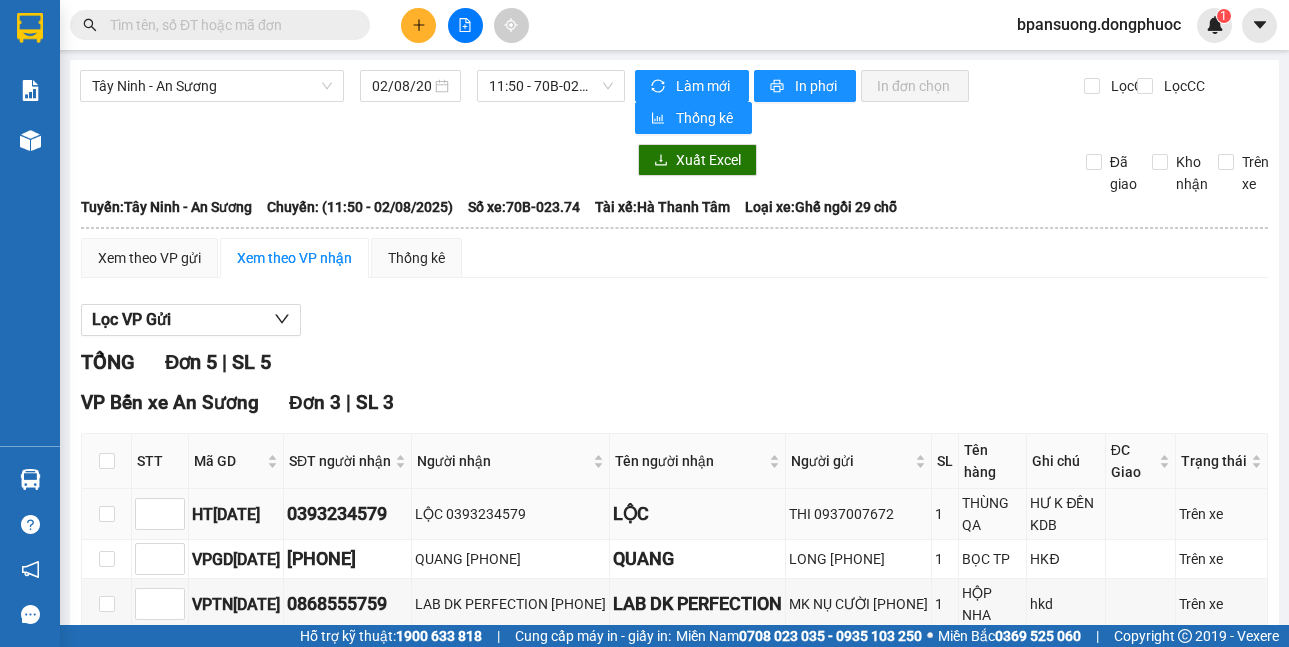 scroll, scrollTop: 200, scrollLeft: 0, axis: vertical 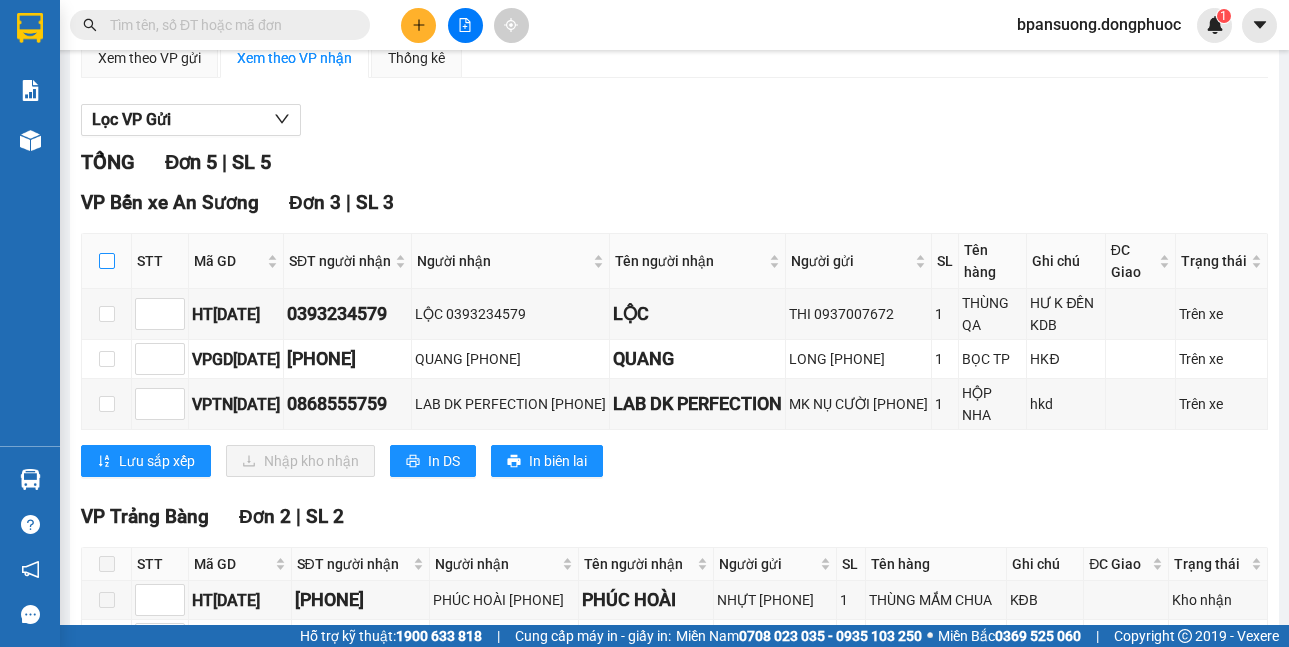 drag, startPoint x: 95, startPoint y: 260, endPoint x: 131, endPoint y: 314, distance: 64.899925 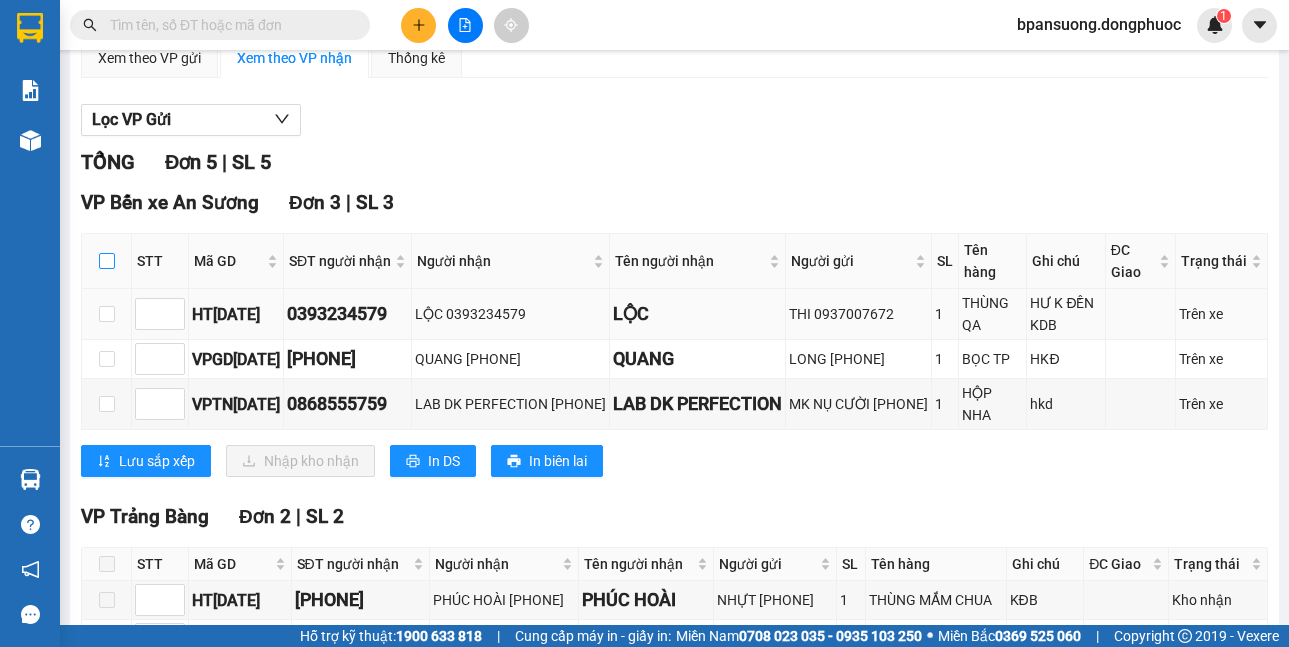 checkbox on "true" 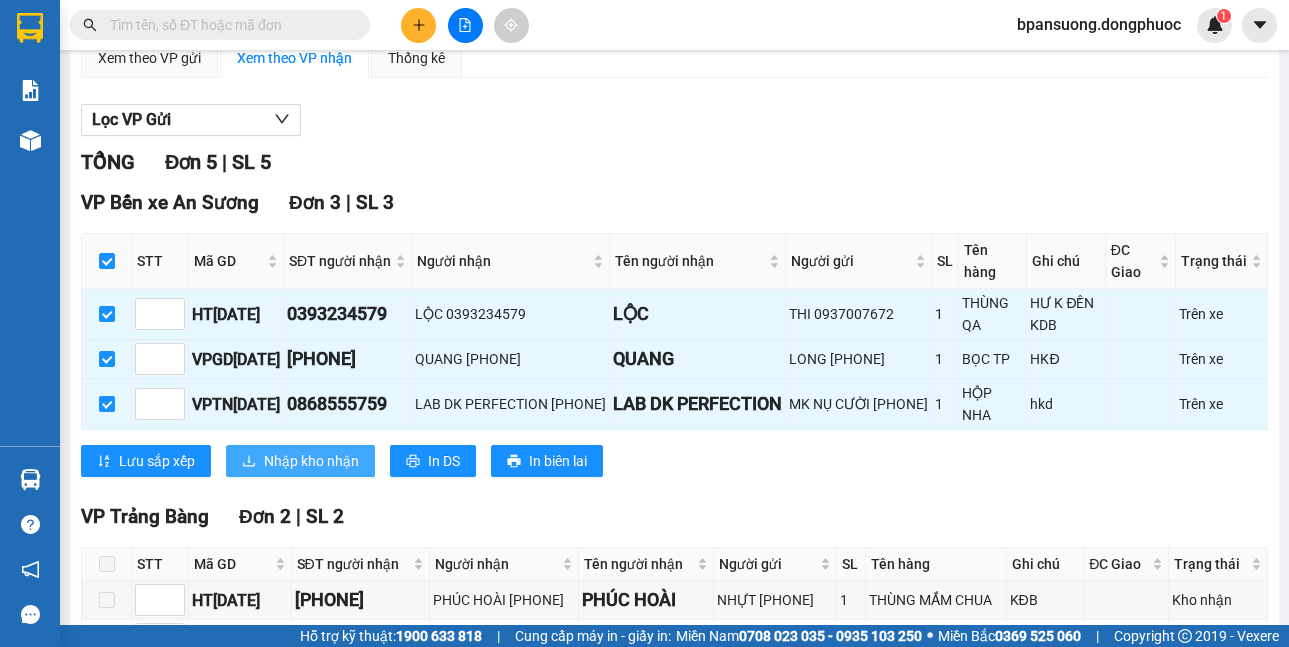click on "Nhập kho nhận" at bounding box center (311, 461) 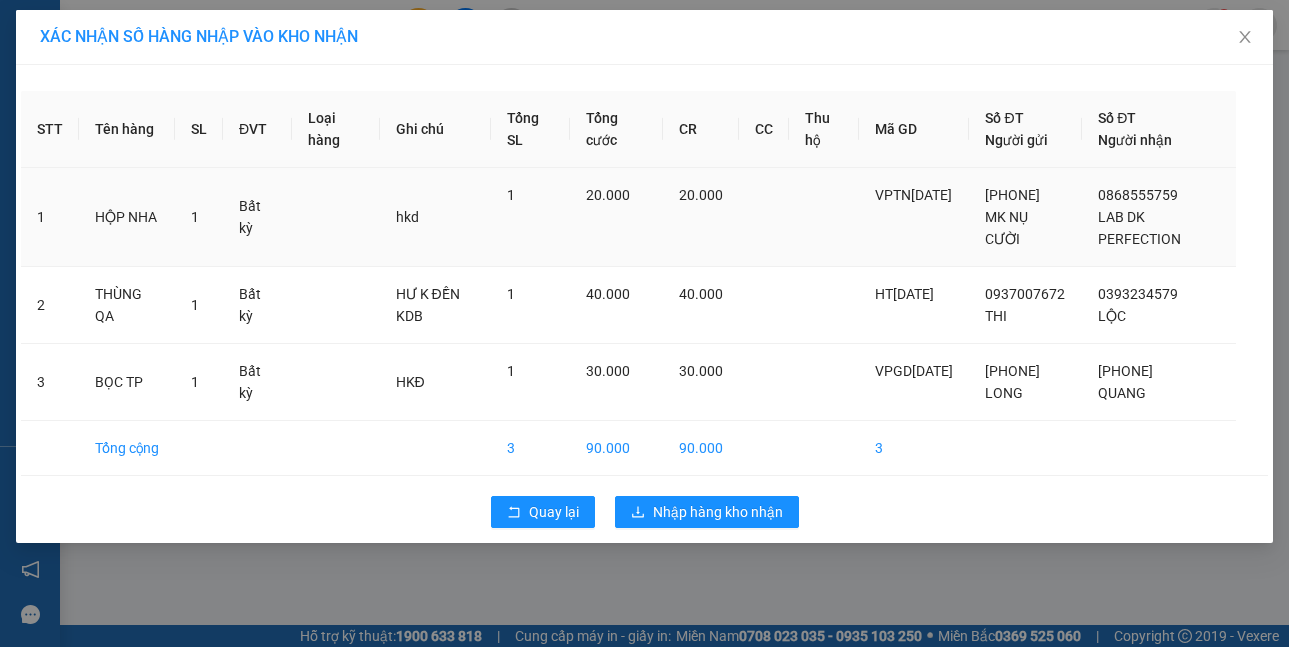 scroll, scrollTop: 0, scrollLeft: 0, axis: both 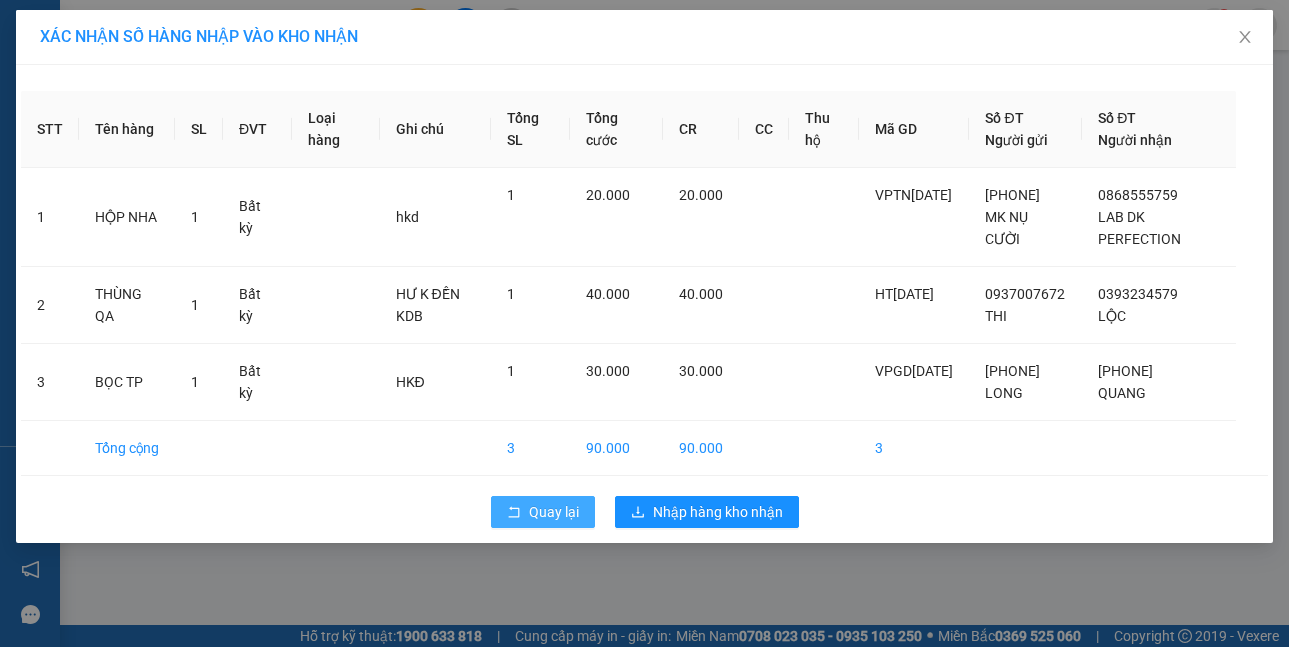 click on "Quay lại" at bounding box center (543, 512) 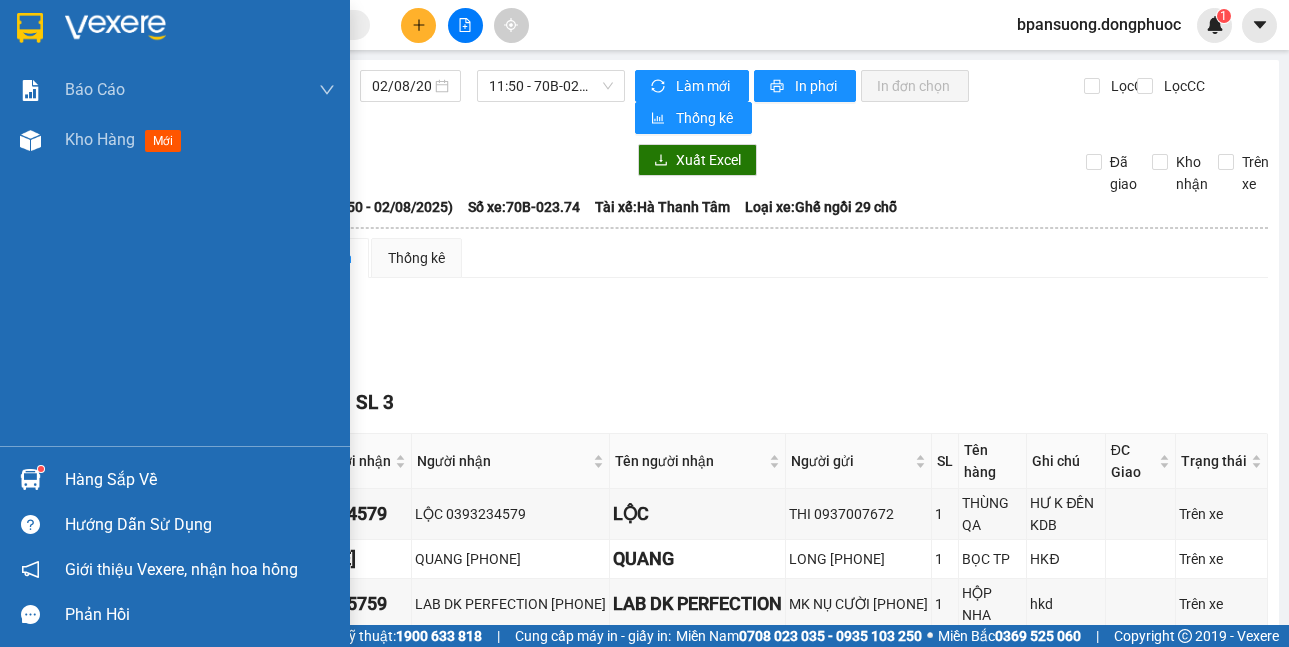 click at bounding box center [30, 479] 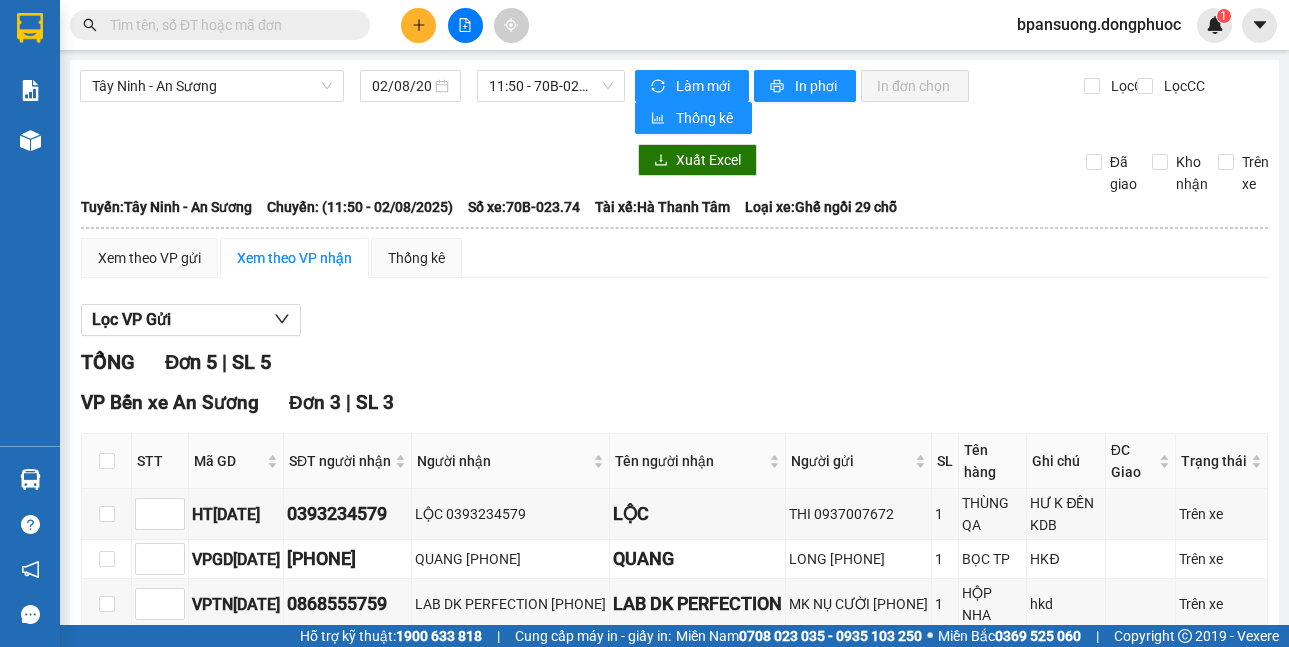 drag, startPoint x: 1023, startPoint y: 329, endPoint x: 982, endPoint y: 258, distance: 81.9878 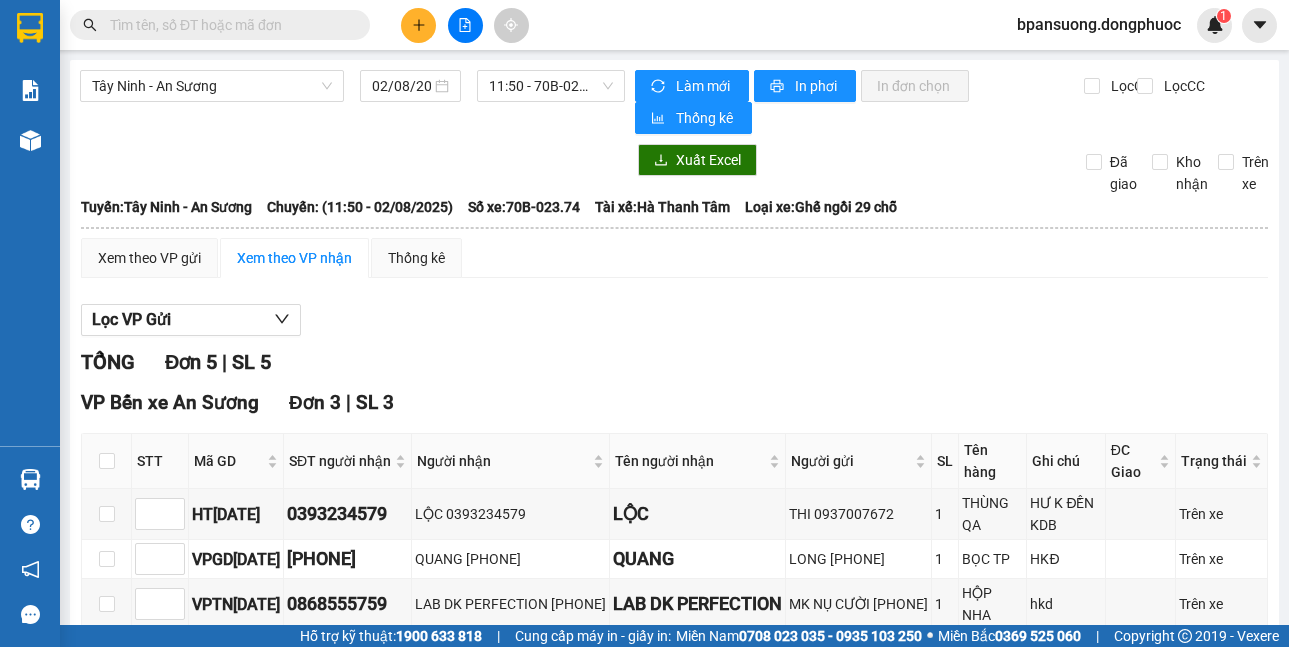click on "Kết quả tìm kiếm ( 0 )  Bộ lọc  No Data bpansuong.dongphuoc 1     Báo cáo Mẫu 1: Báo cáo dòng tiền theo nhân viên Mẫu 1: Báo cáo dòng tiền theo nhân viên (VP) Mẫu 2: Doanh số tạo đơn theo Văn phòng, nhân viên - Trạm     Kho hàng mới Hàng sắp về Hướng dẫn sử dụng Giới thiệu Vexere, nhận hoa hồng Phản hồi Phần mềm hỗ trợ bạn tốt chứ? Tây Ninh - An Sương 02/08/2025 11:50     - 70B-023.74  Làm mới In phơi In đơn chọn Thống kê Lọc  CR Lọc  CC Xuất Excel Đã giao Kho nhận Trên xe Đồng Phước   19001152   Bến xe Tây Ninh, 01 Võ Văn Truyện, KP 1, Phường 2 14:08 - 02/08/2025 Tuyến:  Tây Ninh - An Sương Chuyến:   (11:50 - 02/08/2025) Tài xế:  Hà Thanh Tâm    Số xe:  70B-023.74 Loại xe:  Ghế ngồi 29 chỗ Tuyến:  Tây Ninh - An Sương Chuyến:   (11:50 - 02/08/2025) Số xe:  70B-023.74 Tài xế:  Hà Thanh Tâm  Loại xe:  Ghế ngồi 29 chỗ Xem theo VP gửi TỔNG" at bounding box center (644, 323) 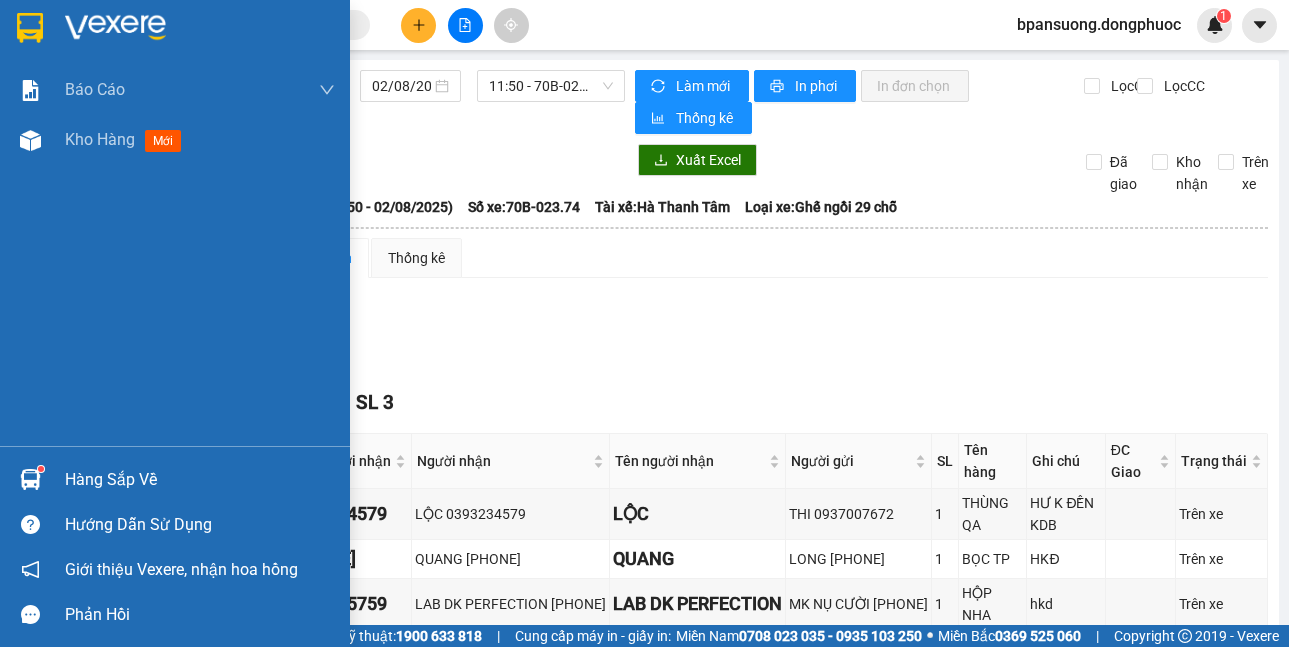 click at bounding box center (30, 479) 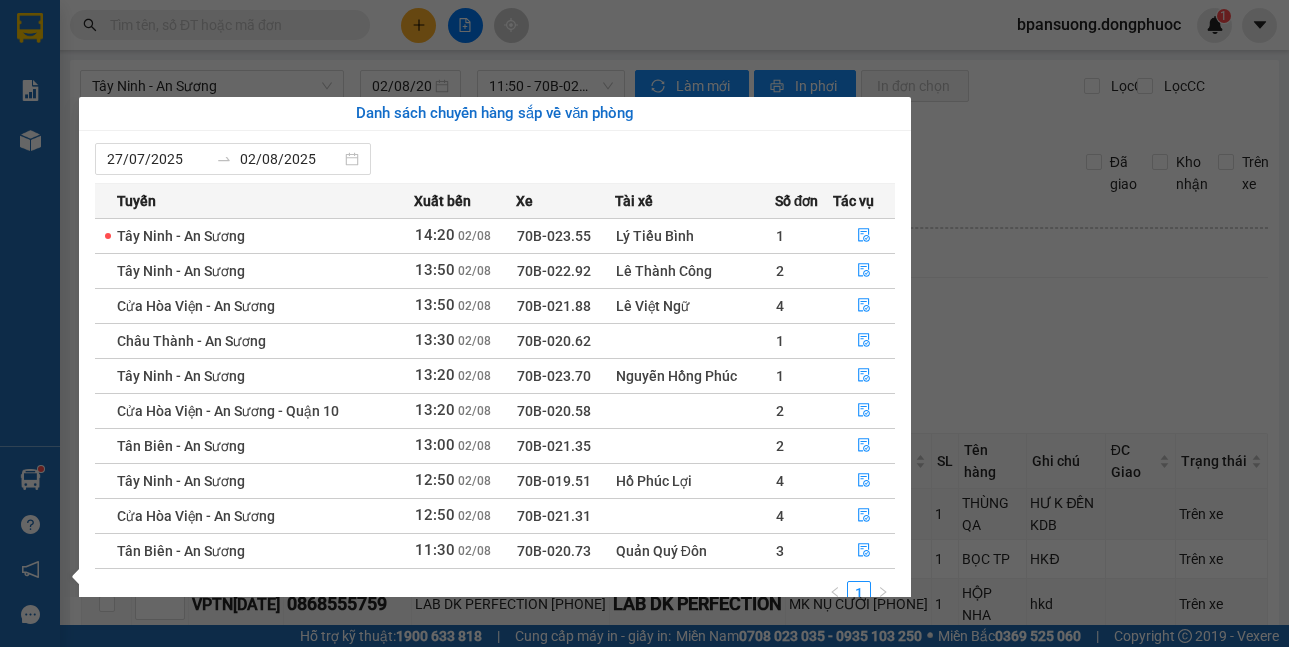 scroll, scrollTop: 32, scrollLeft: 0, axis: vertical 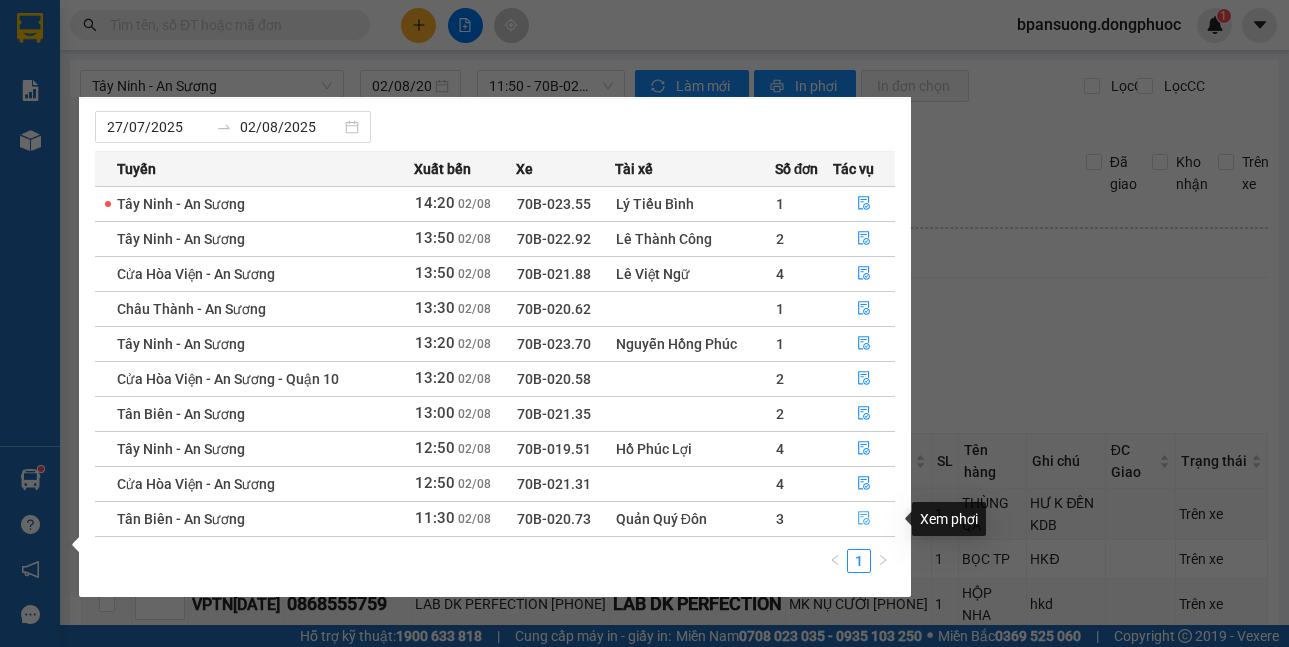 click at bounding box center (864, 519) 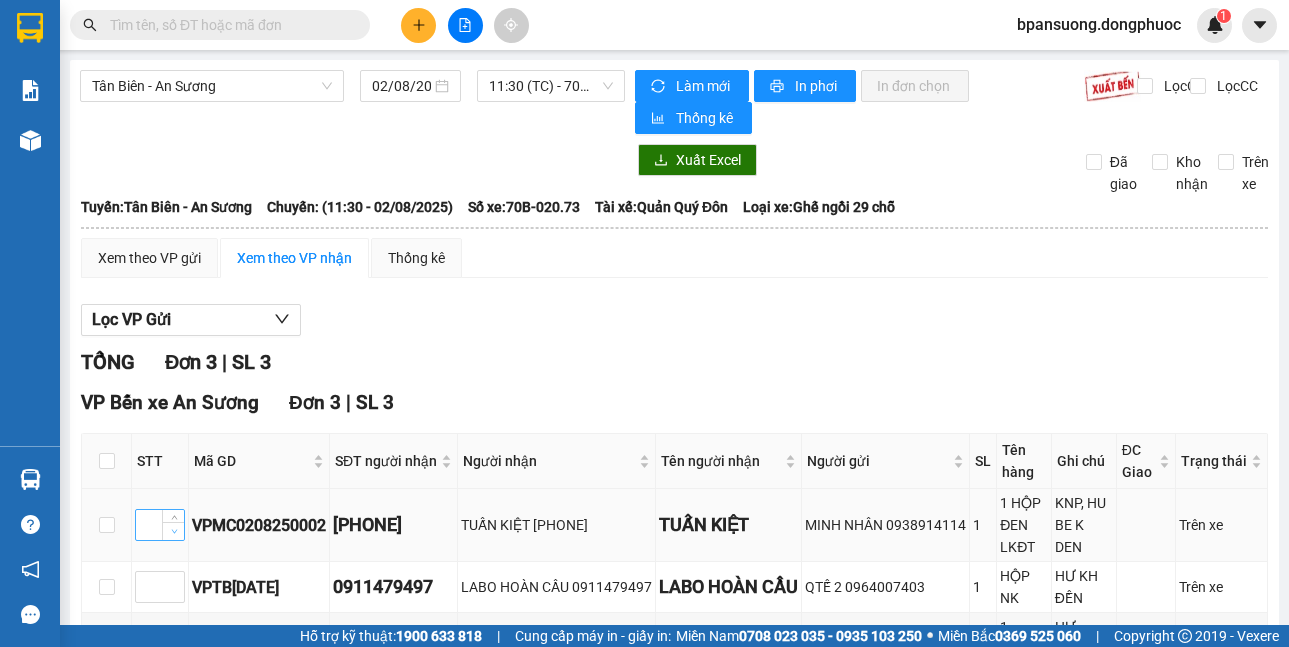 scroll, scrollTop: 186, scrollLeft: 0, axis: vertical 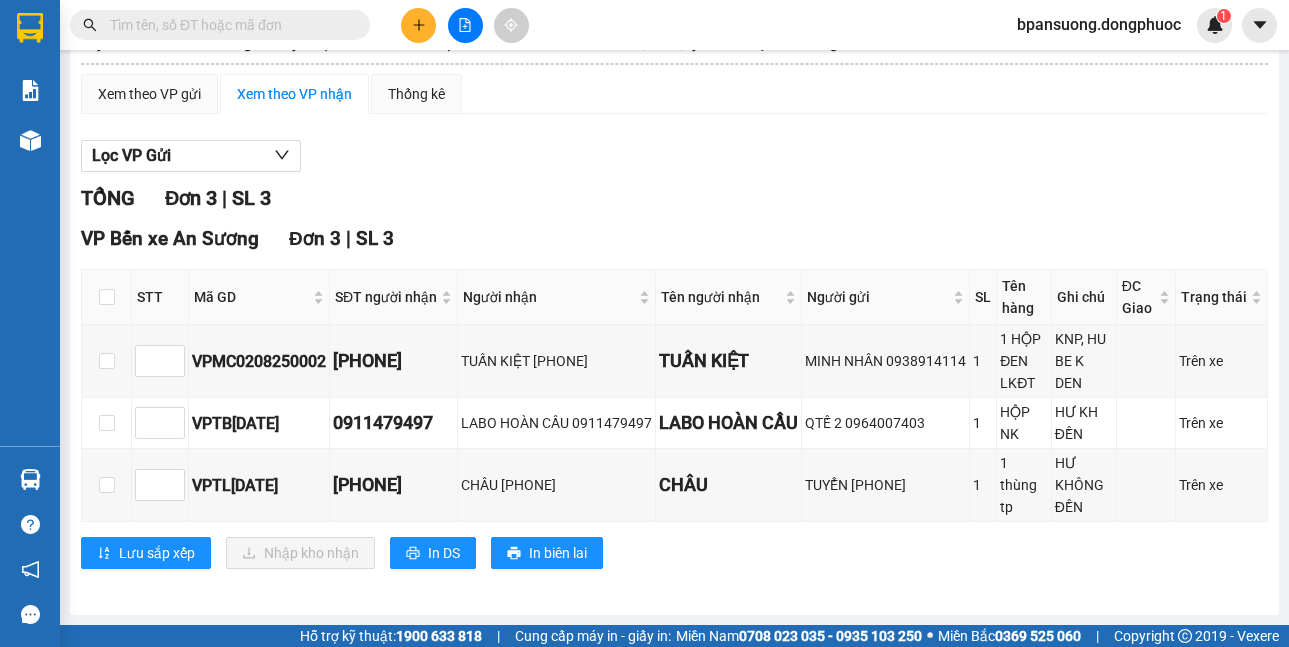 click at bounding box center (107, 297) 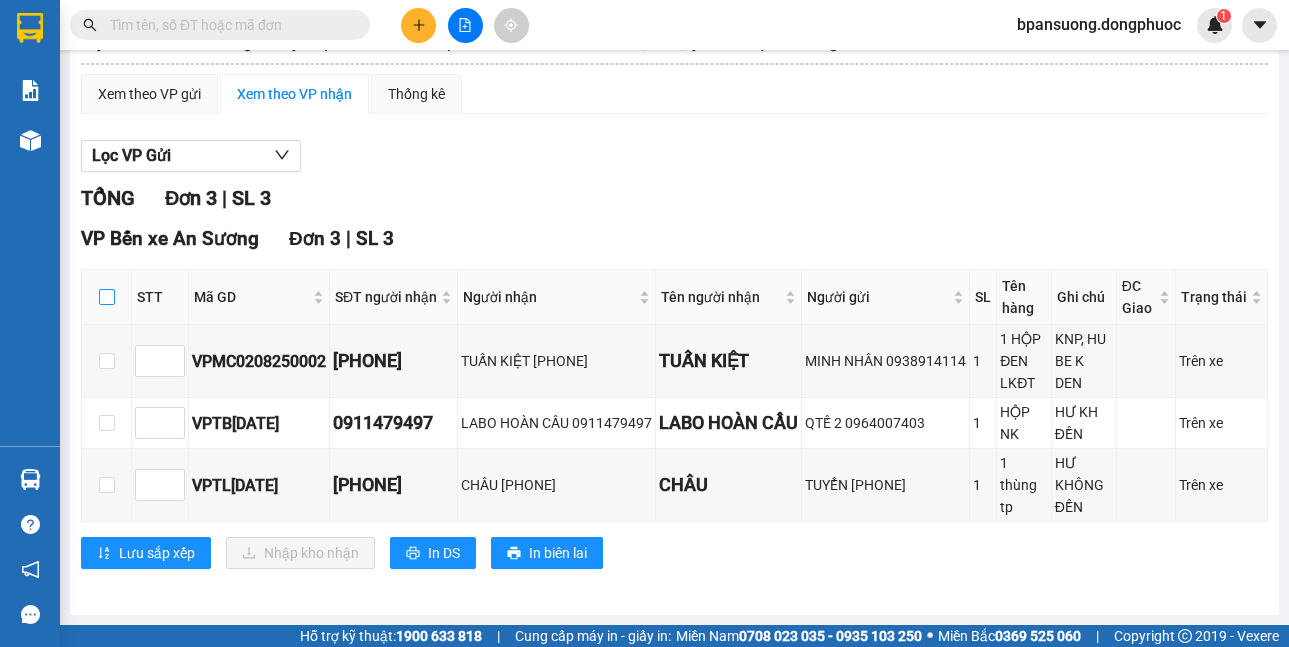 click at bounding box center (107, 297) 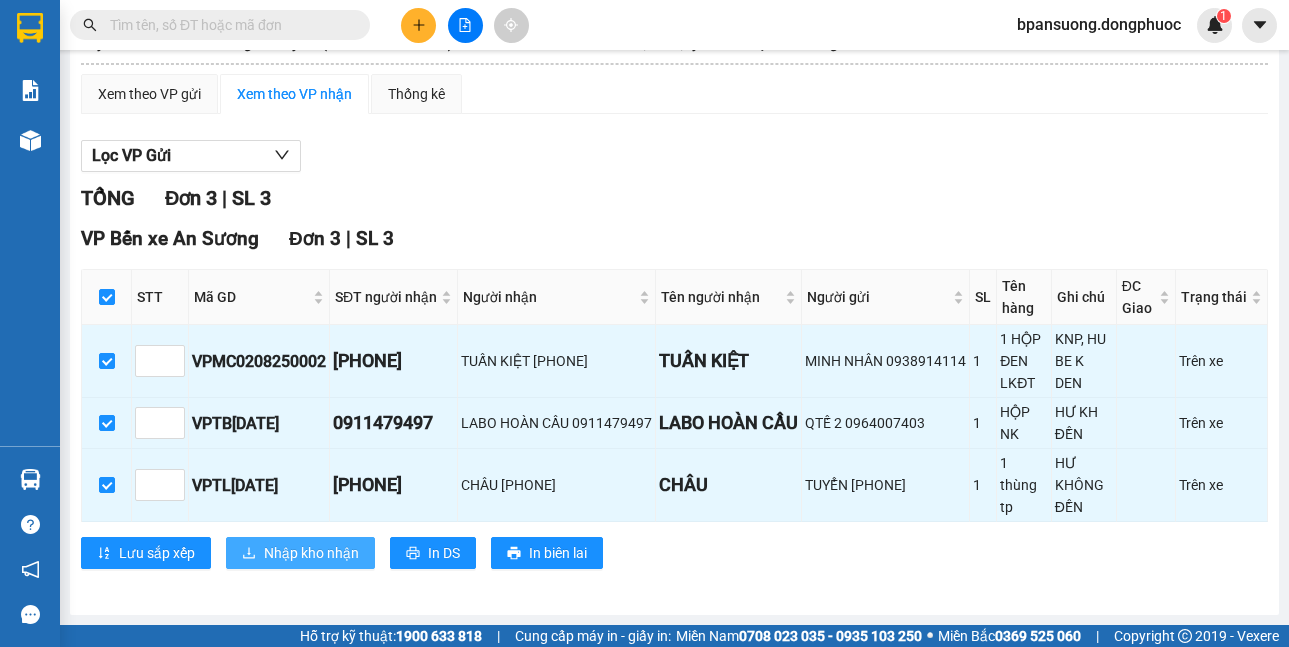 click on "Nhập kho nhận" at bounding box center (311, 553) 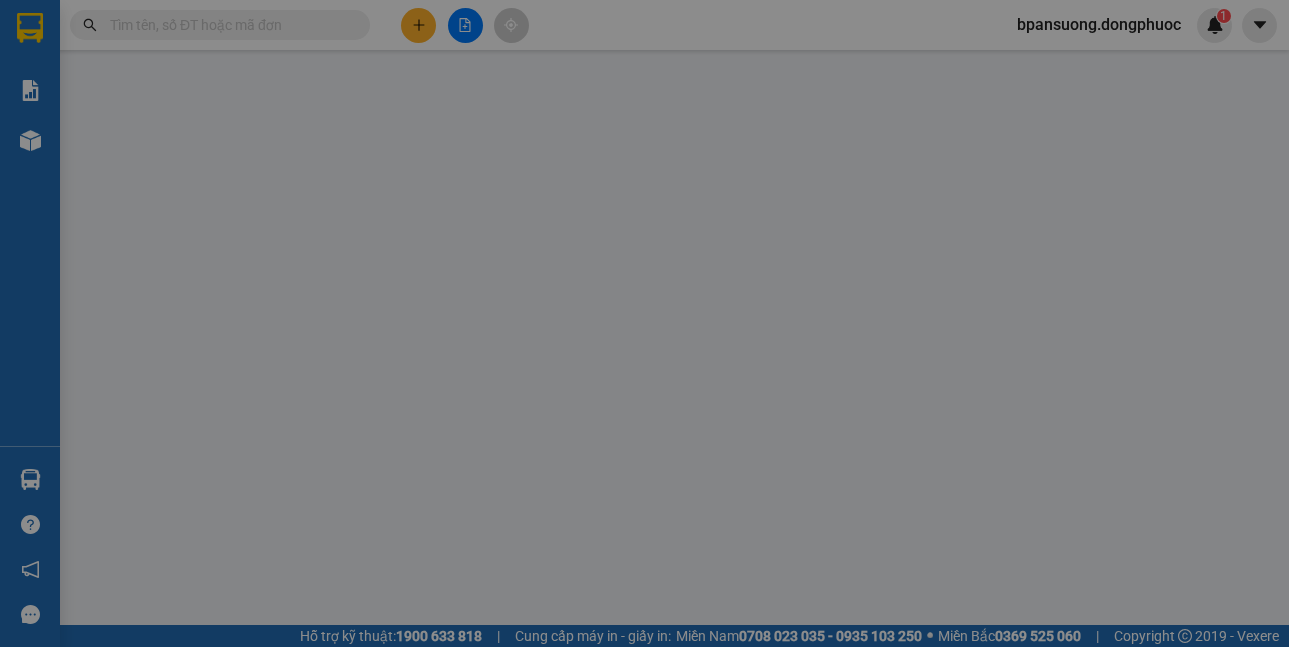 scroll, scrollTop: 0, scrollLeft: 0, axis: both 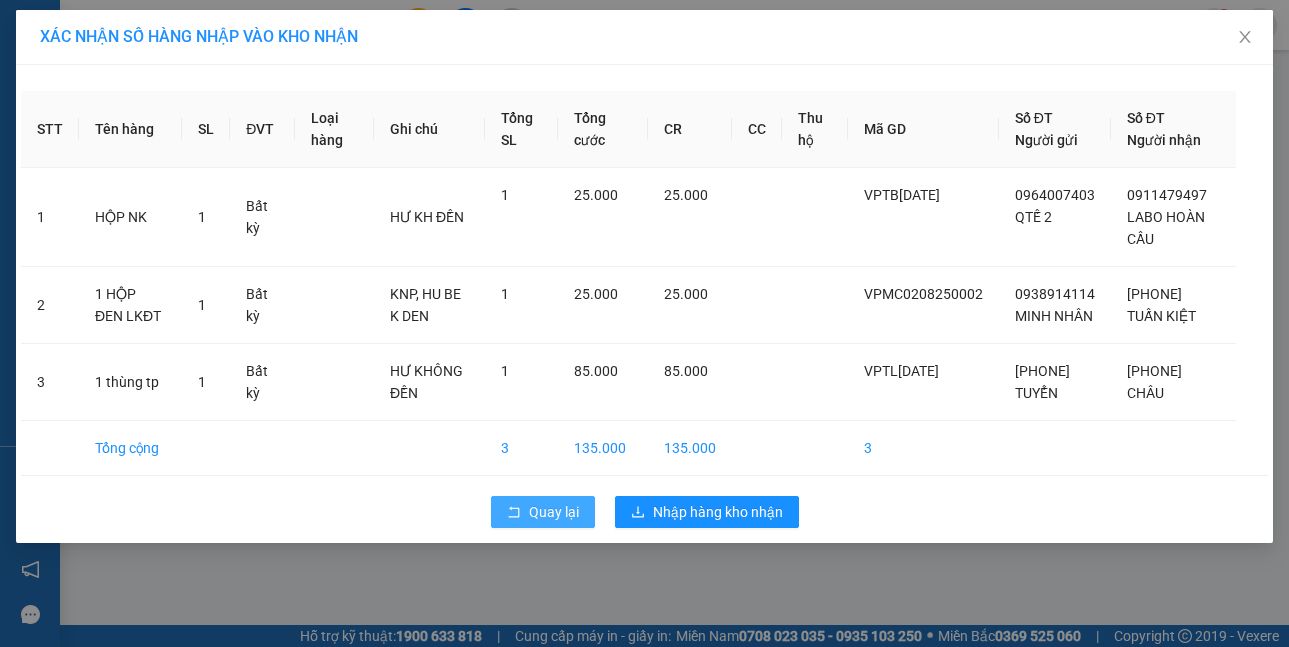 click on "Quay lại" at bounding box center (543, 512) 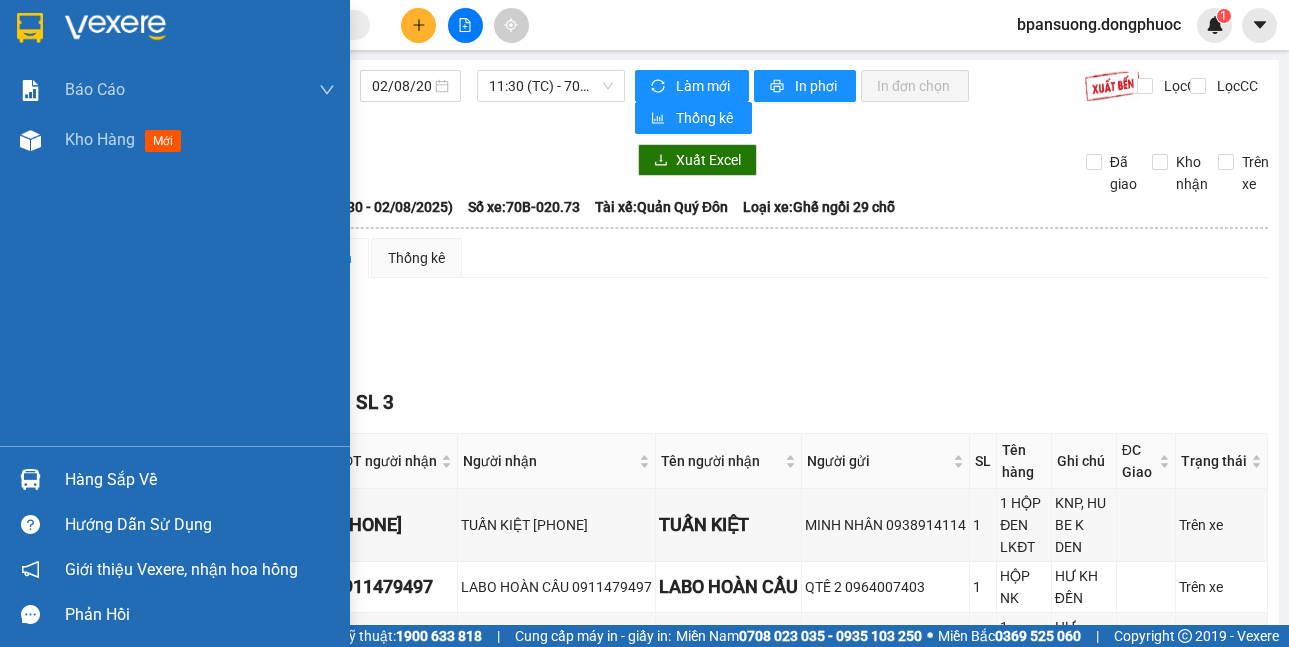click at bounding box center [30, 479] 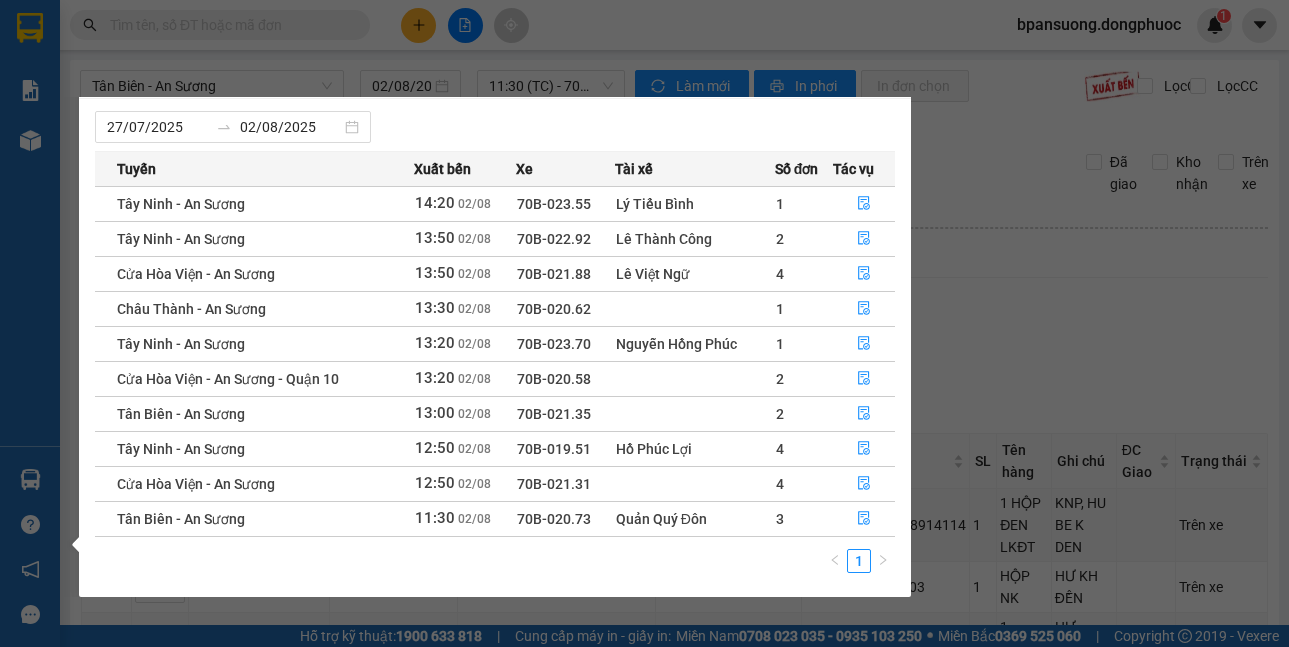 click on "Kết quả tìm kiếm ( 0 )  Bộ lọc  No Data bpansuong.dongphuoc 1     Báo cáo Mẫu 1: Báo cáo dòng tiền theo nhân viên Mẫu 1: Báo cáo dòng tiền theo nhân viên (VP) Mẫu 2: Doanh số tạo đơn theo Văn phòng, nhân viên - Trạm     Kho hàng mới Hàng sắp về Hướng dẫn sử dụng Giới thiệu Vexere, nhận hoa hồng Phản hồi Phần mềm hỗ trợ bạn tốt chứ? Tân Biên - An Sương 02/08/2025 11:30   (TC)   - 70B-020.73  Làm mới In phơi In đơn chọn Thống kê Lọc  CR Lọc  CC Xuất Excel Đã giao Kho nhận Trên xe Đồng Phước   19001152   Bến xe Tây Ninh, 01 Võ Văn Truyện, KP 1, Phường 2 14:33 - 02/08/2025 Tuyến:  Tân Biên - An Sương Chuyến:   (11:30 - 02/08/2025) Tài xế:  Quản Quý Đôn   Số xe:  70B-020.73 Loại xe:  Ghế ngồi 29 chỗ Tuyến:  Tân Biên - An Sương Chuyến:   (11:30 - 02/08/2025) Số xe:  70B-020.73 Tài xế:  Quản Quý Đôn Loại xe:  Ghế ngồi 29 chỗ Thống kê" at bounding box center [644, 323] 